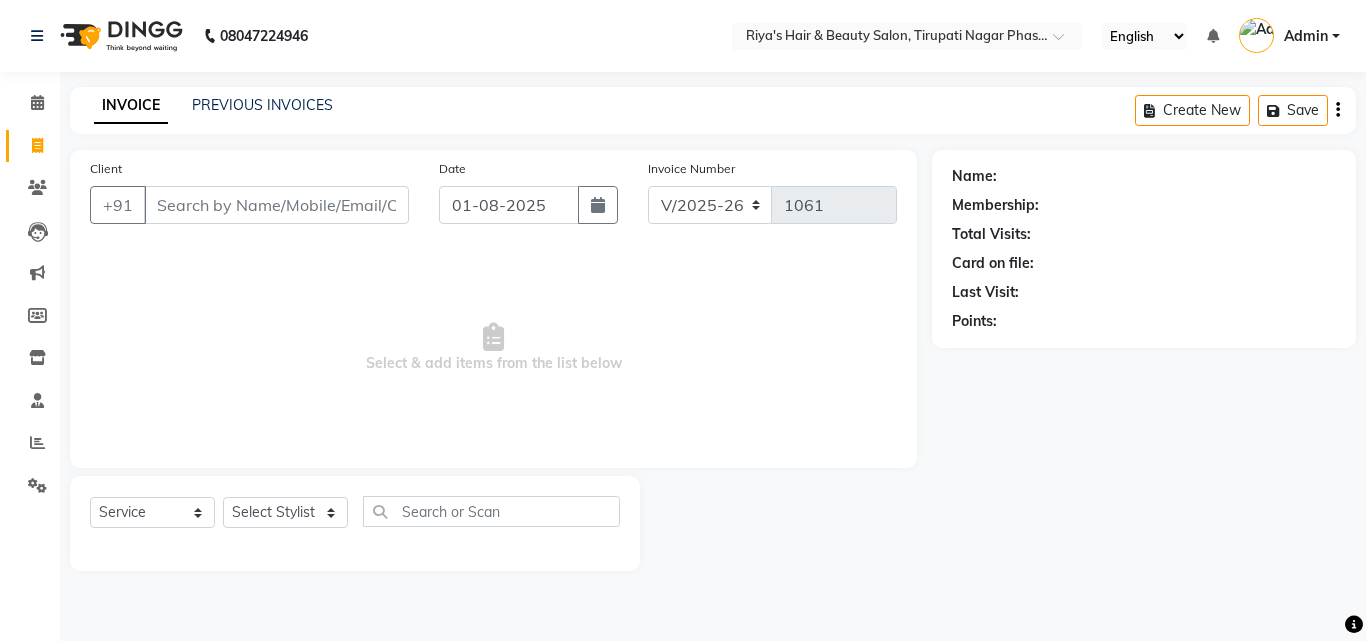 select on "5401" 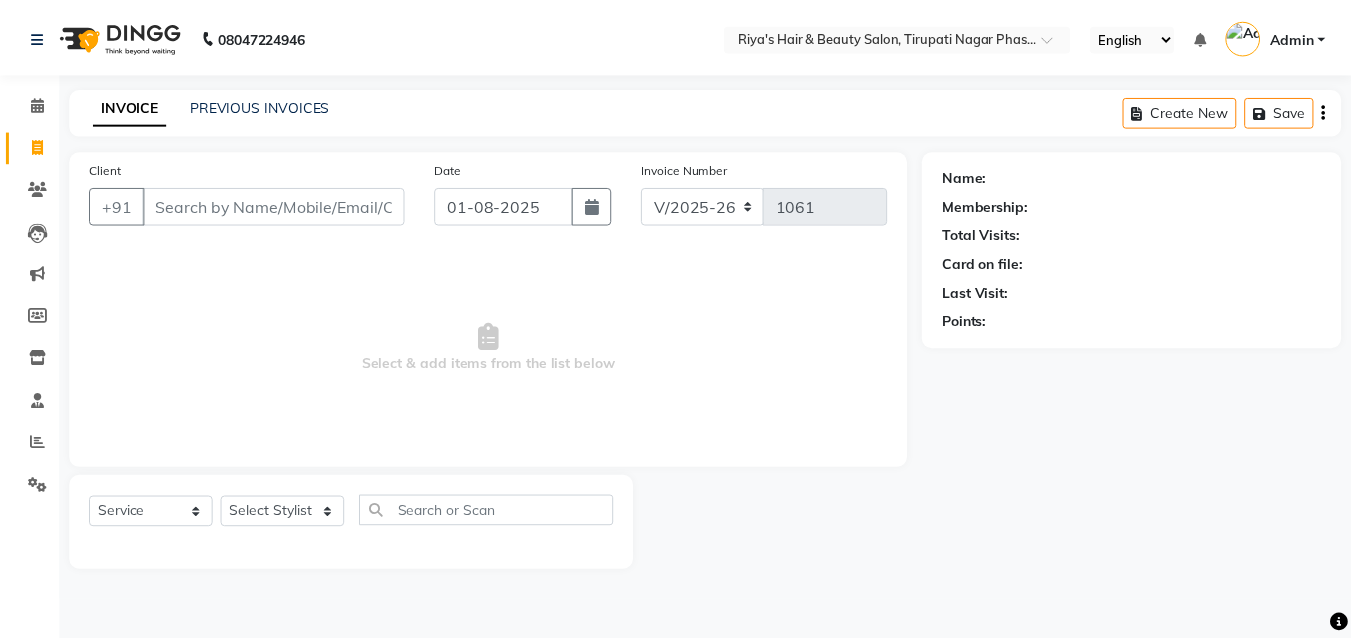scroll, scrollTop: 0, scrollLeft: 0, axis: both 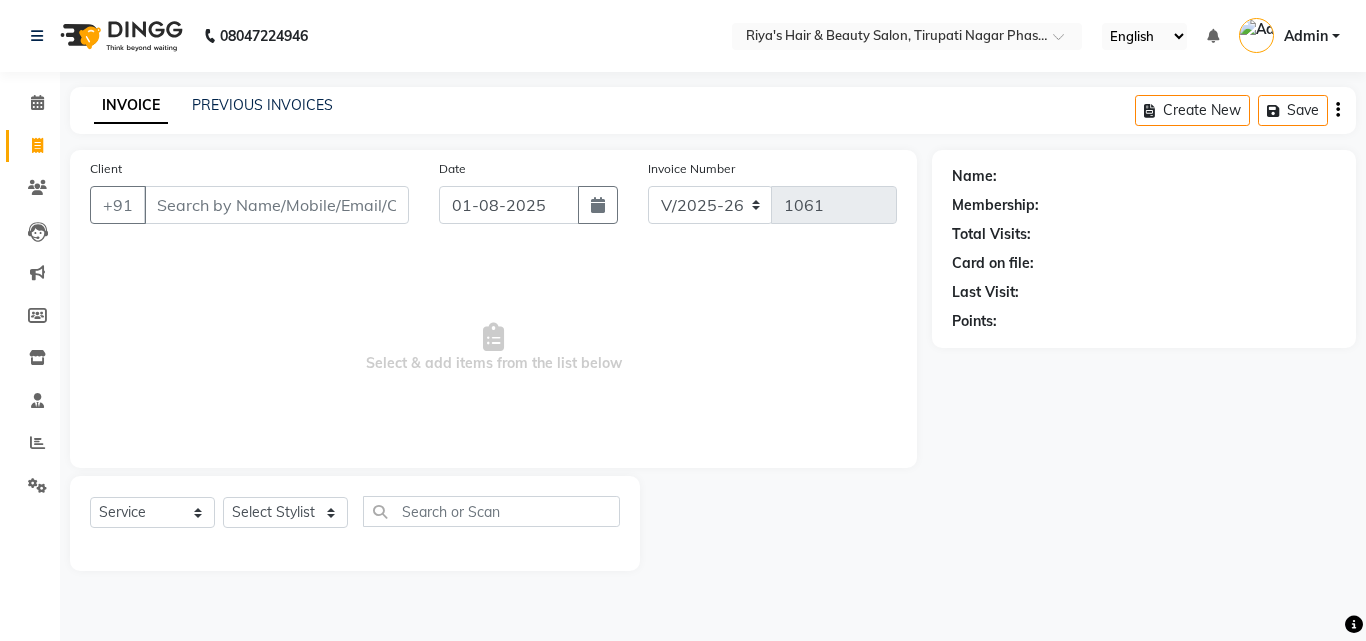 click on "Select & add items from the list below" at bounding box center [493, 348] 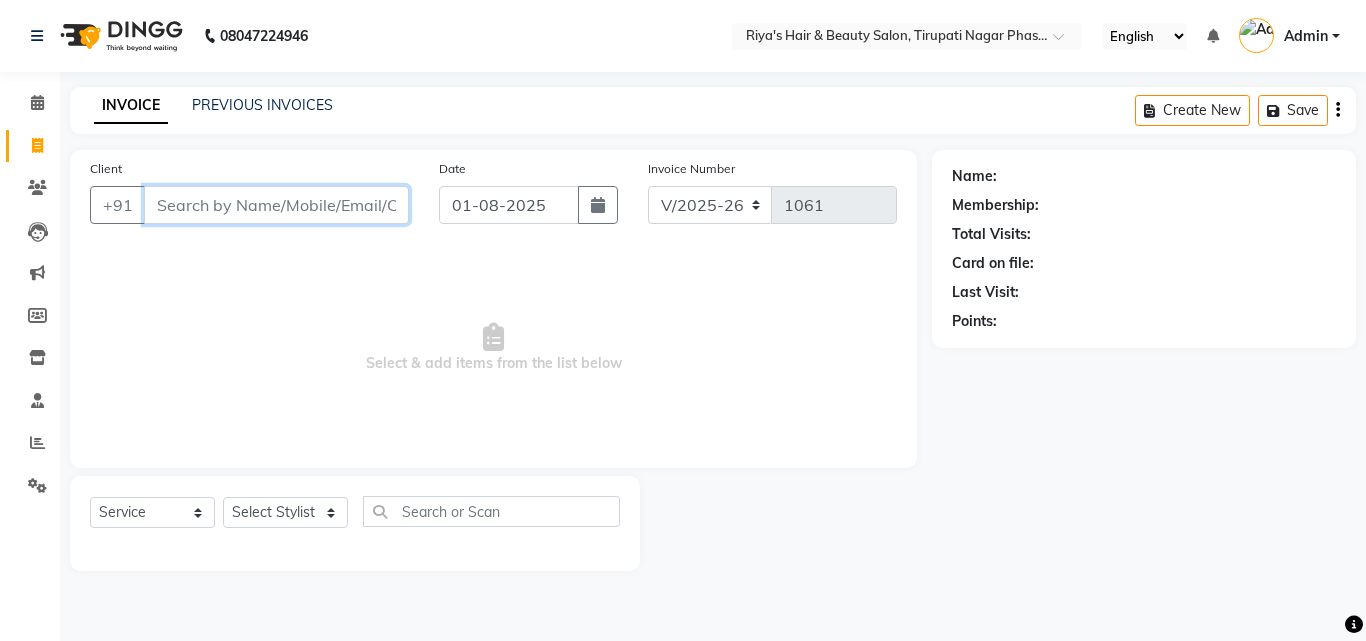 click on "Client" at bounding box center [276, 205] 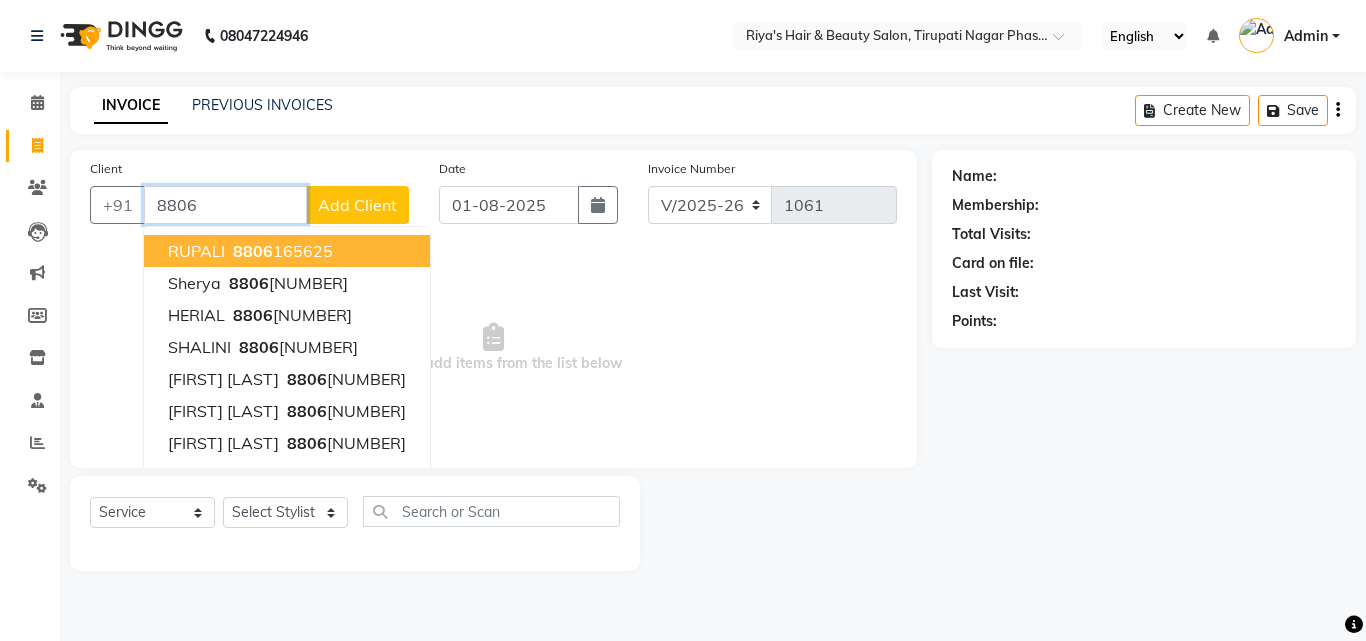 click on "8806" at bounding box center (225, 205) 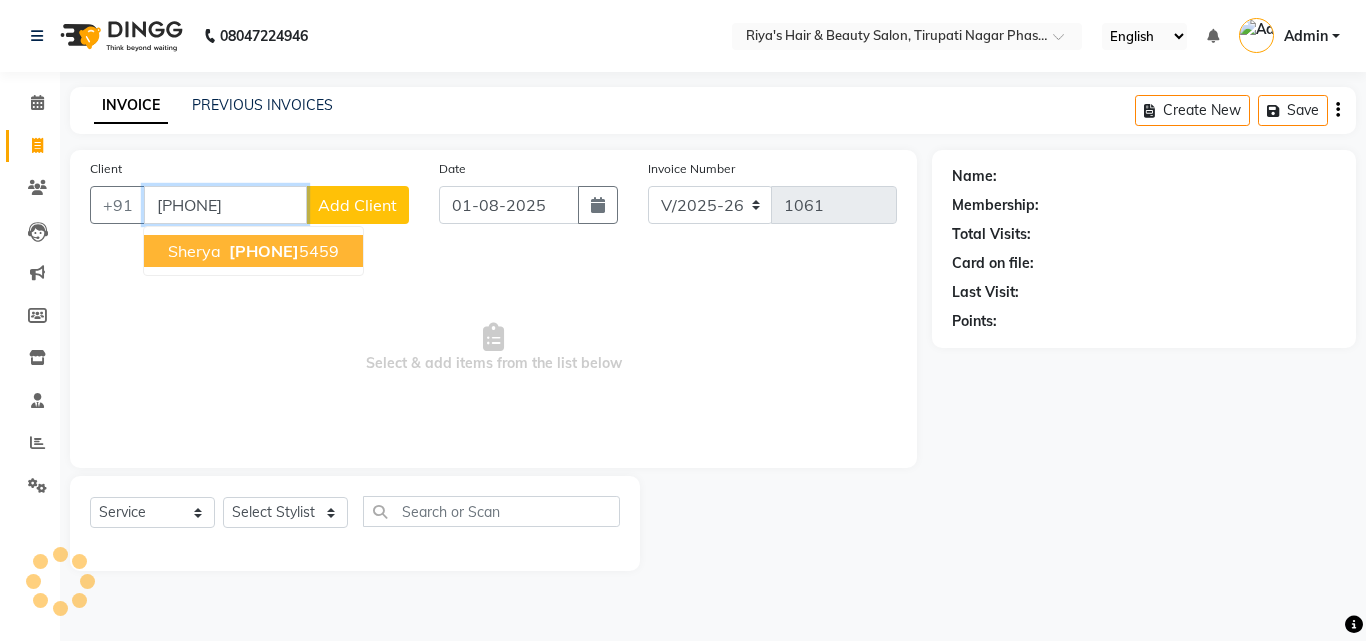 click on "[PHONE]" at bounding box center (264, 251) 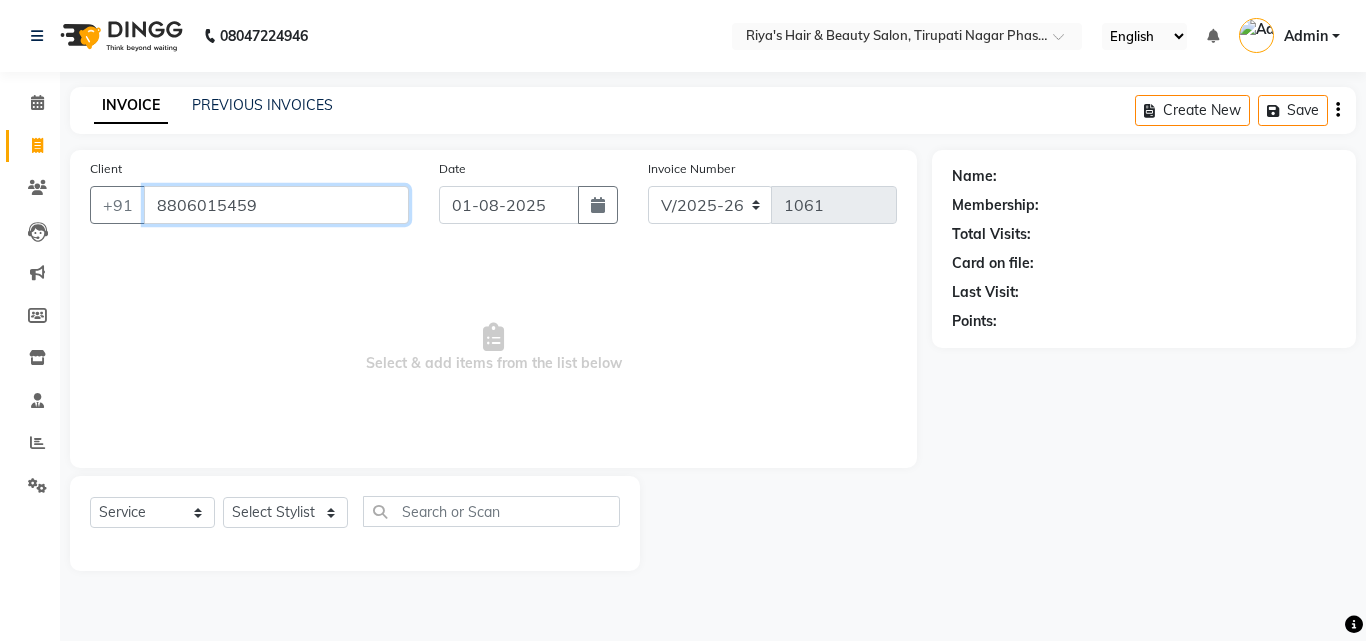 type on "8806015459" 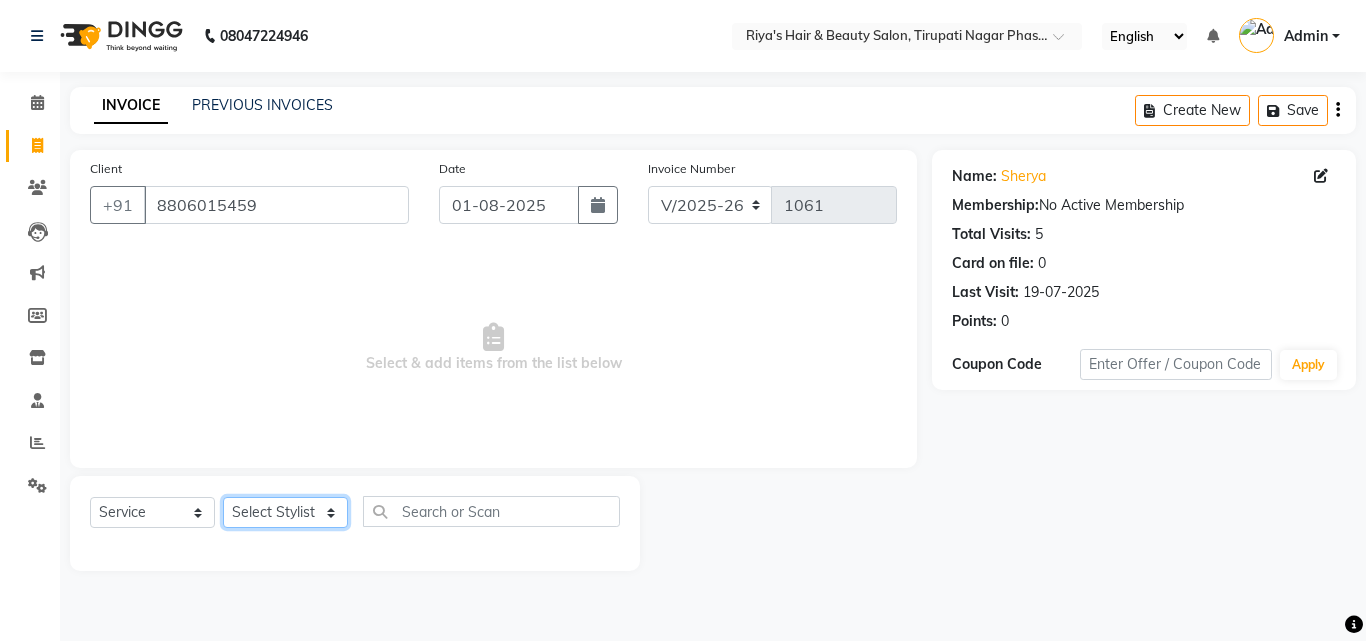 click on "Select Stylist Abida Khan Jitendra jadhav Kajal thakur Priyanaka satyadev Gupta  Priya Vilas pawar  Riya Raul Sakshi Vilas sawant  Siddhi Simran Singh" 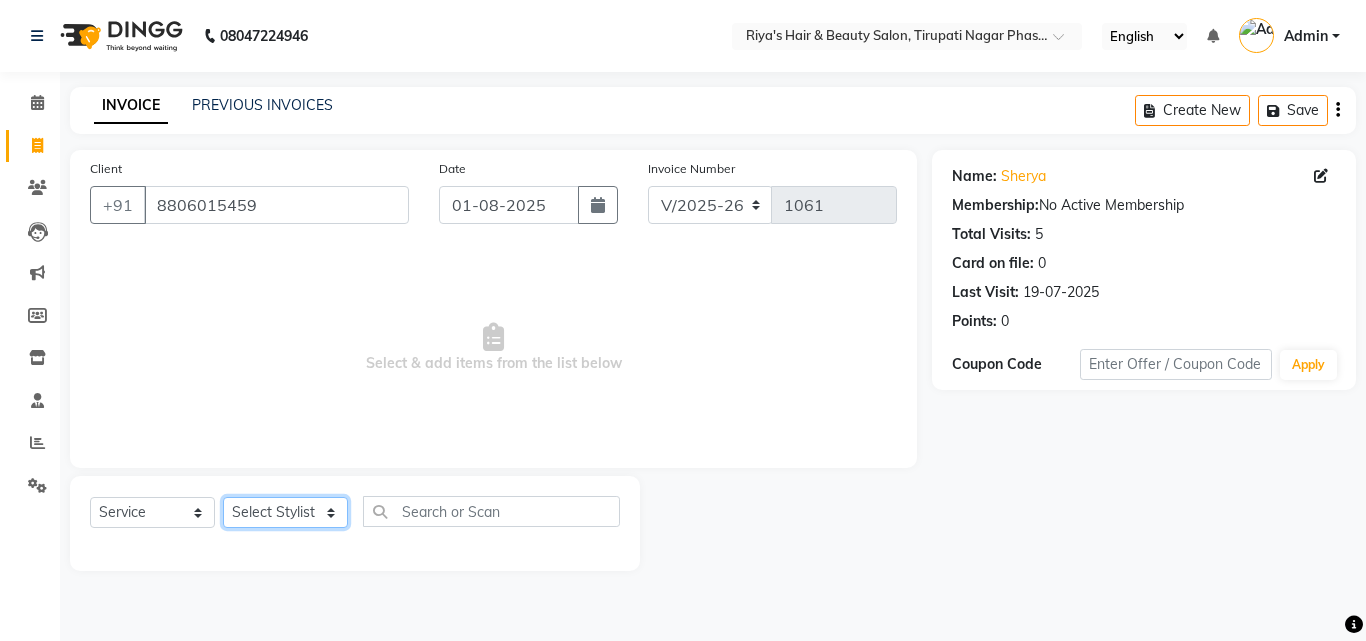 select on "79875" 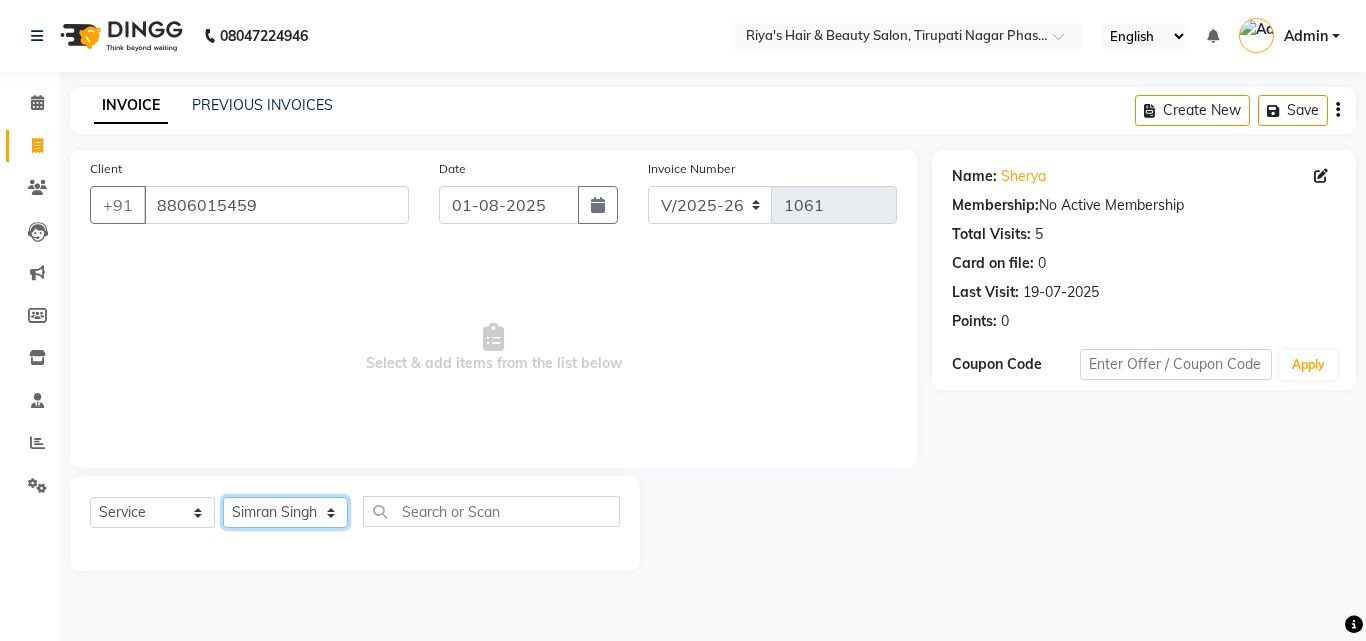 click on "Select Stylist Abida Khan Jitendra jadhav Kajal thakur Priyanaka satyadev Gupta  Priya Vilas pawar  Riya Raul Sakshi Vilas sawant  Siddhi Simran Singh" 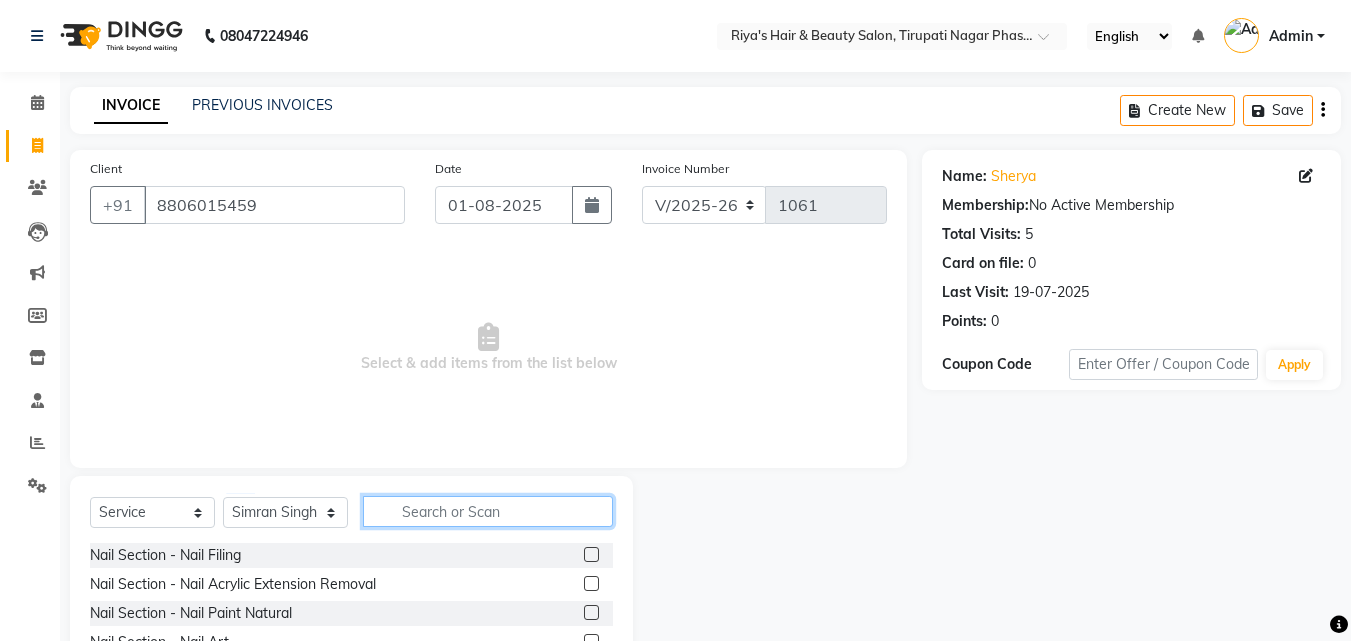 click 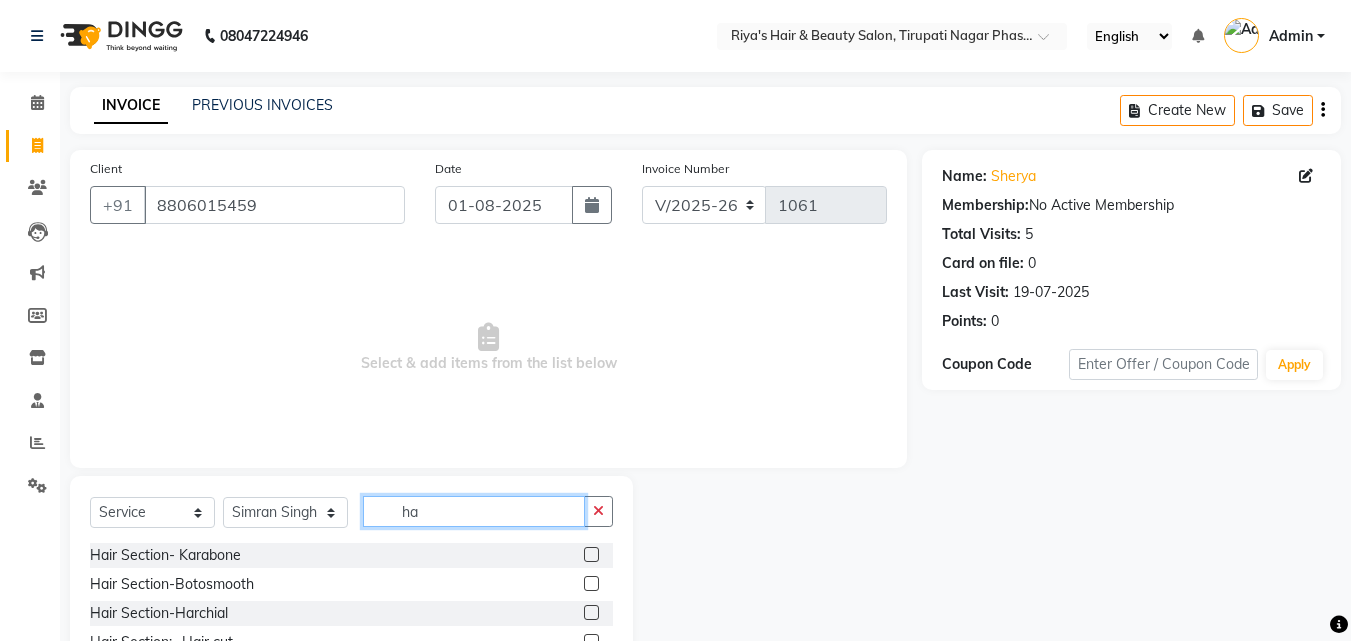 type on "h" 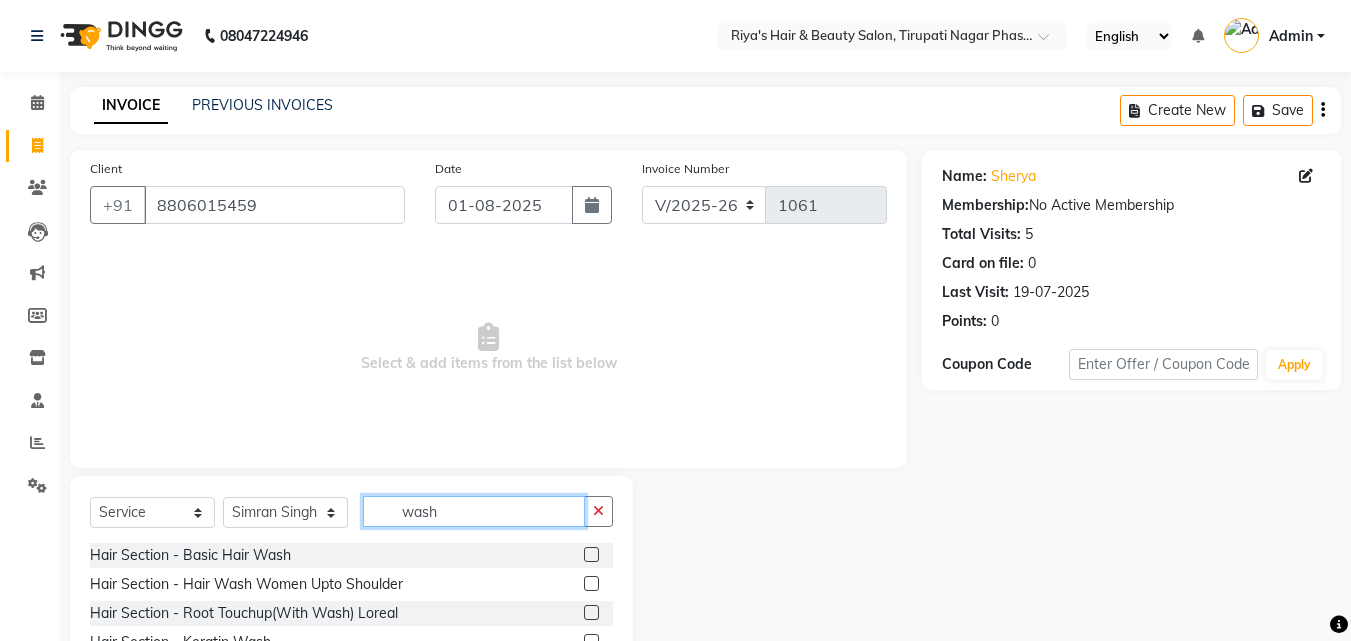 type on "wash" 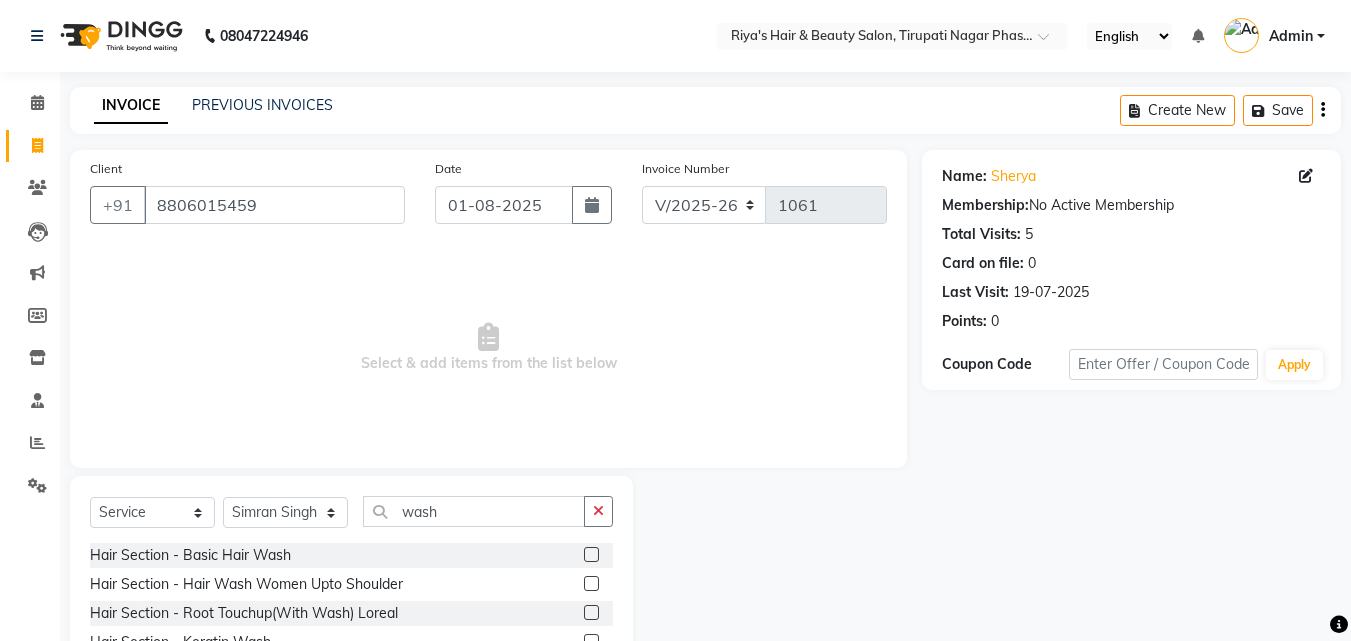 click 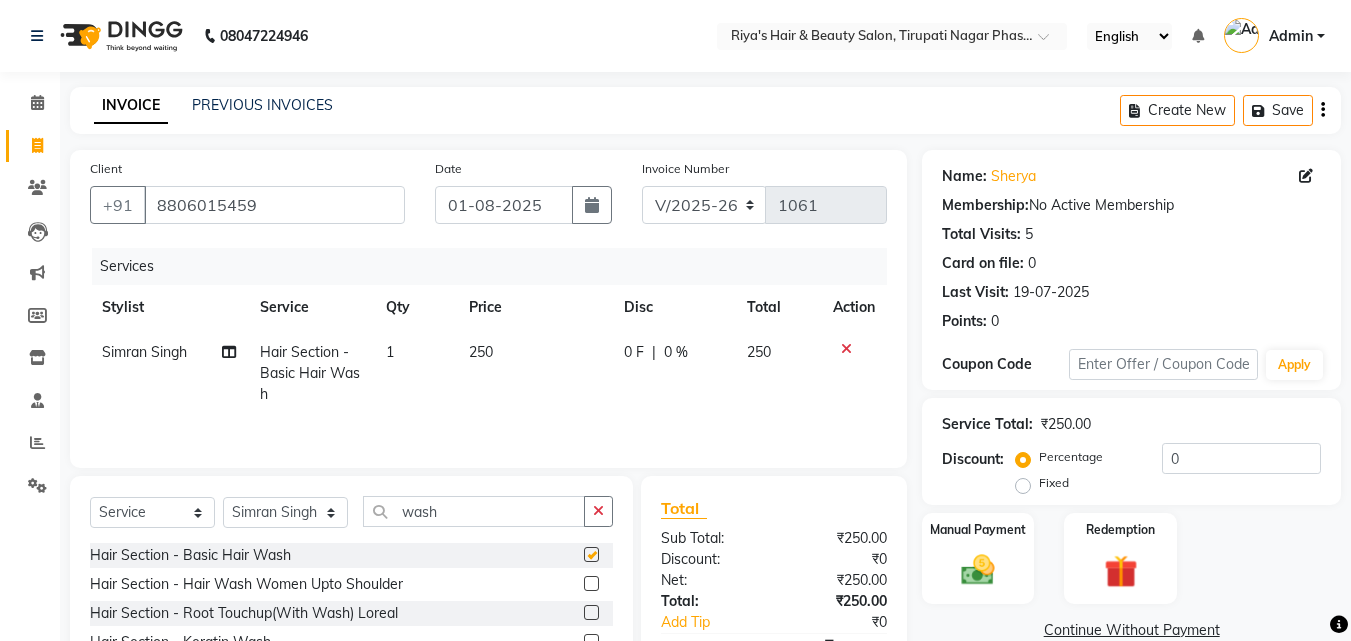 checkbox on "false" 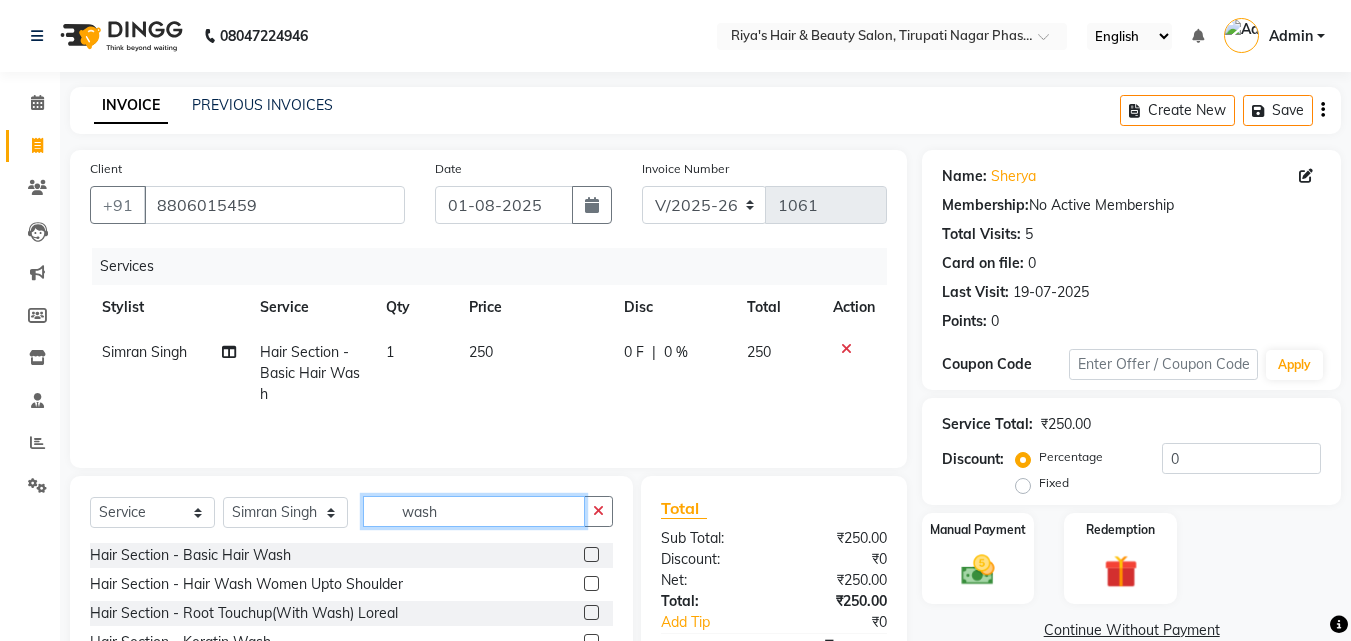 click on "wash" 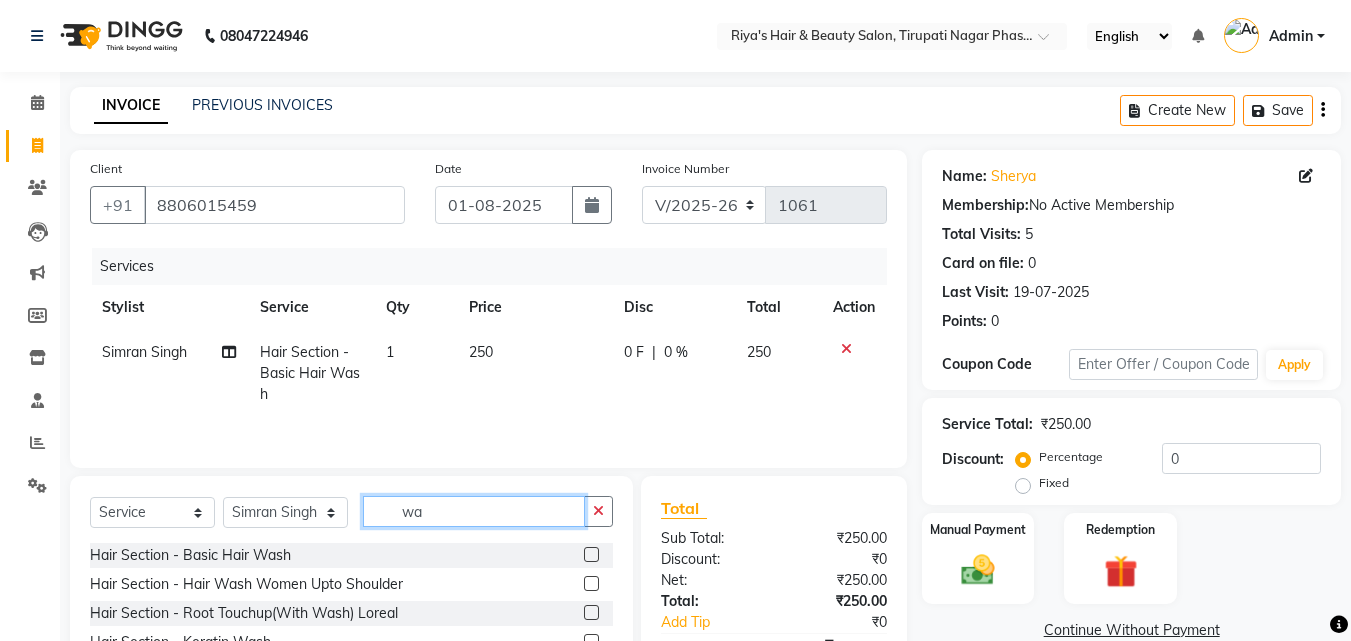 type on "w" 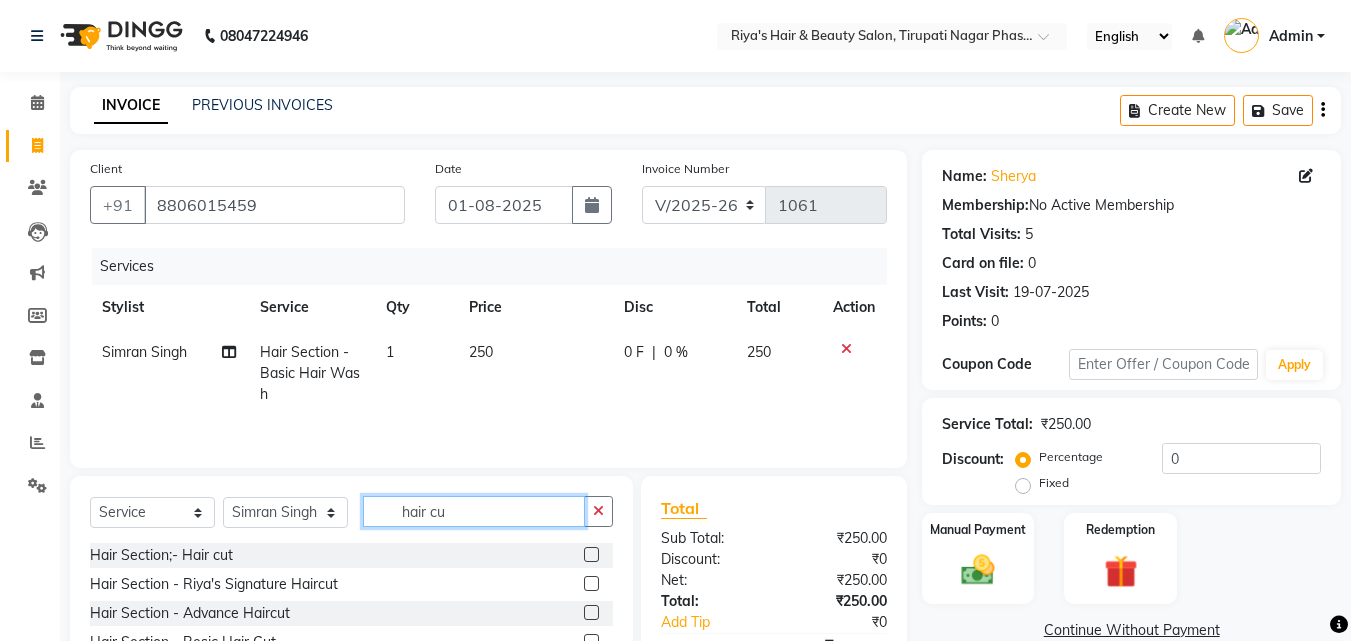 type on "hair cu" 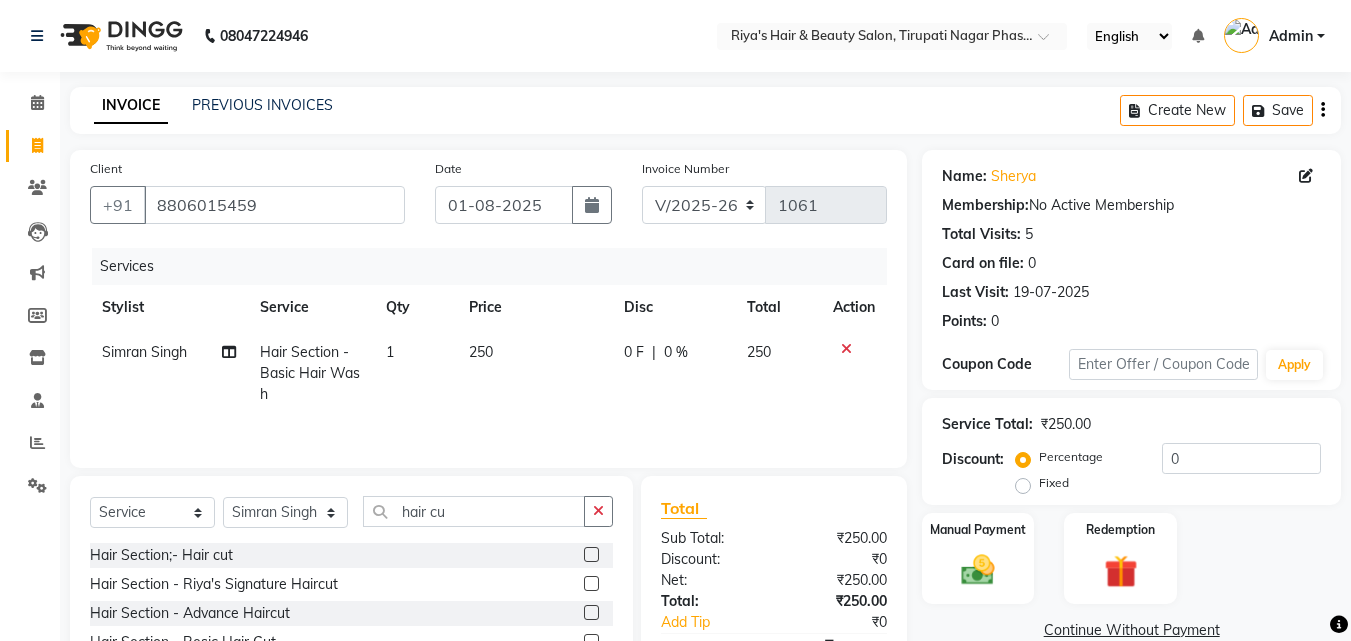 click 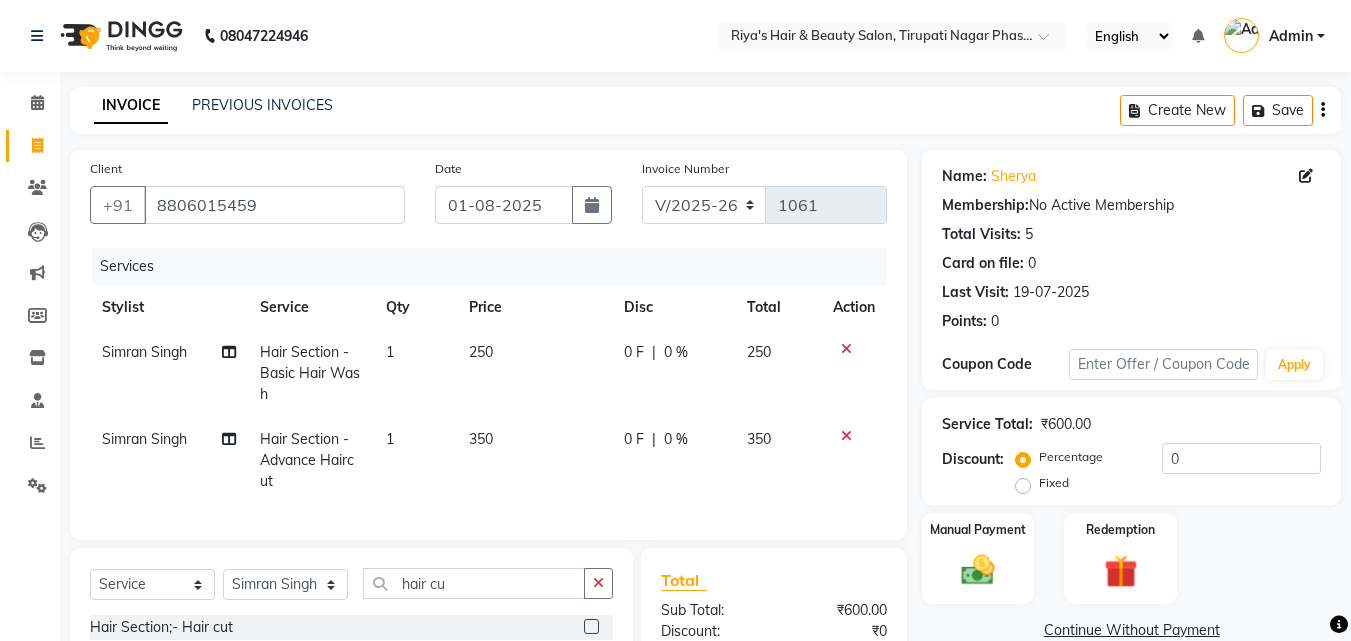 checkbox on "false" 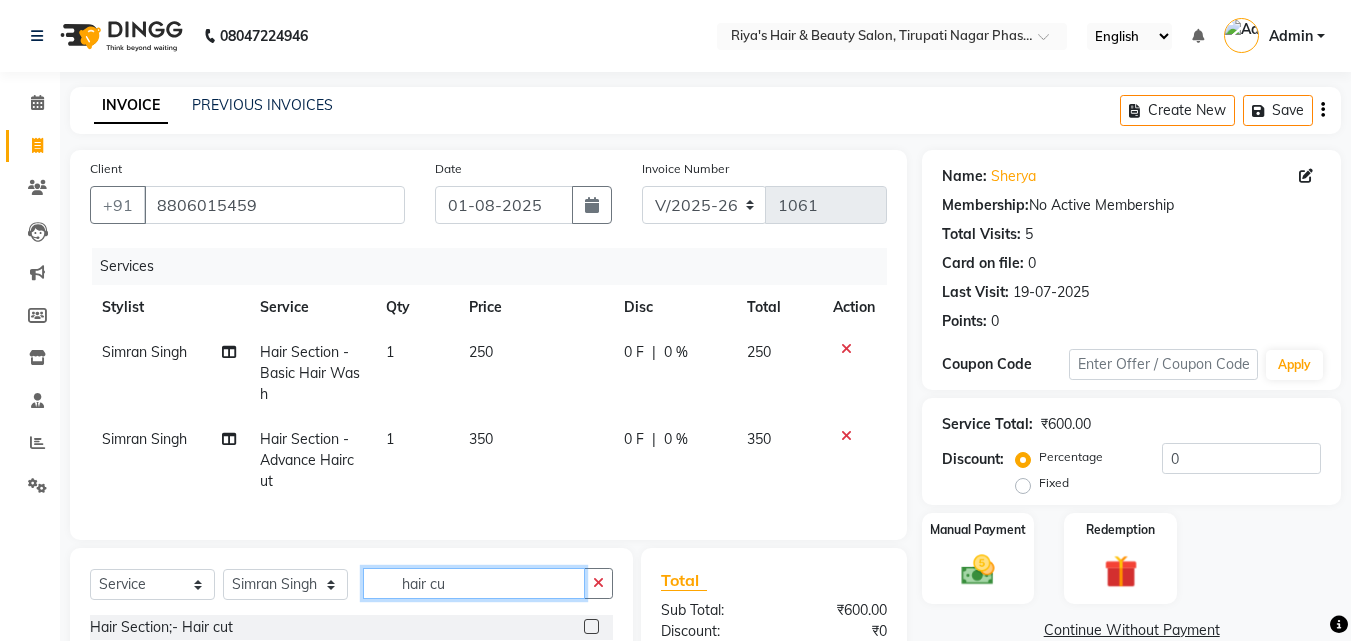 click on "hair cu" 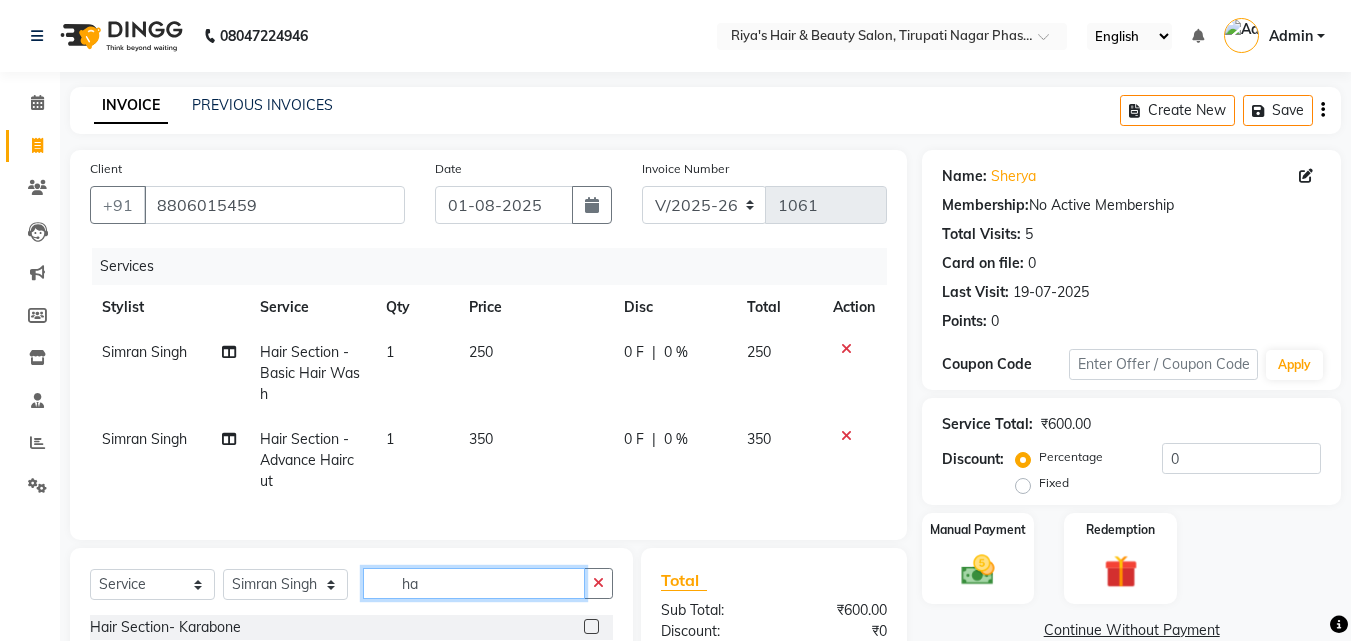 type on "h" 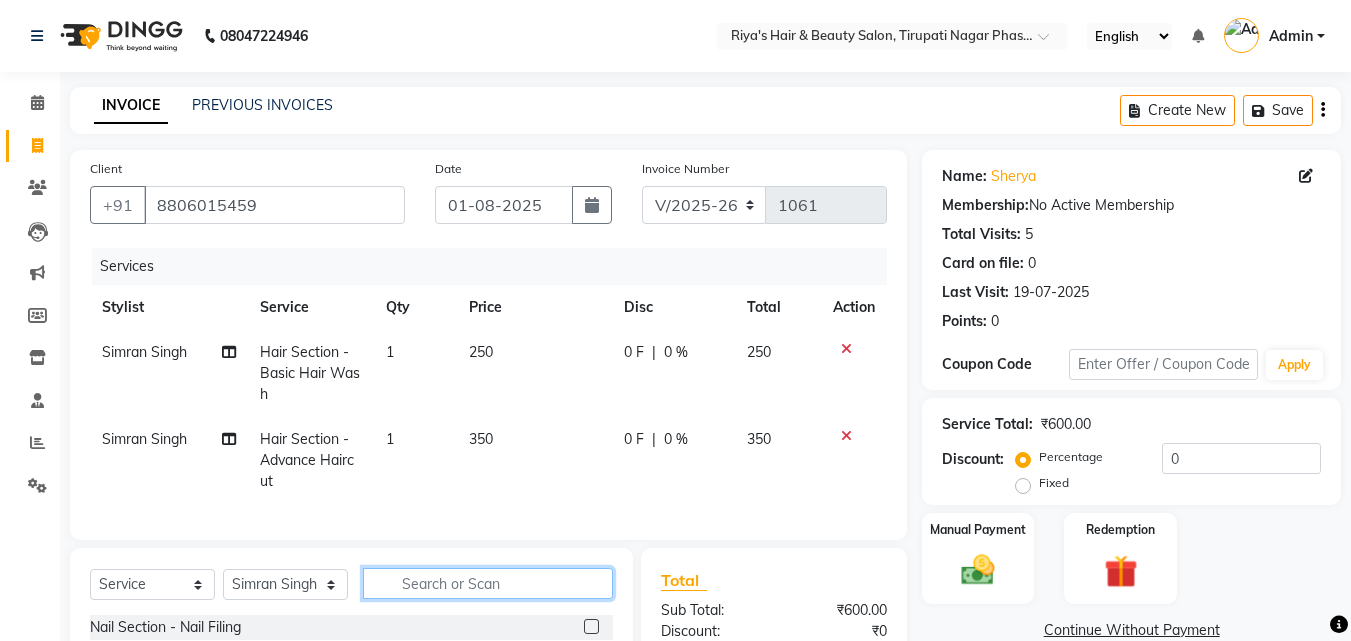 type 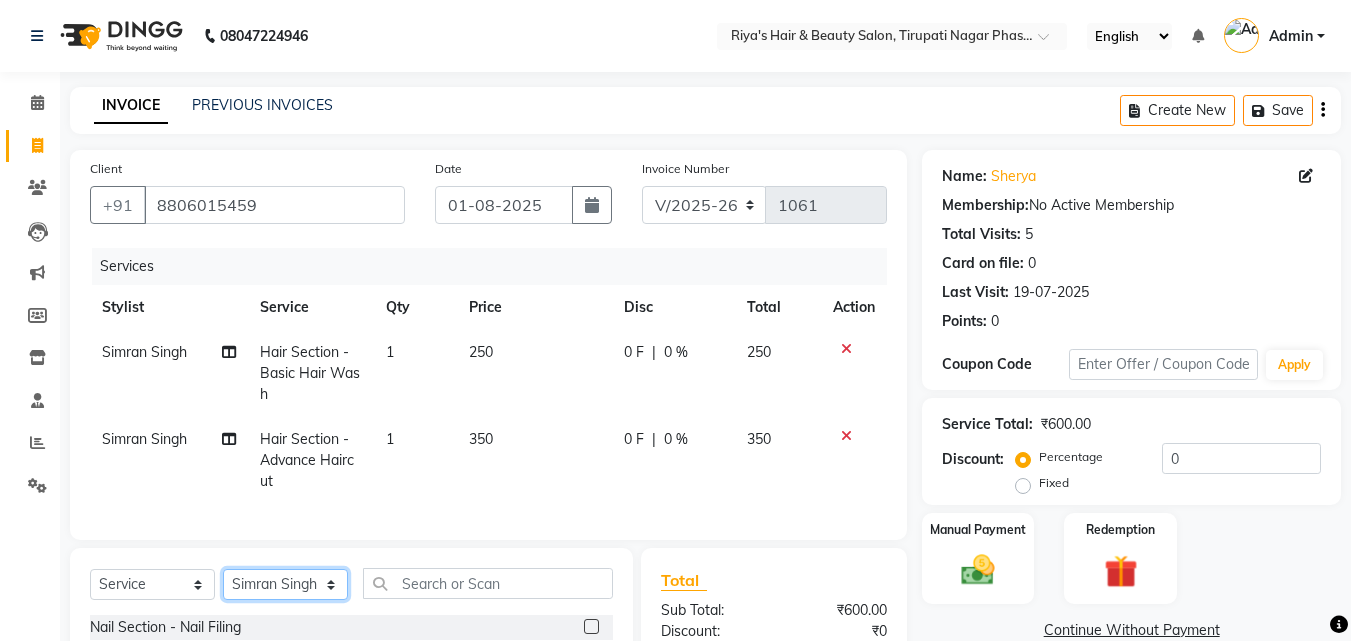 click on "Select Stylist Abida Khan Jitendra jadhav Kajal thakur Priyanaka satyadev Gupta  Priya Vilas pawar  Riya Raul Sakshi Vilas sawant  Siddhi Simran Singh" 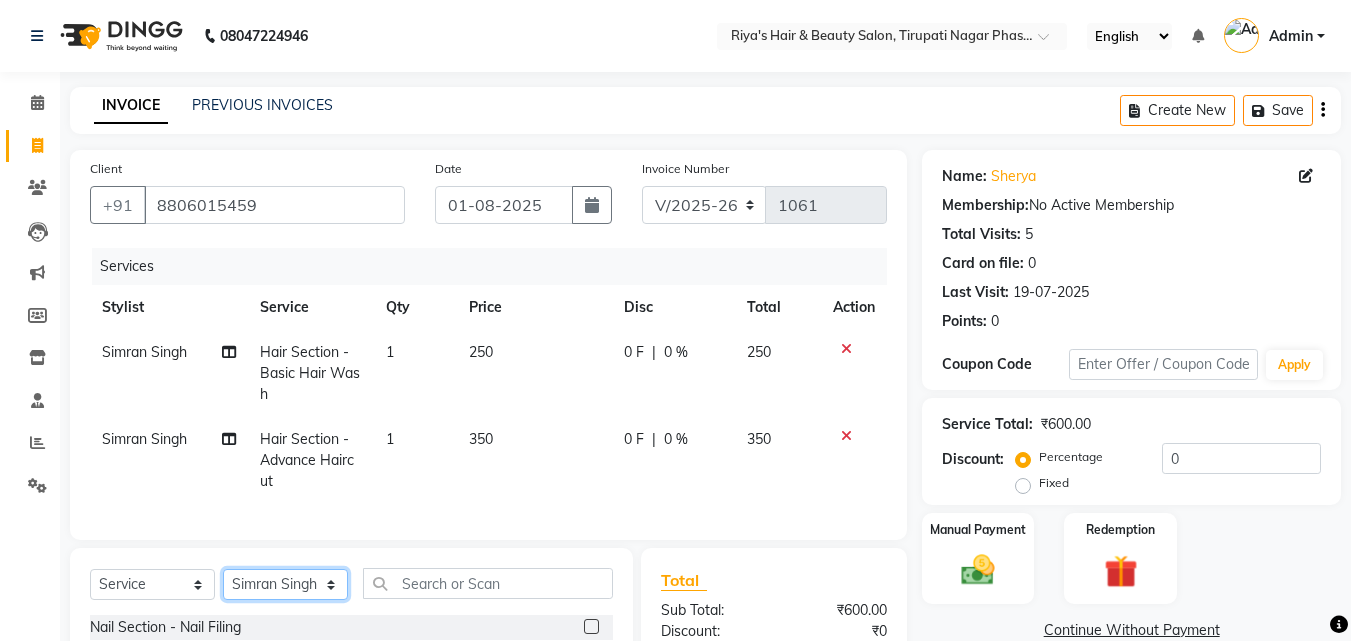 select on "67904" 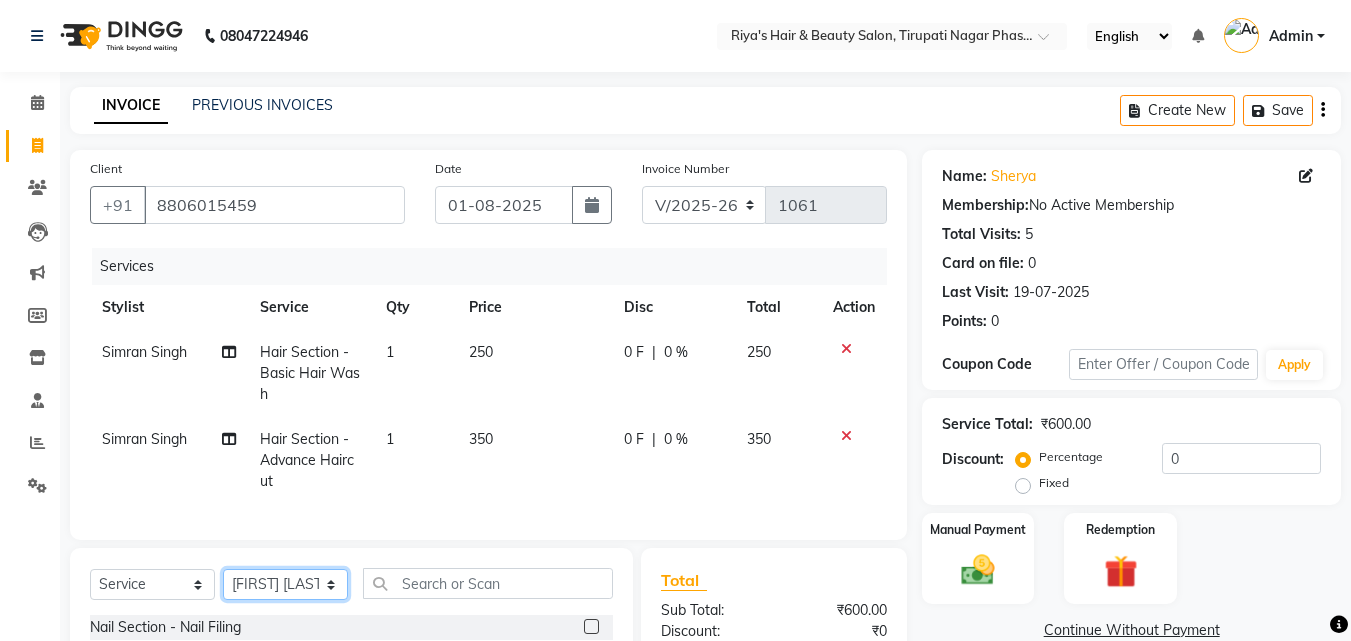 click on "Select Stylist Abida Khan Jitendra jadhav Kajal thakur Priyanaka satyadev Gupta  Priya Vilas pawar  Riya Raul Sakshi Vilas sawant  Siddhi Simran Singh" 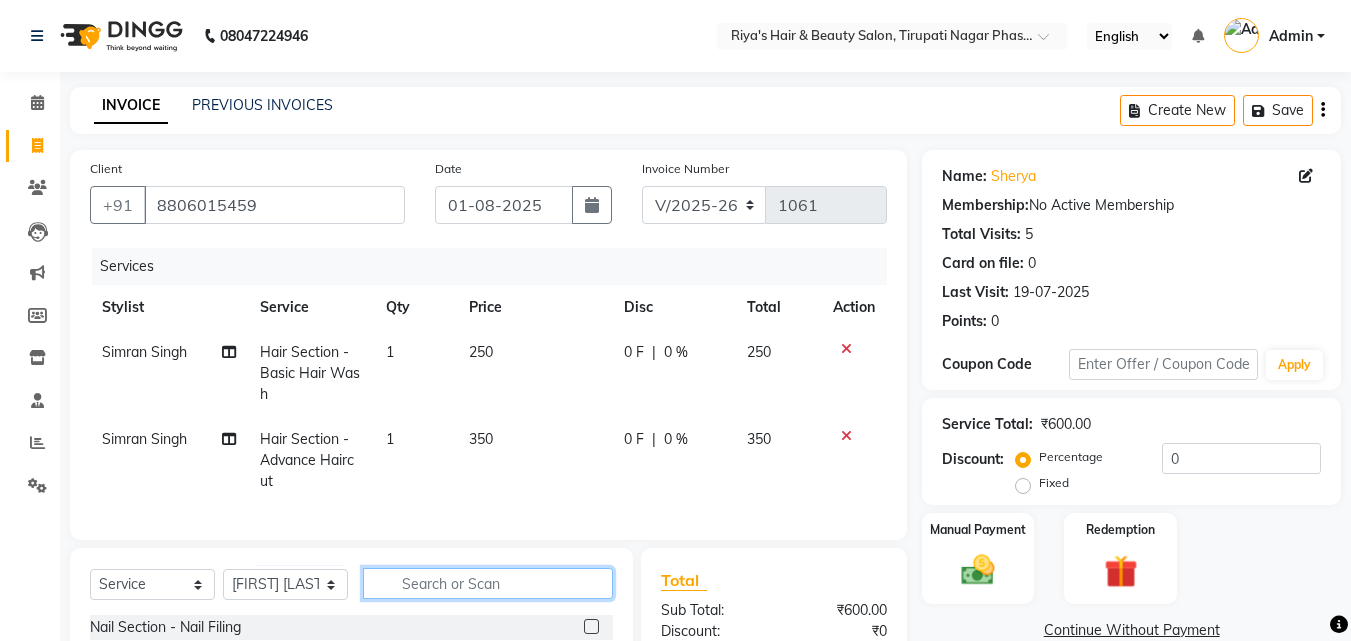 click 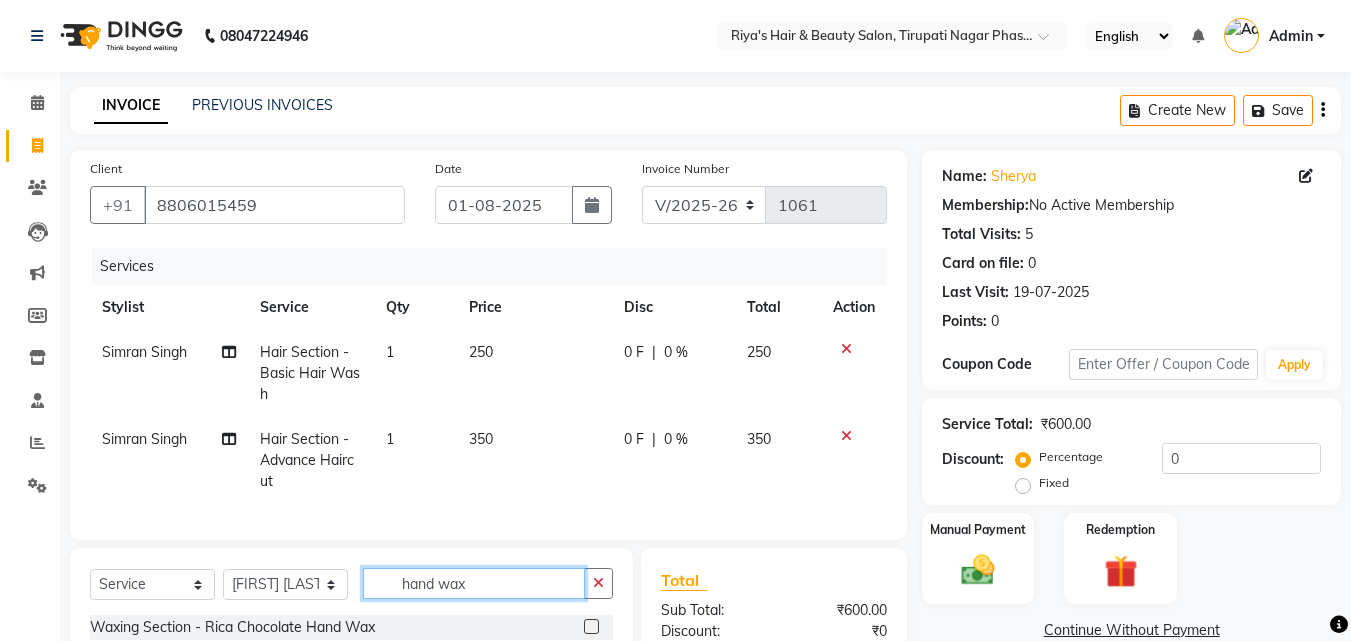 type on "hand wax" 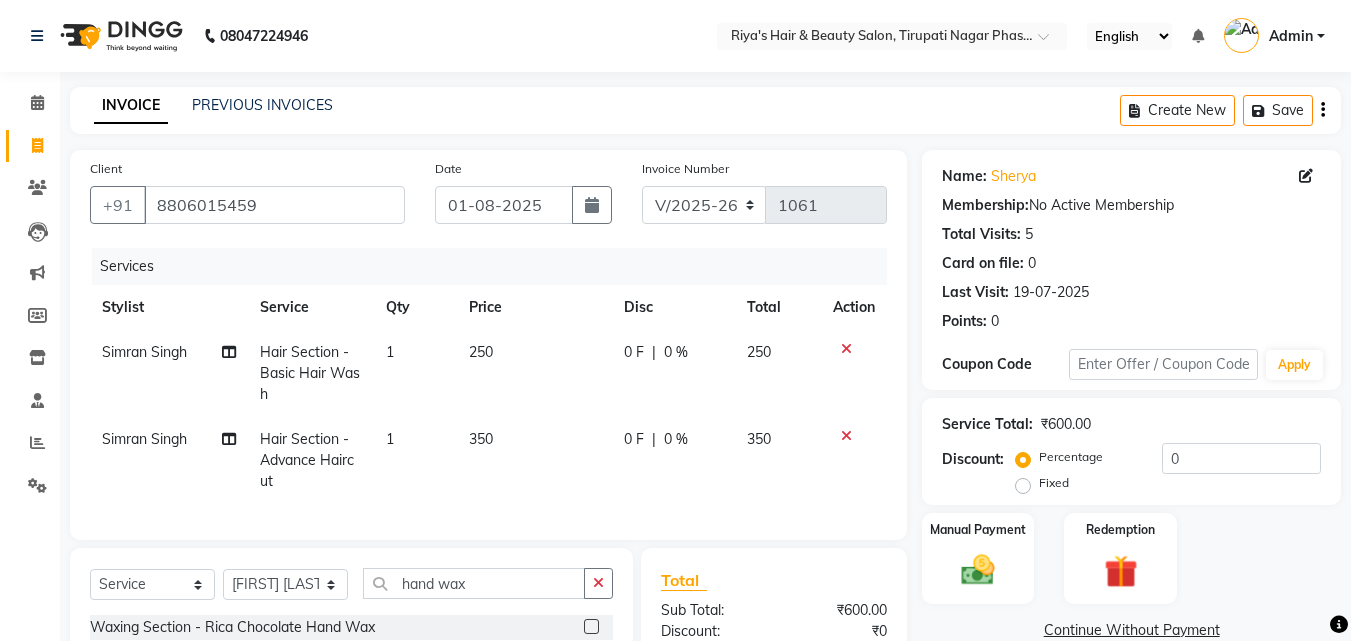 click on "Manual Payment Redemption" 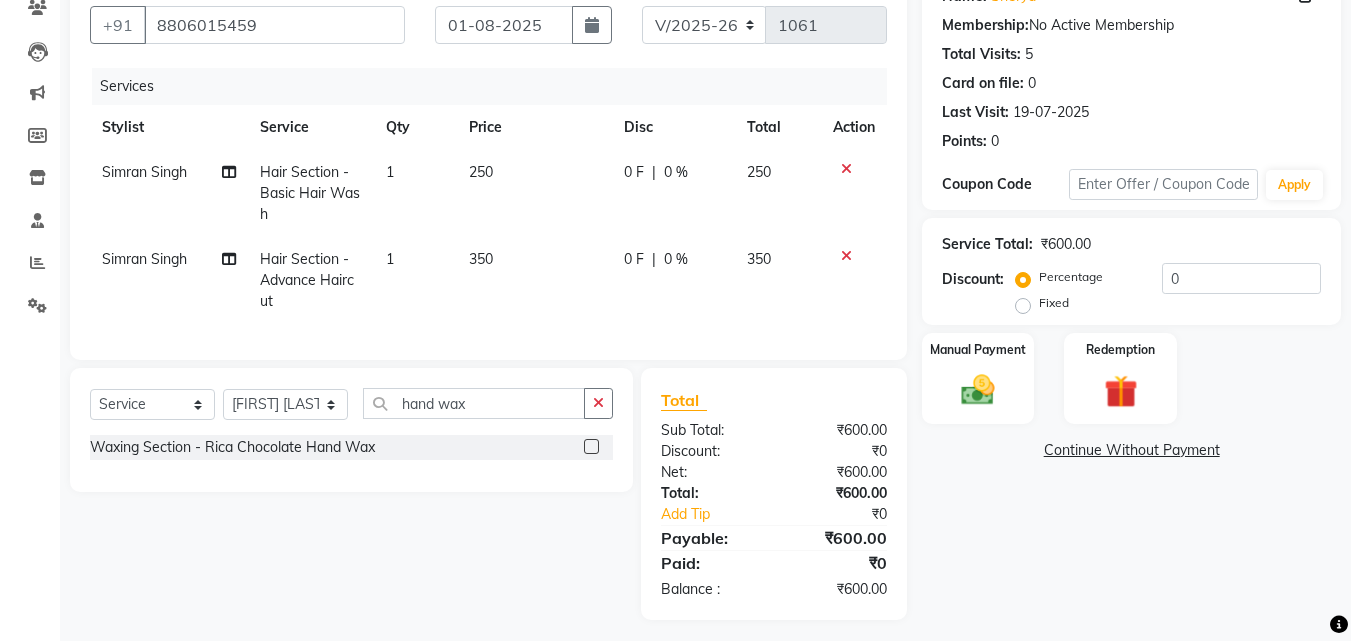 scroll, scrollTop: 204, scrollLeft: 0, axis: vertical 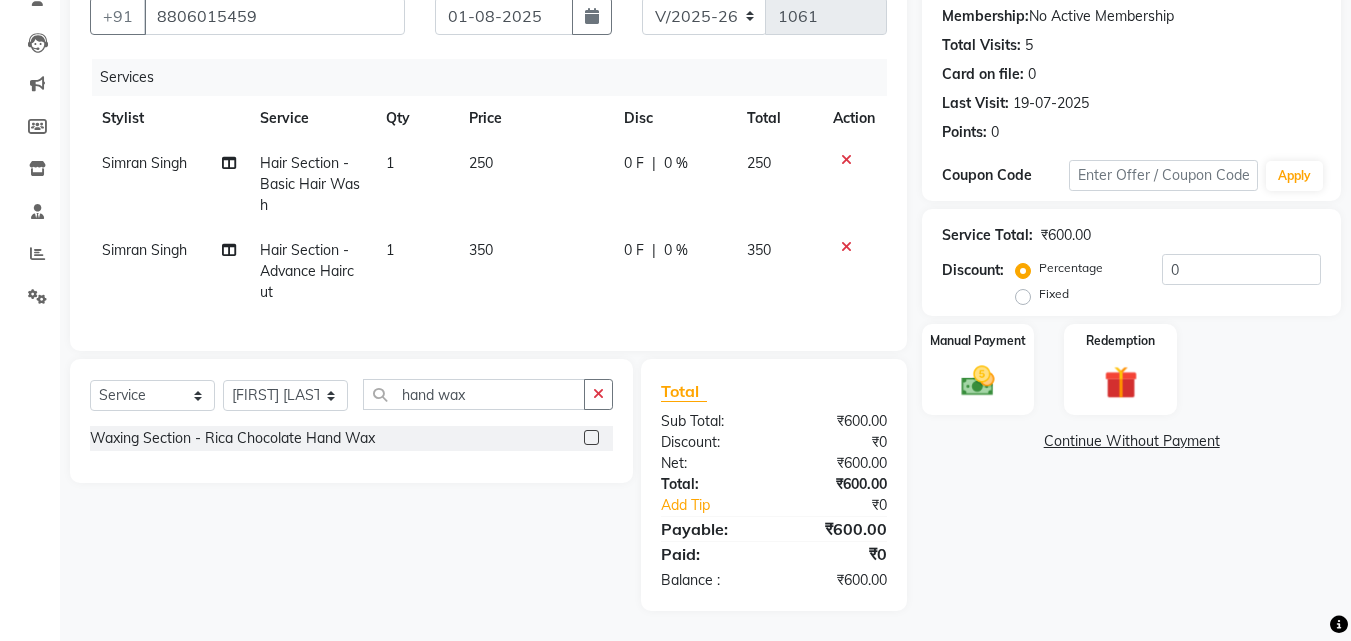 click 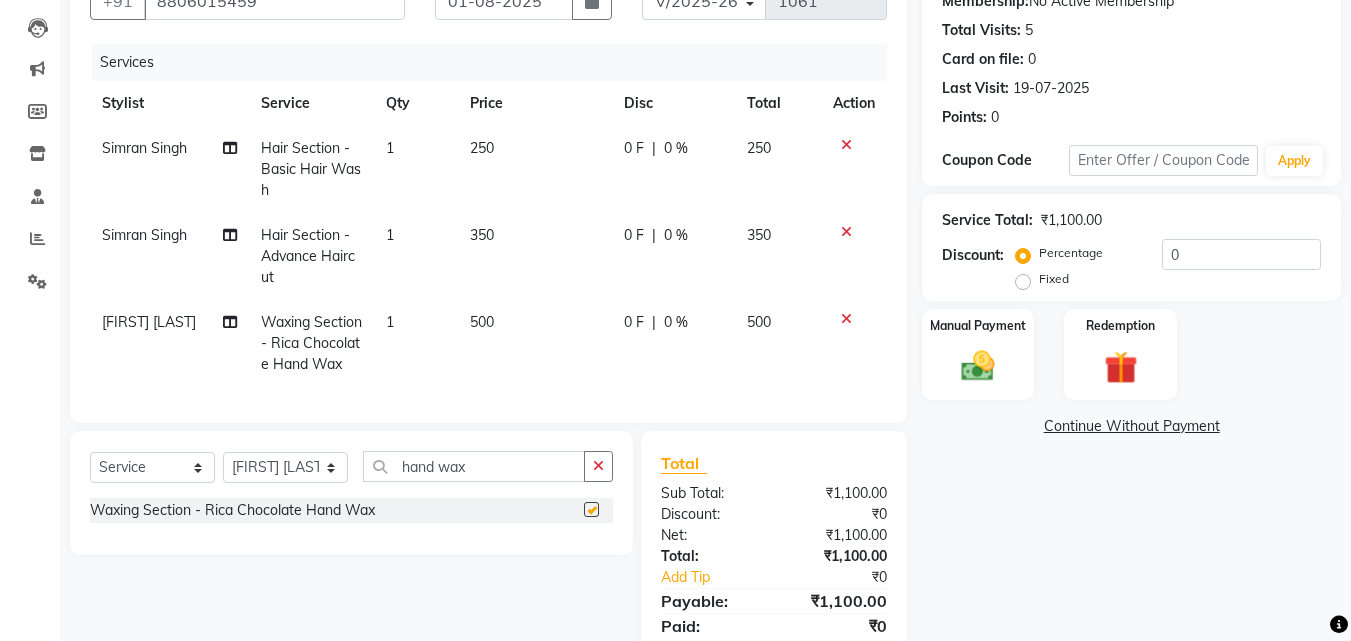 checkbox on "false" 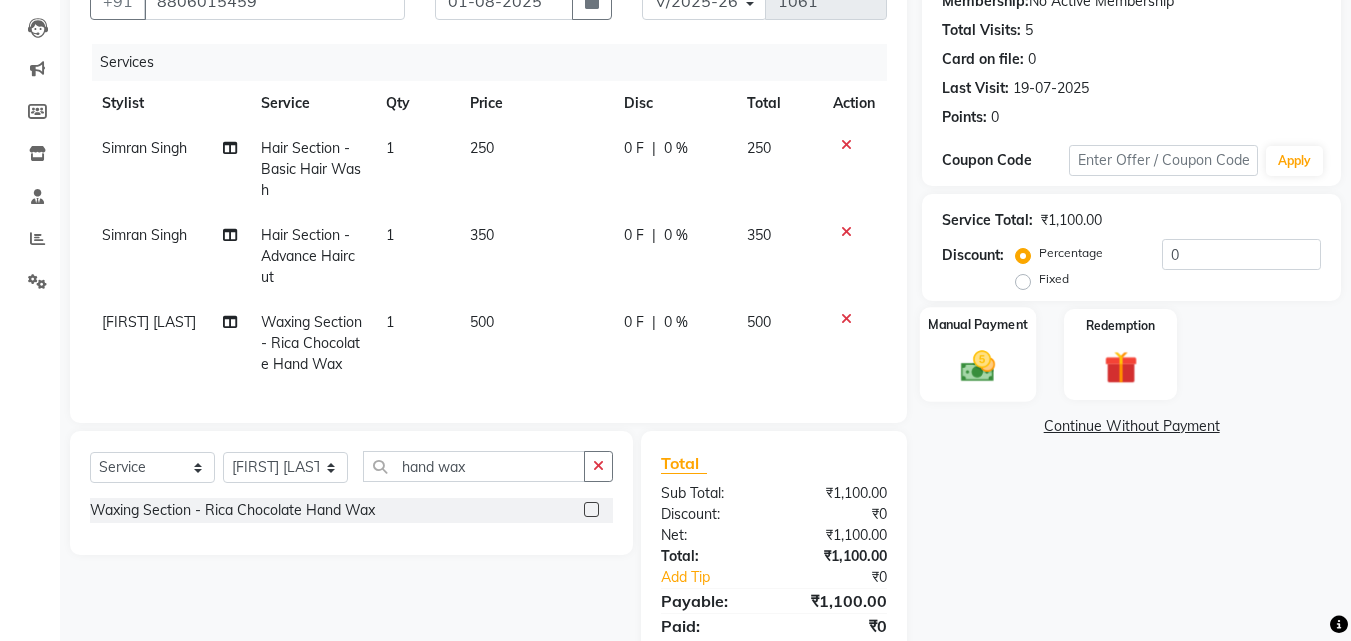 click on "Manual Payment" 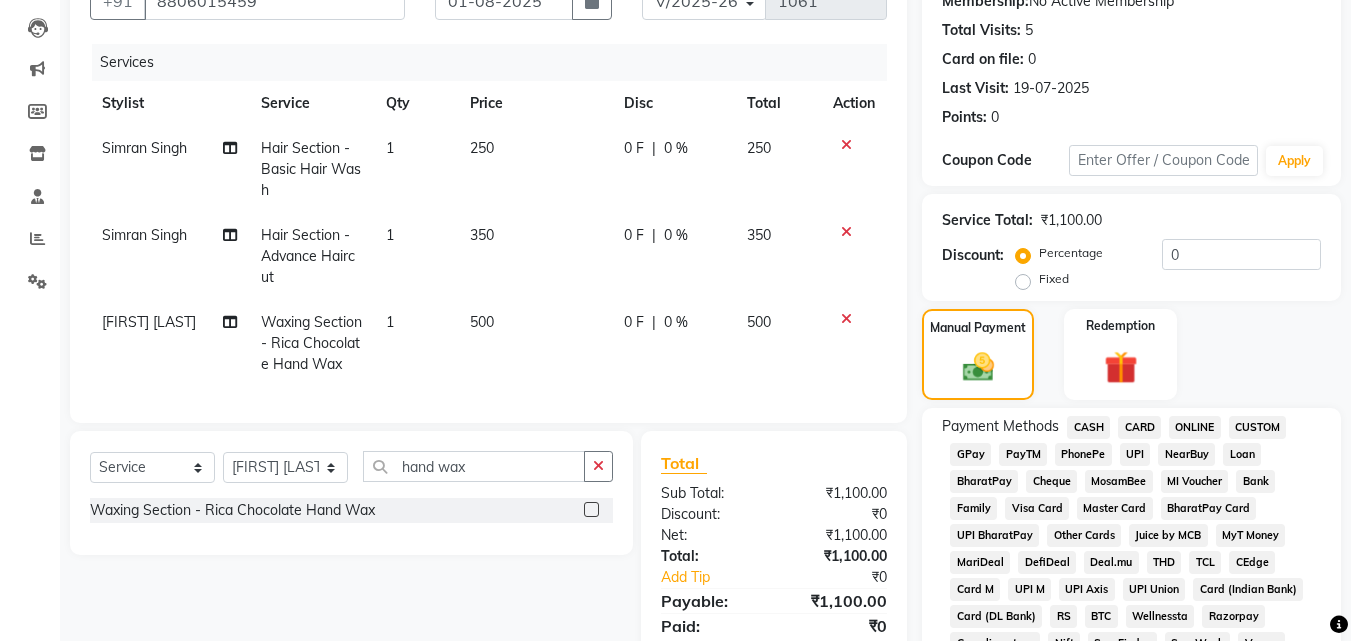 click on "GPay" 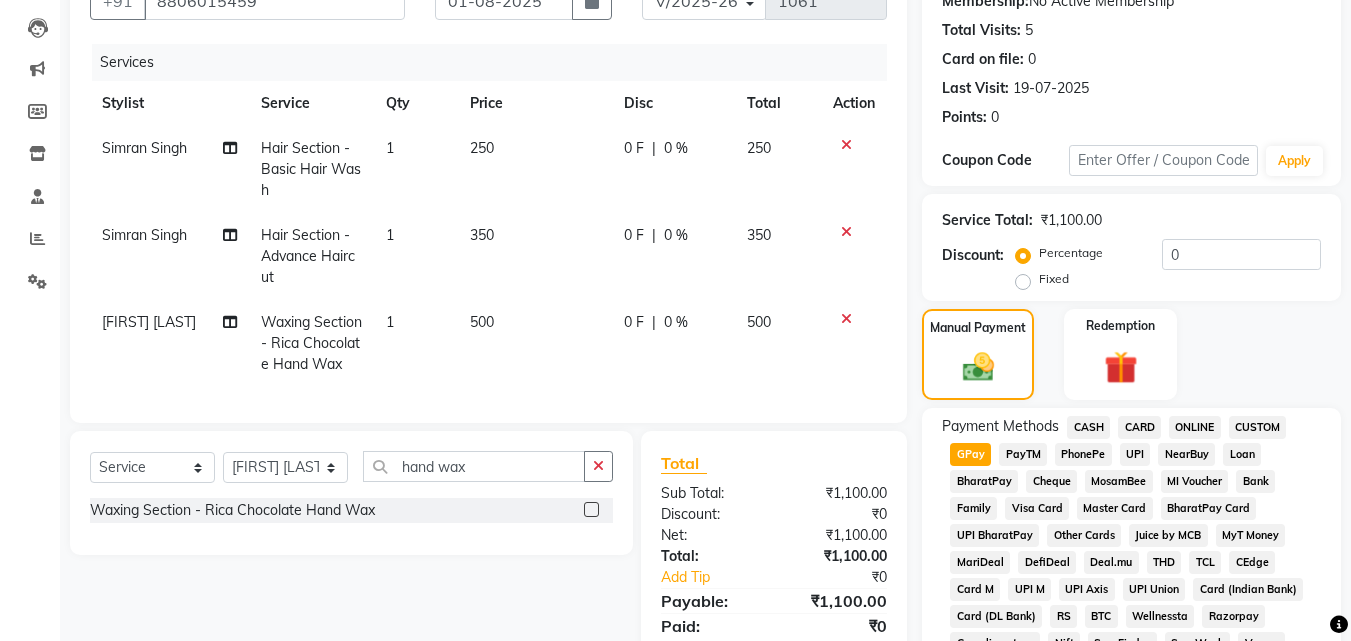 scroll, scrollTop: 764, scrollLeft: 0, axis: vertical 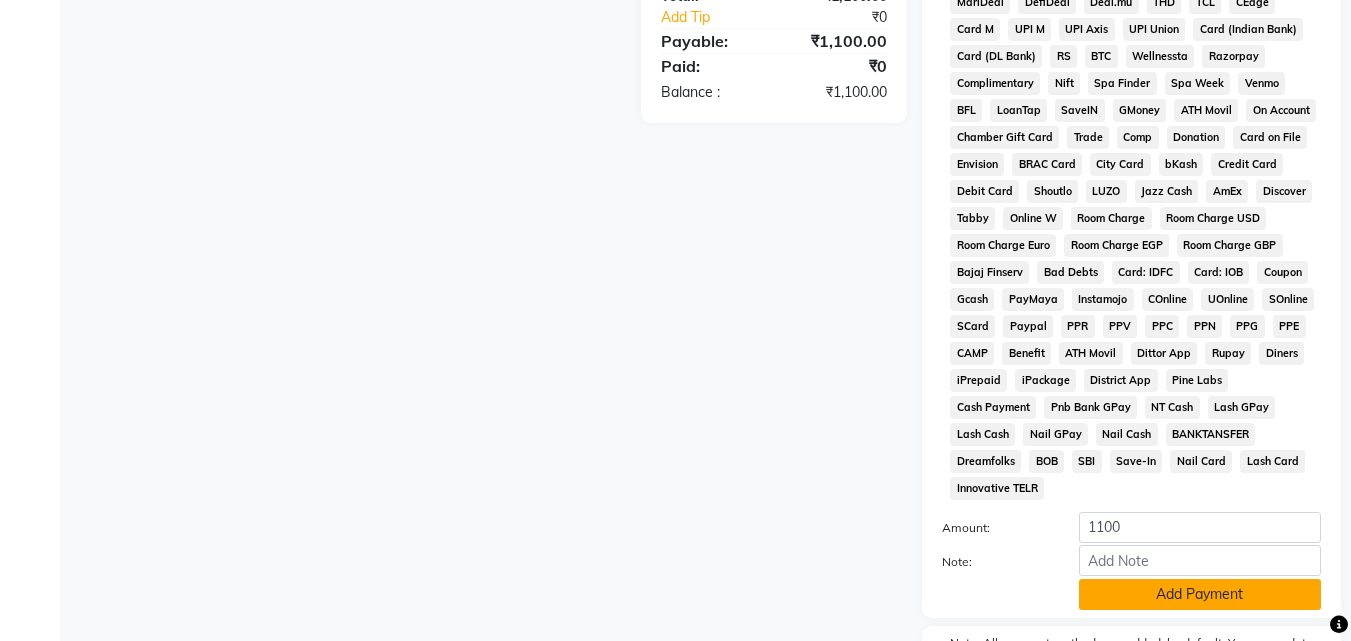 click on "Add Payment" 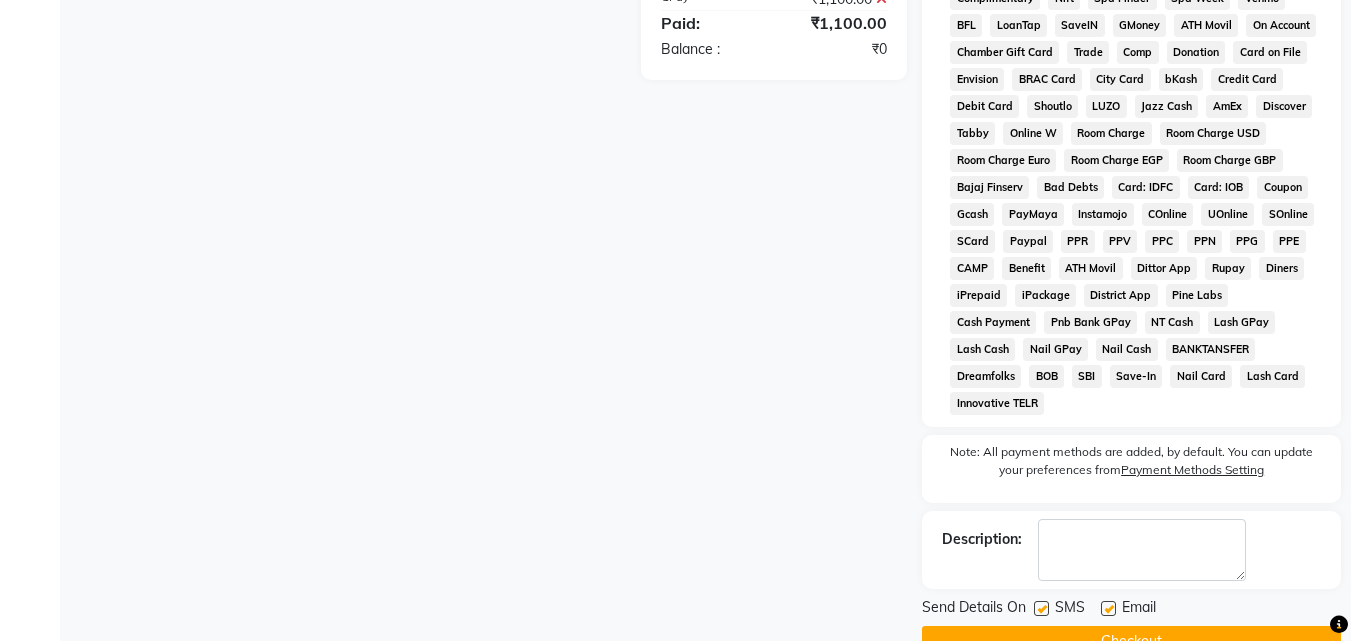 scroll, scrollTop: 868, scrollLeft: 0, axis: vertical 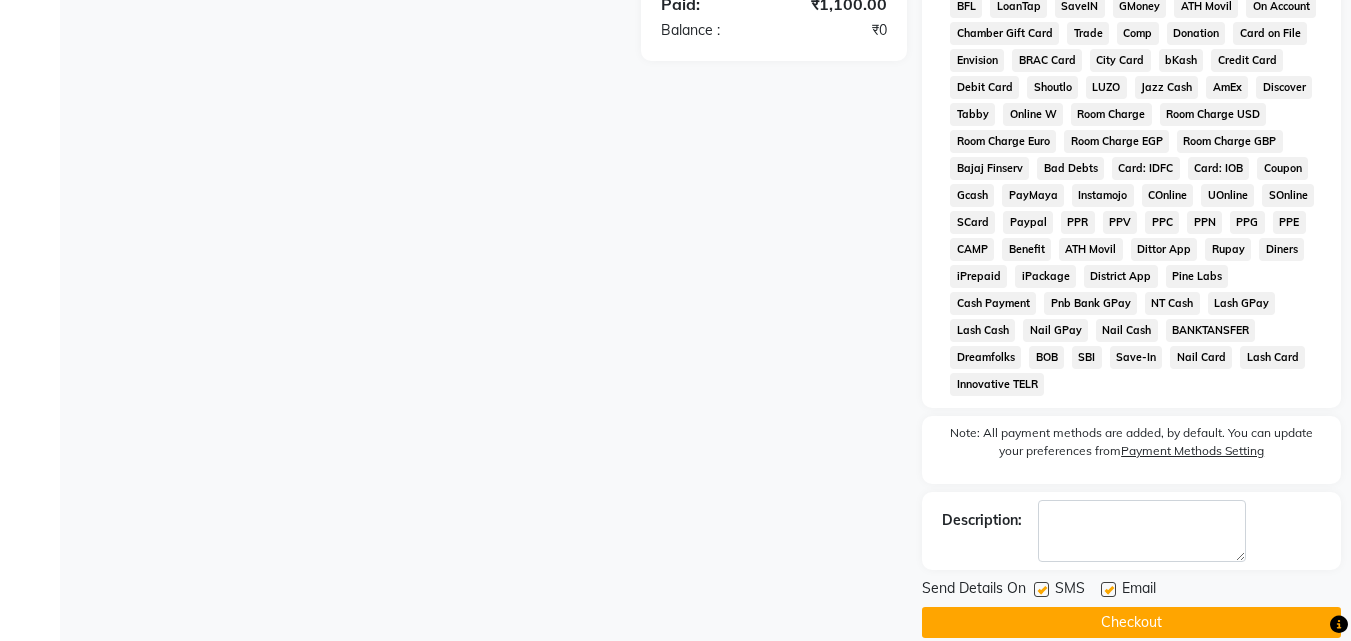 click on "Checkout" 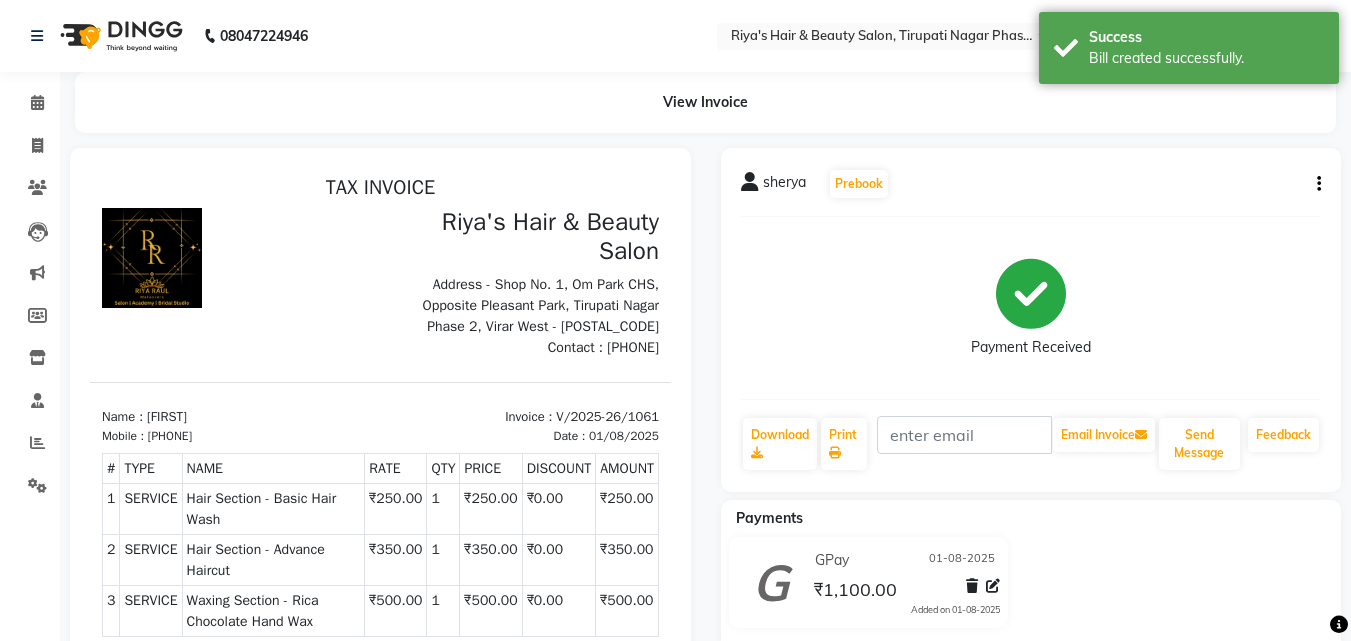 scroll, scrollTop: 0, scrollLeft: 0, axis: both 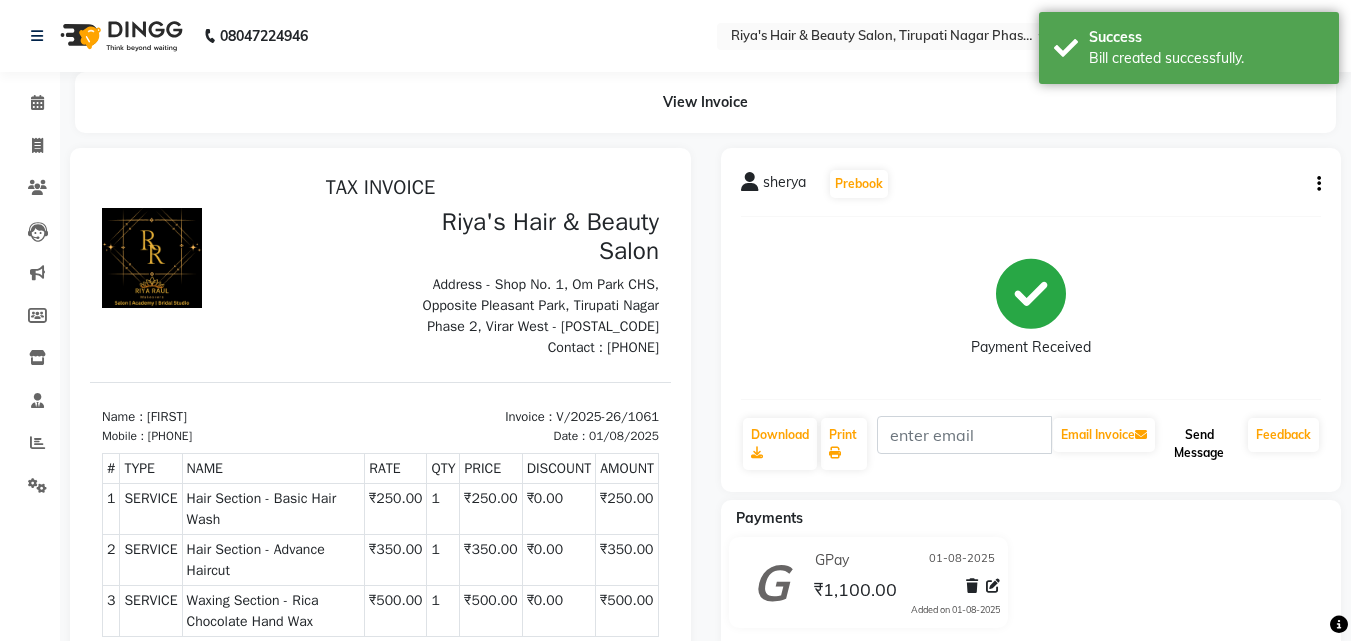 click on "Send Message" 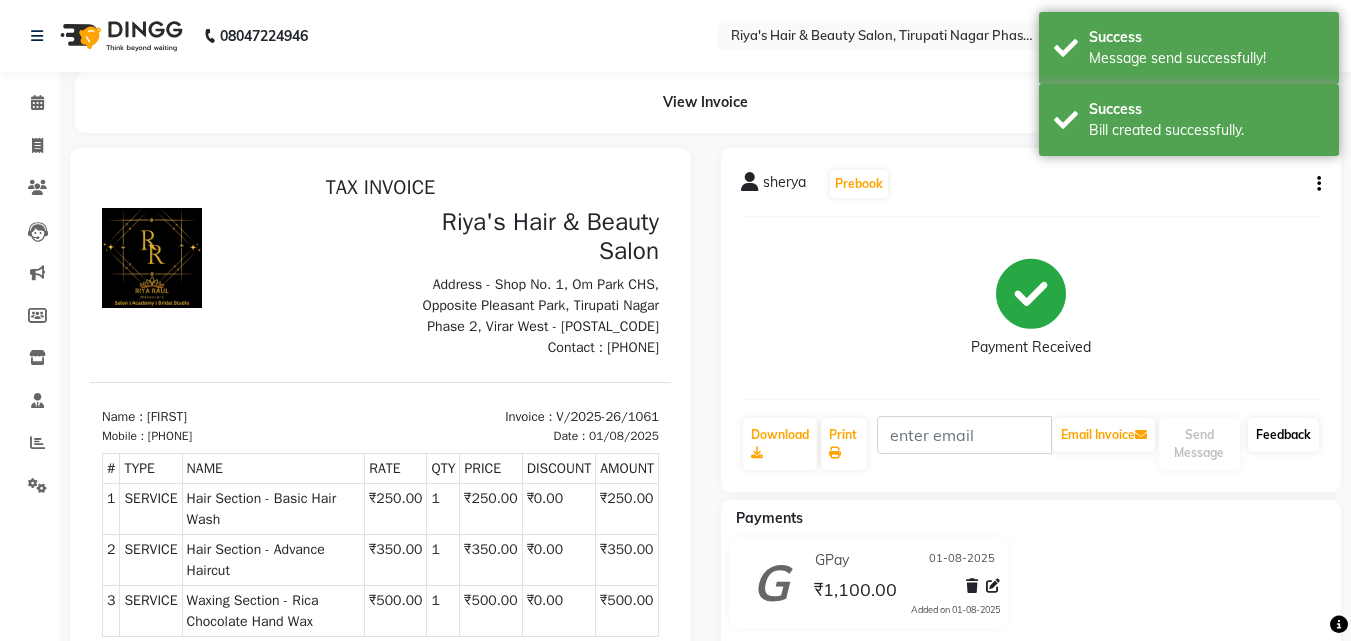 click on "Feedback" 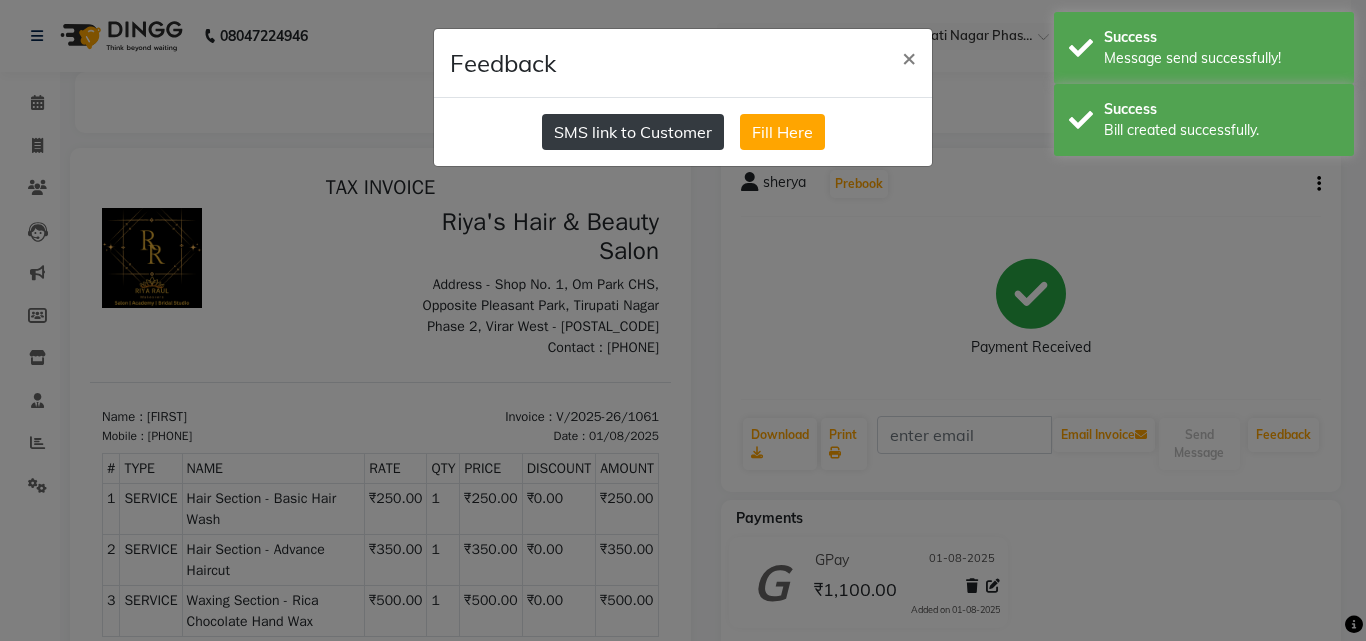 click on "SMS link to Customer" 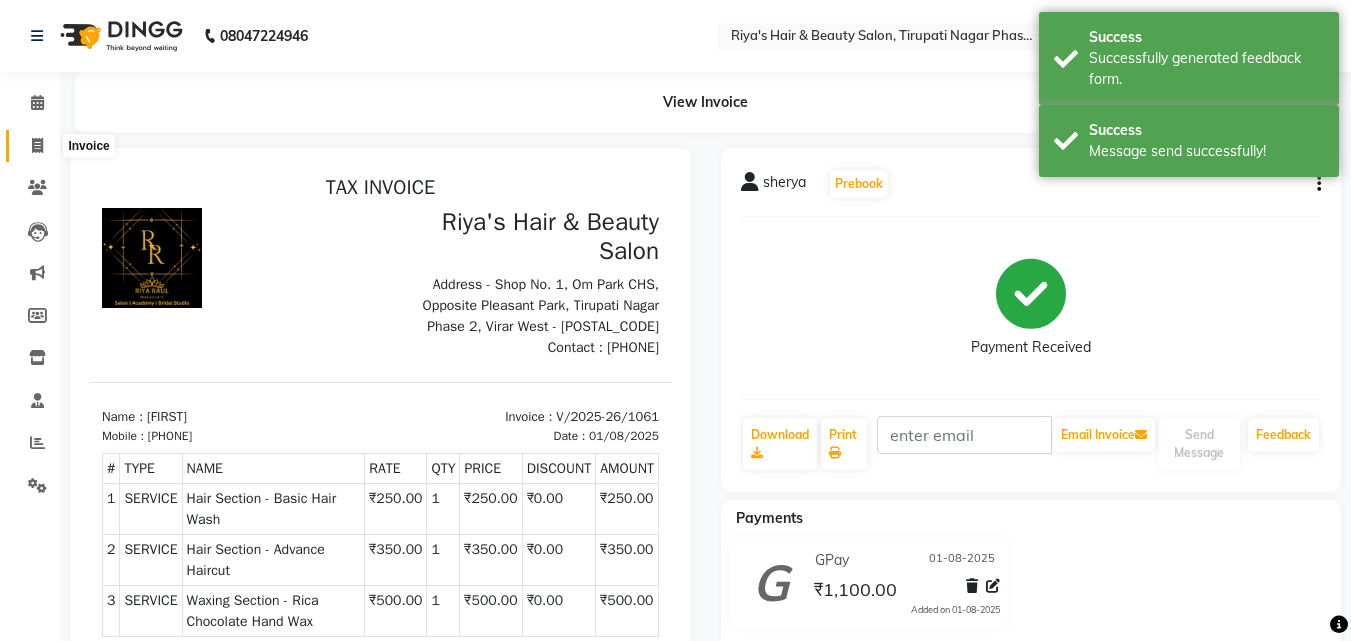 click 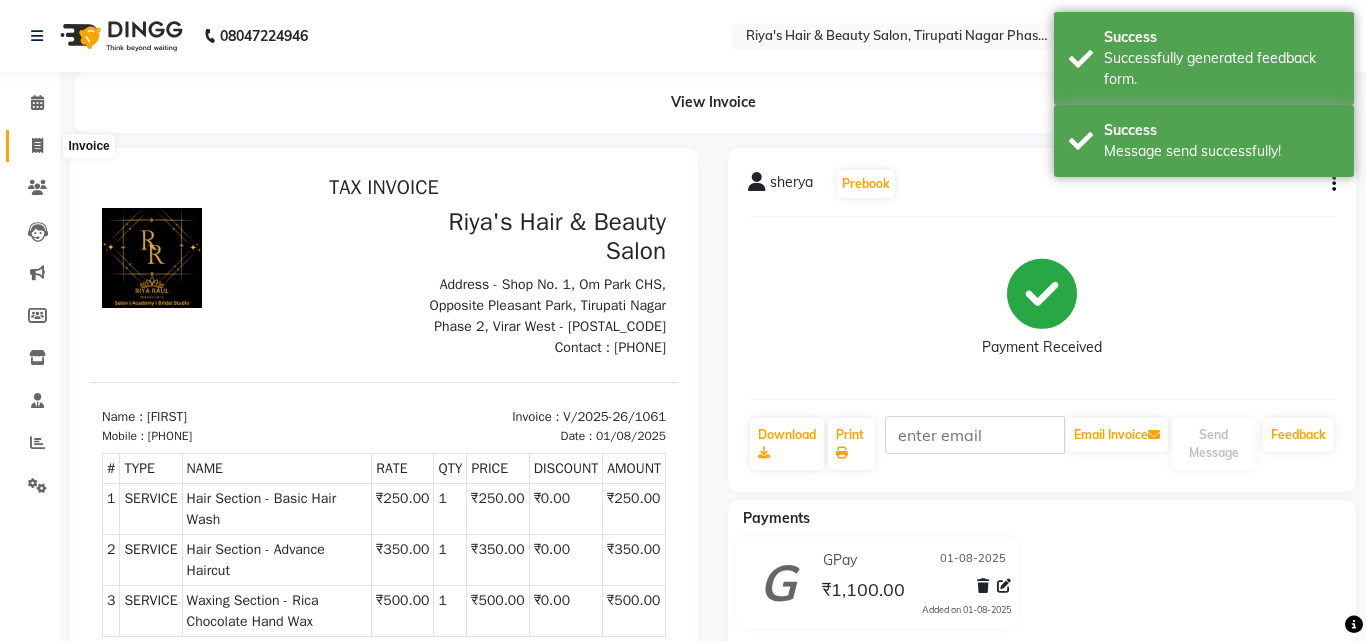 select on "5401" 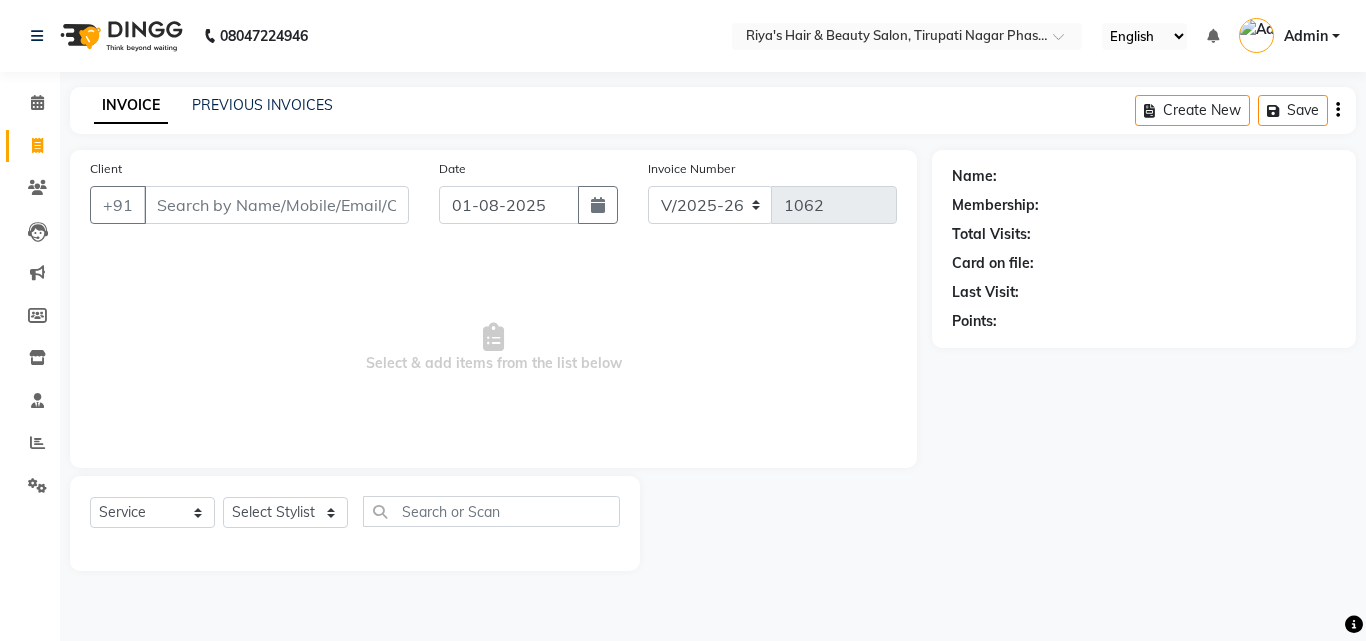 click 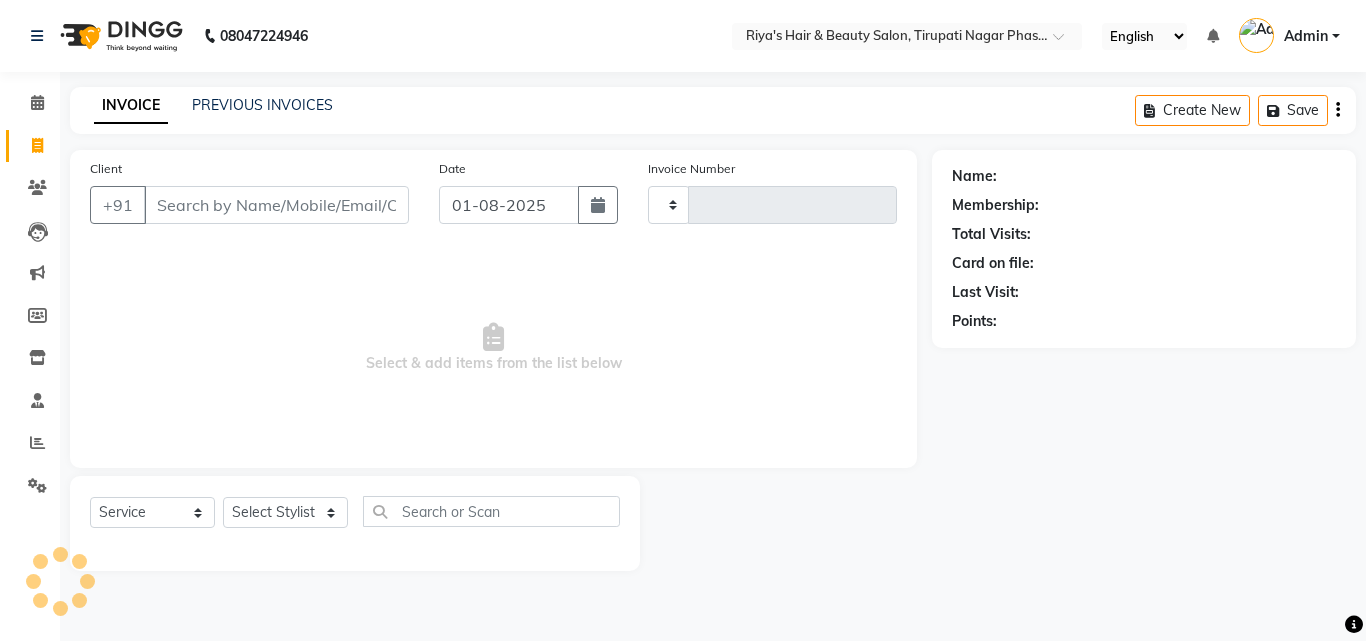 type on "1062" 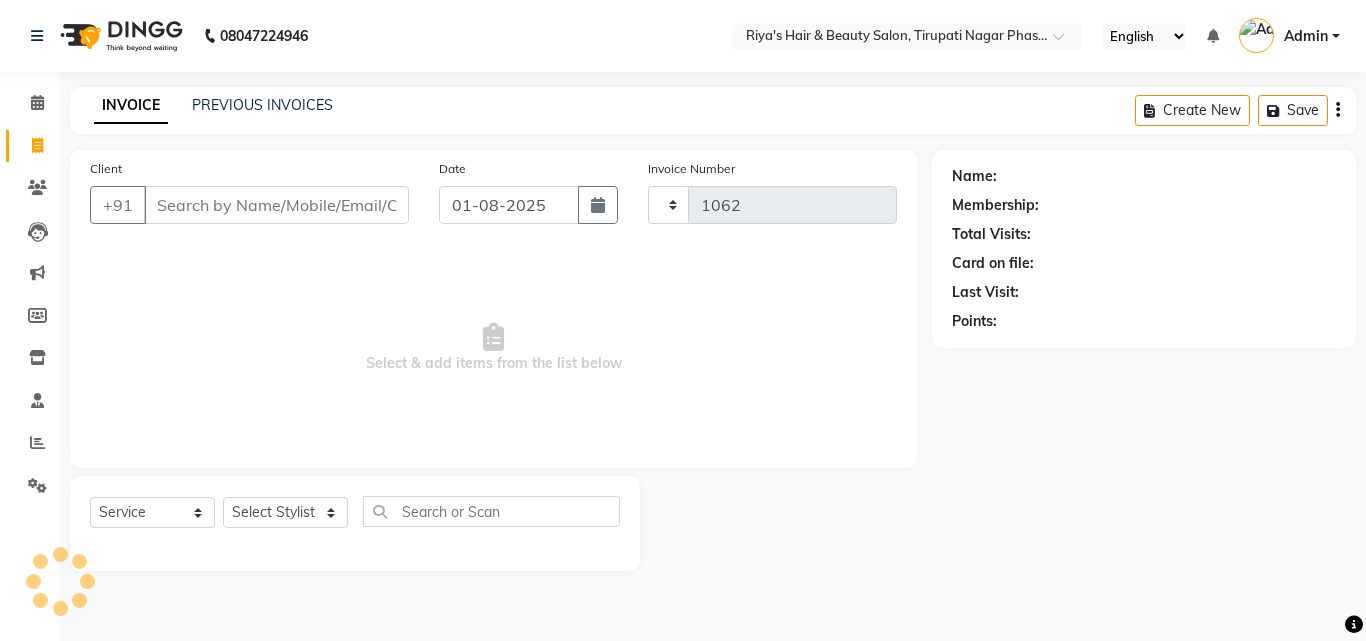 select on "5401" 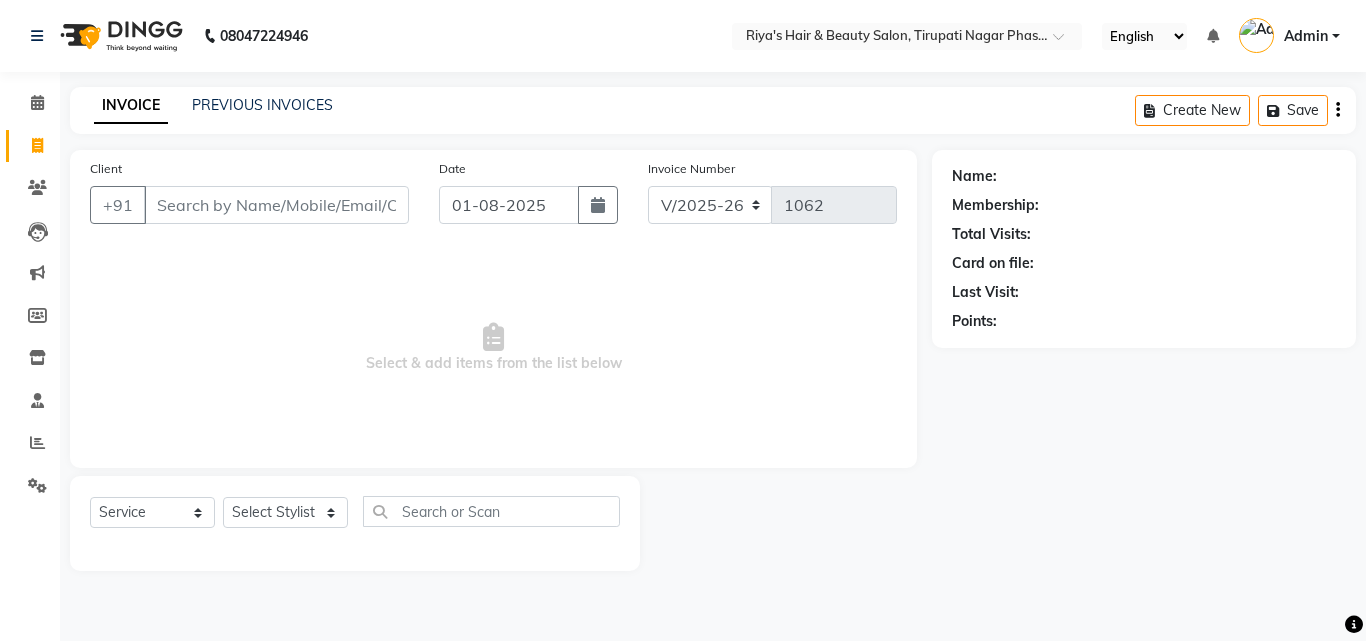 click on "Client" at bounding box center (276, 205) 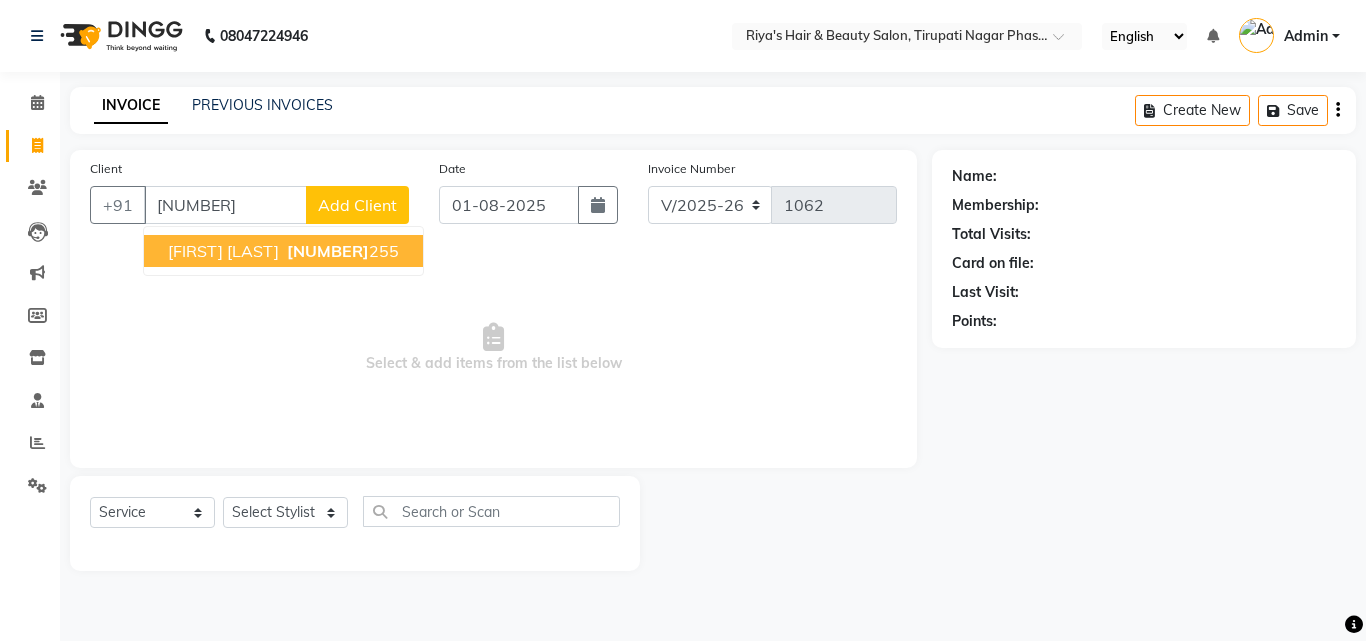 click on "[FIRST] [LAST]" at bounding box center [223, 251] 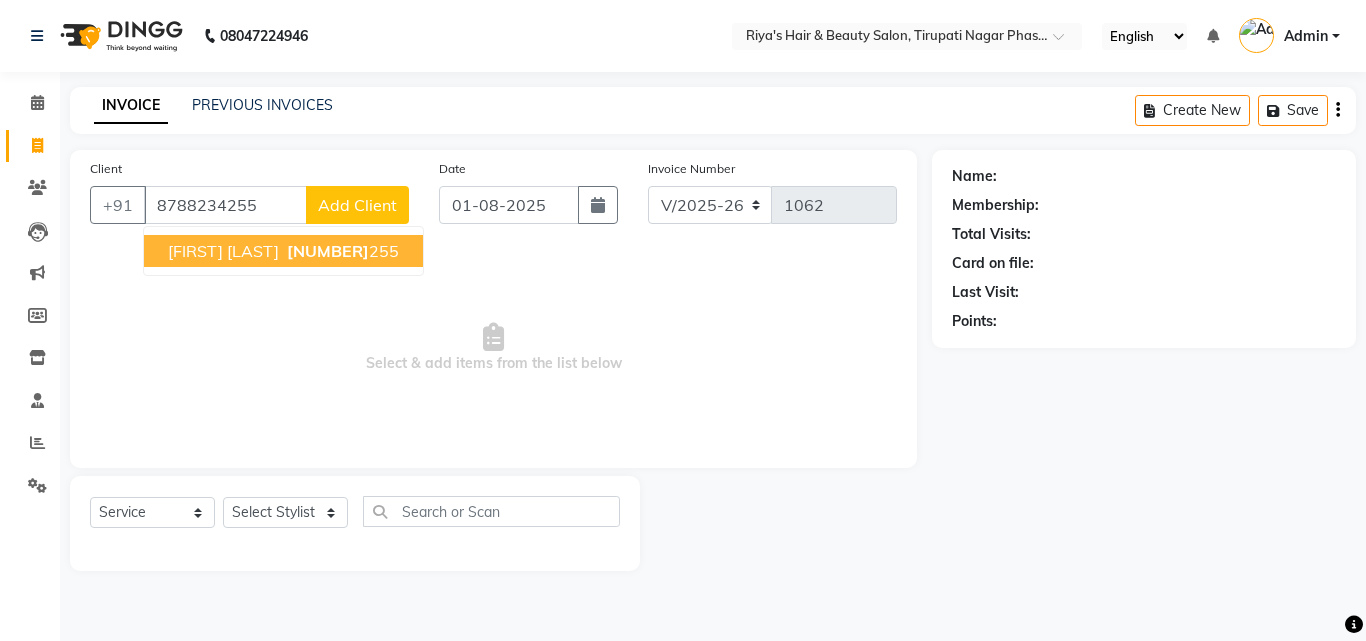 type on "8788234255" 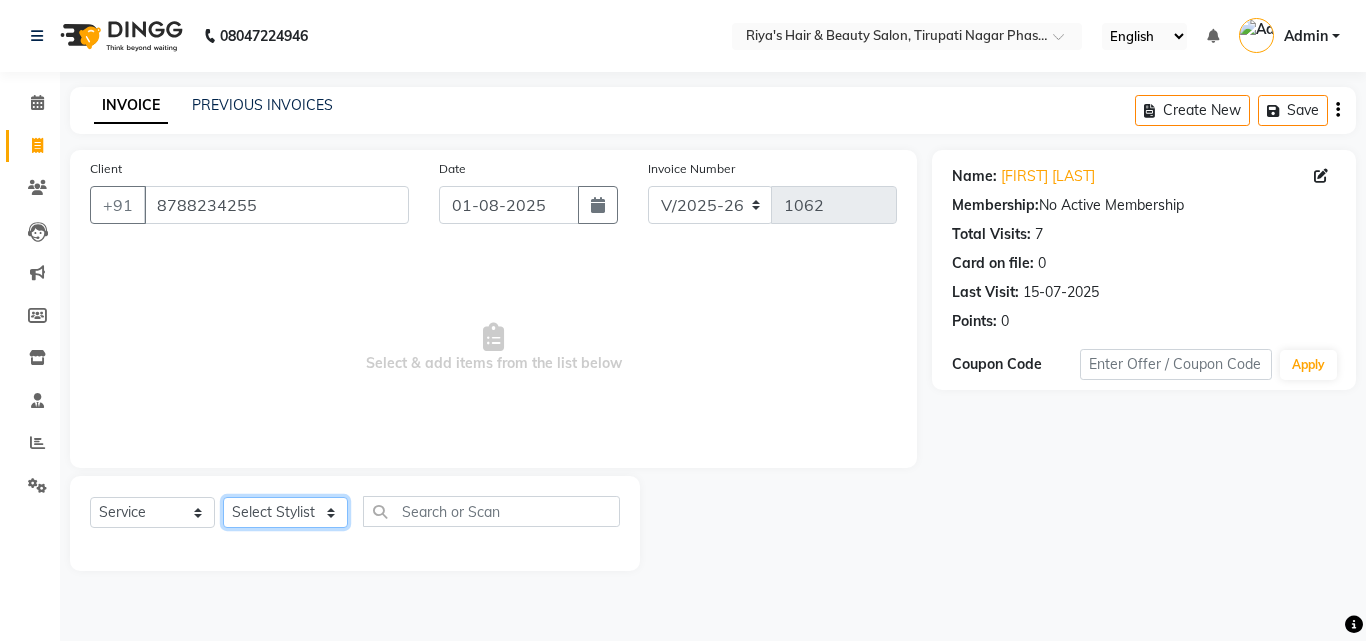 click on "Select Stylist Abida Khan Jitendra jadhav Kajal thakur Priyanaka satyadev Gupta  Priya Vilas pawar  Riya Raul Sakshi Vilas sawant  Siddhi Simran Singh" 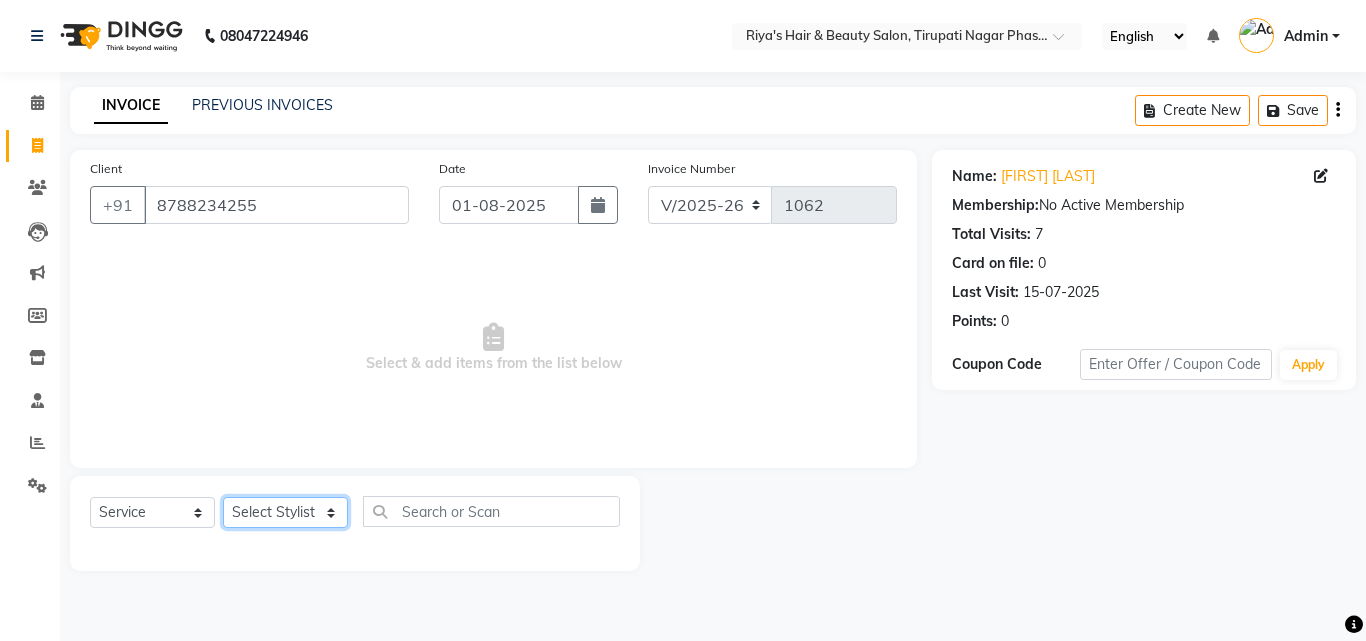 select on "35986" 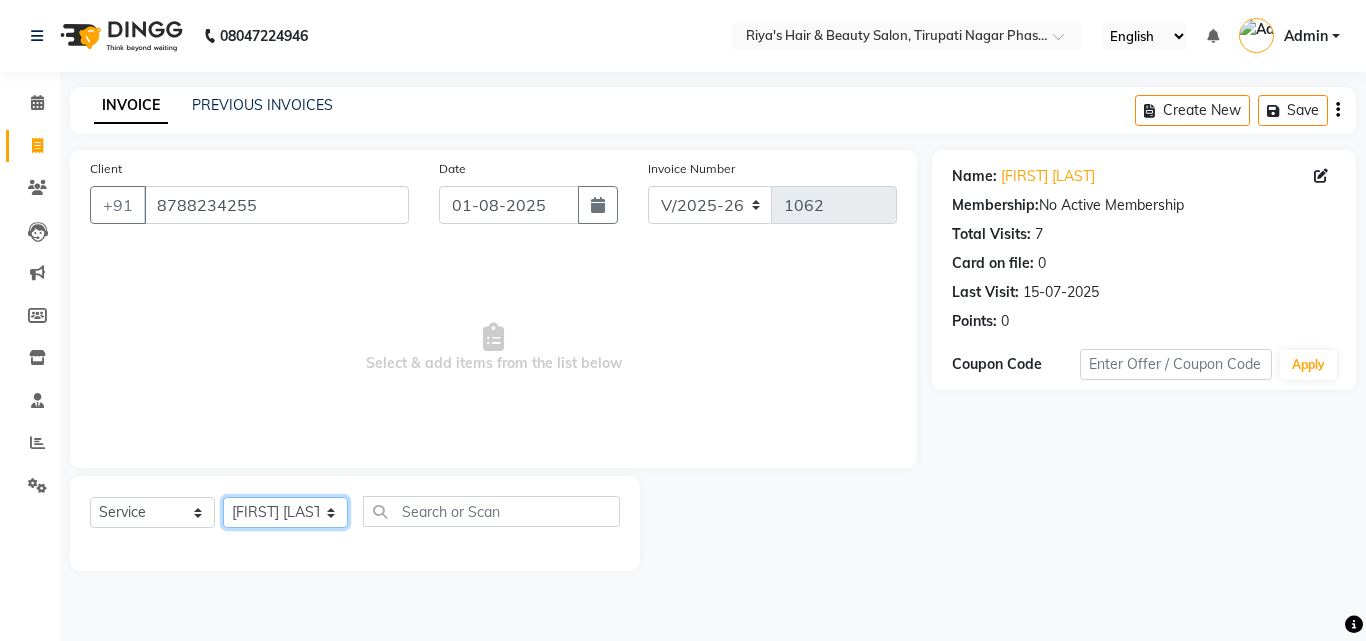 click on "Select Stylist Abida Khan Jitendra jadhav Kajal thakur Priyanaka satyadev Gupta  Priya Vilas pawar  Riya Raul Sakshi Vilas sawant  Siddhi Simran Singh" 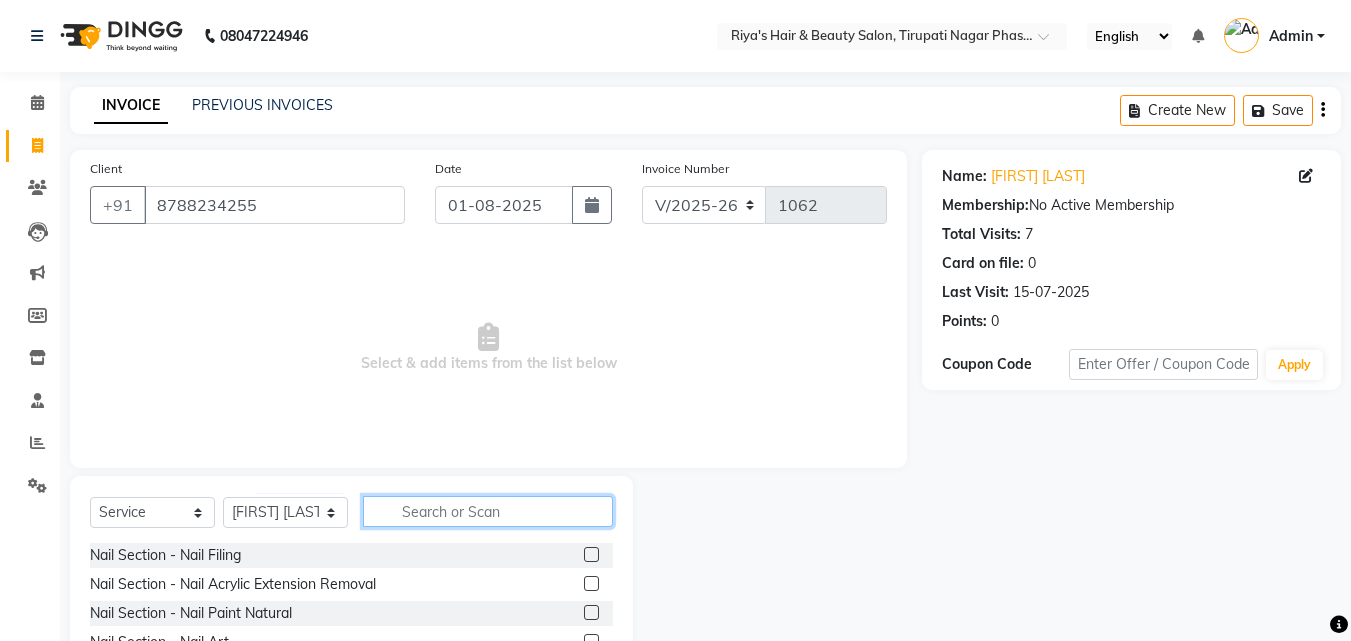 click 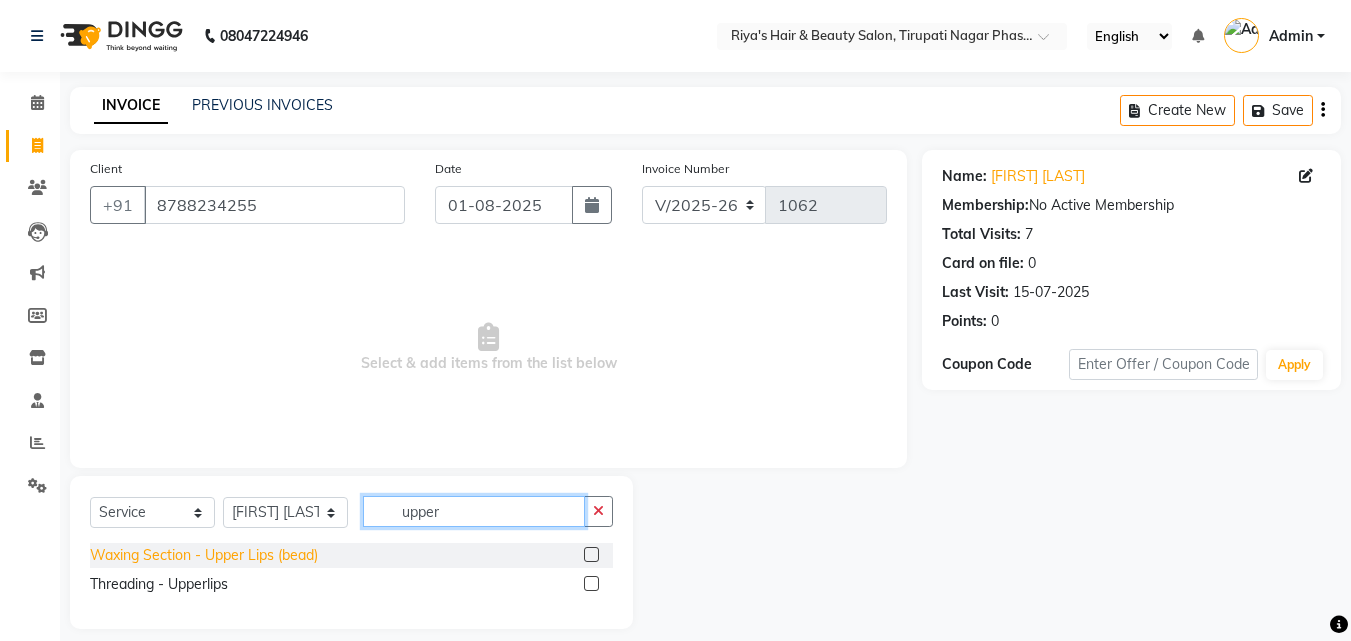 type on "upper" 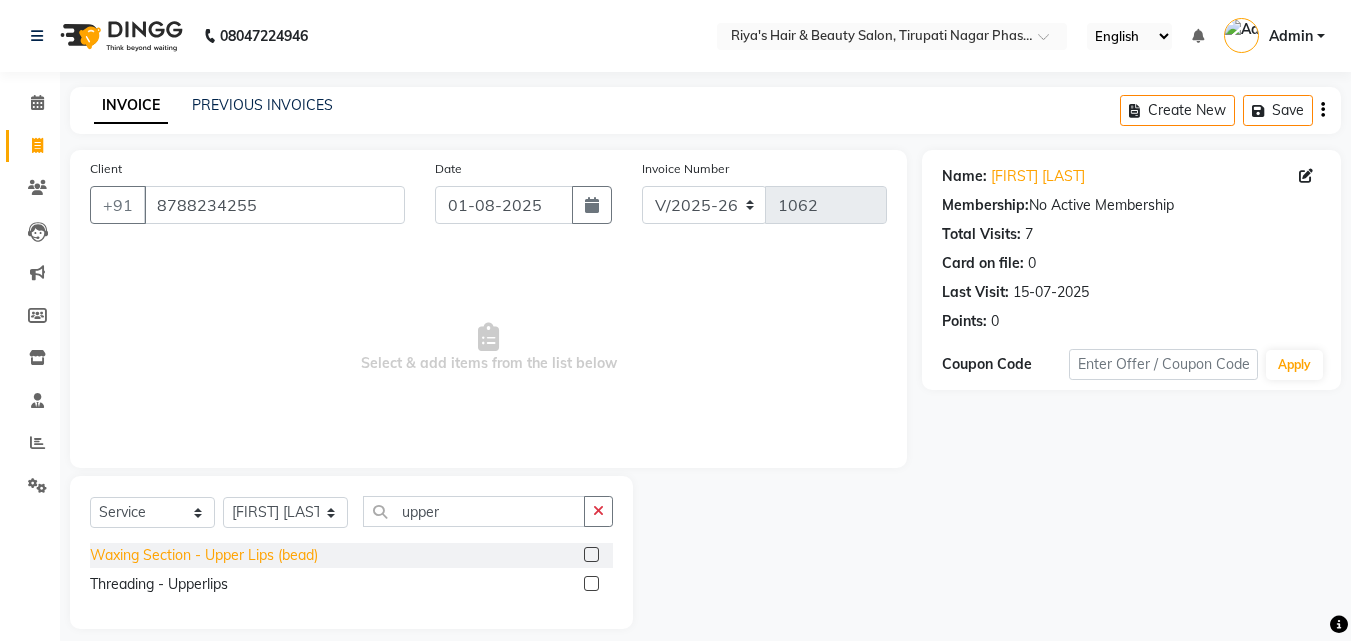 click on "Waxing Section - Upper Lips (bead)" 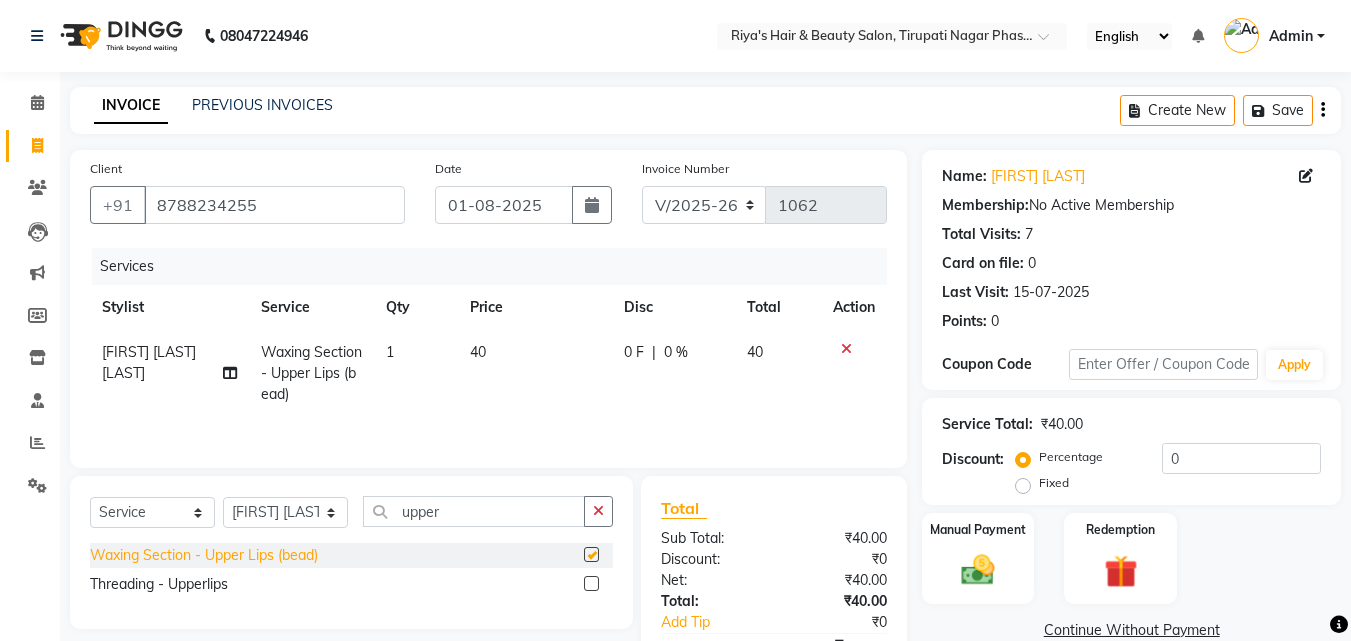 checkbox on "false" 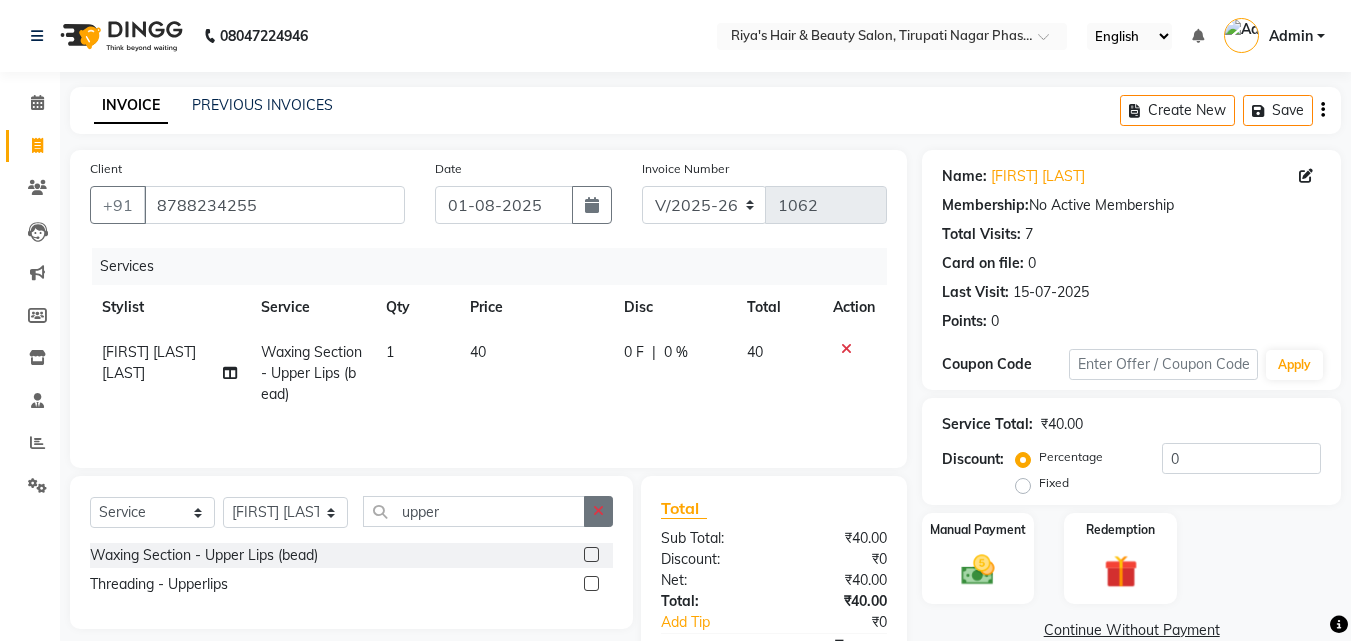 click 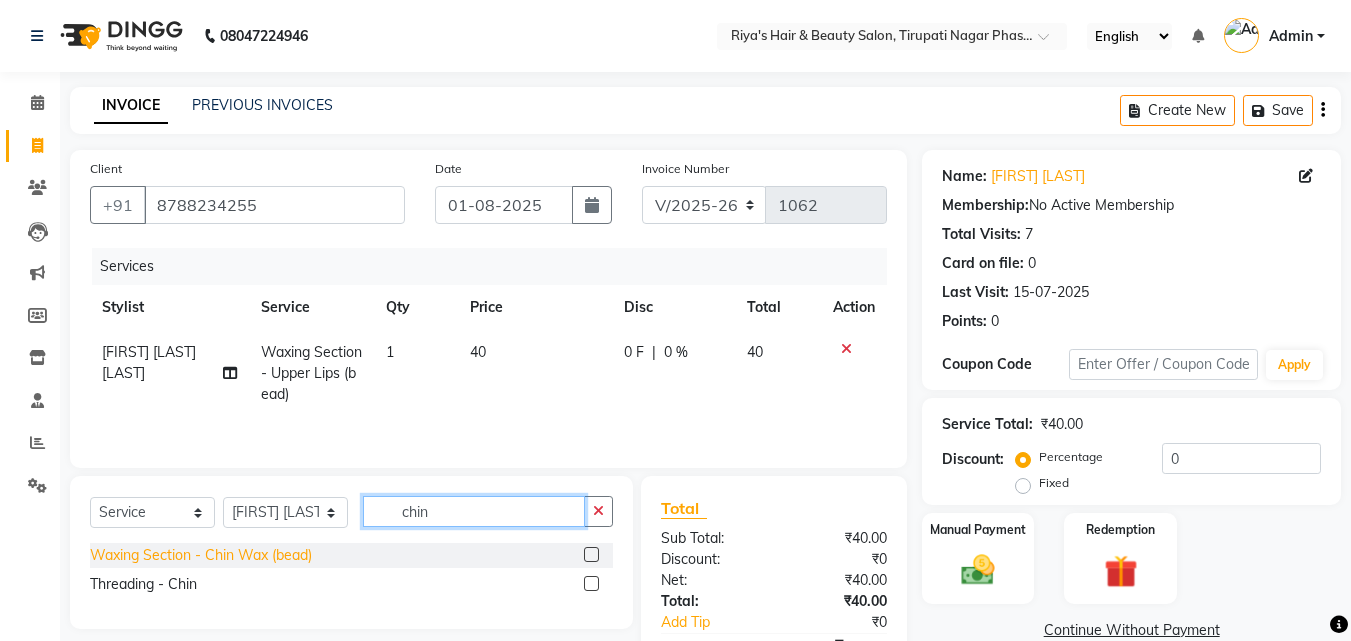 type on "chin" 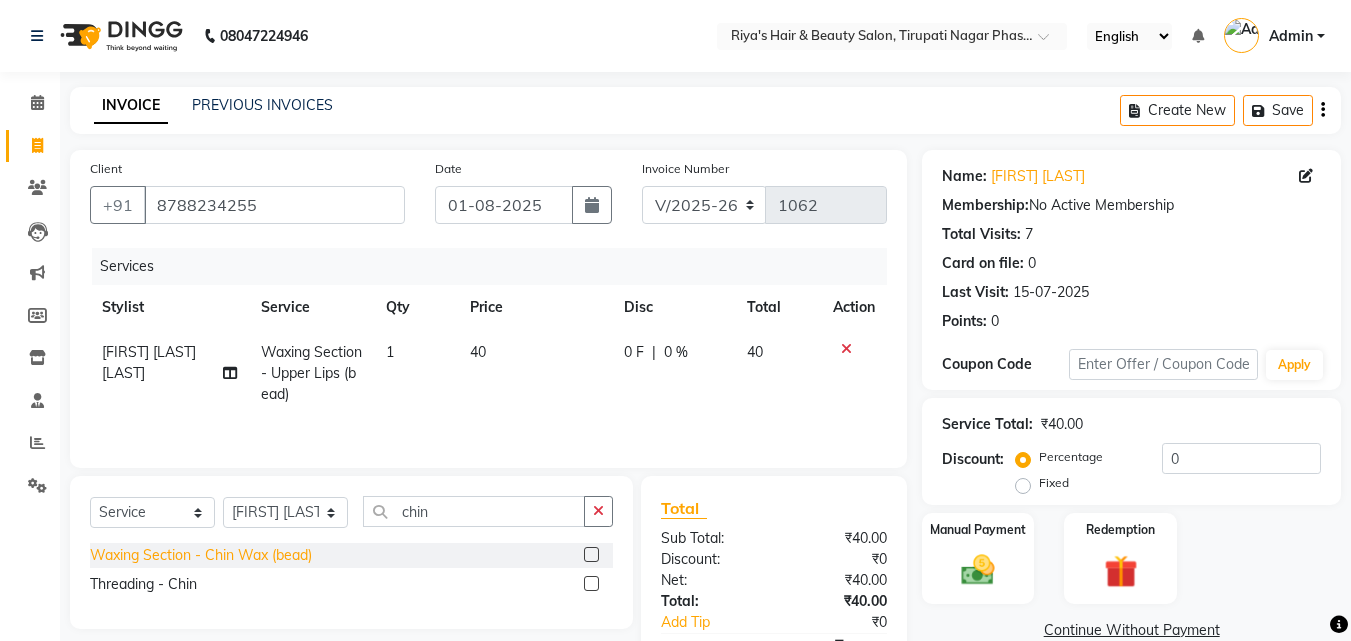 click on "Waxing Section - Chin Wax (bead)" 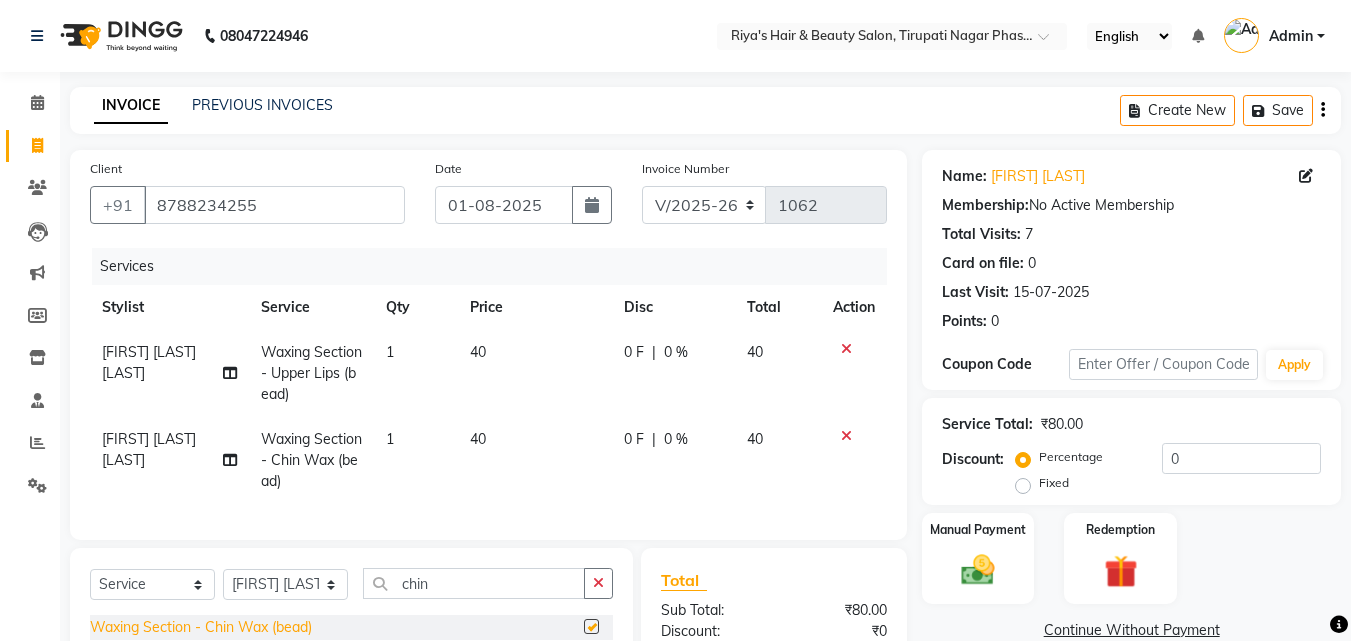 checkbox on "false" 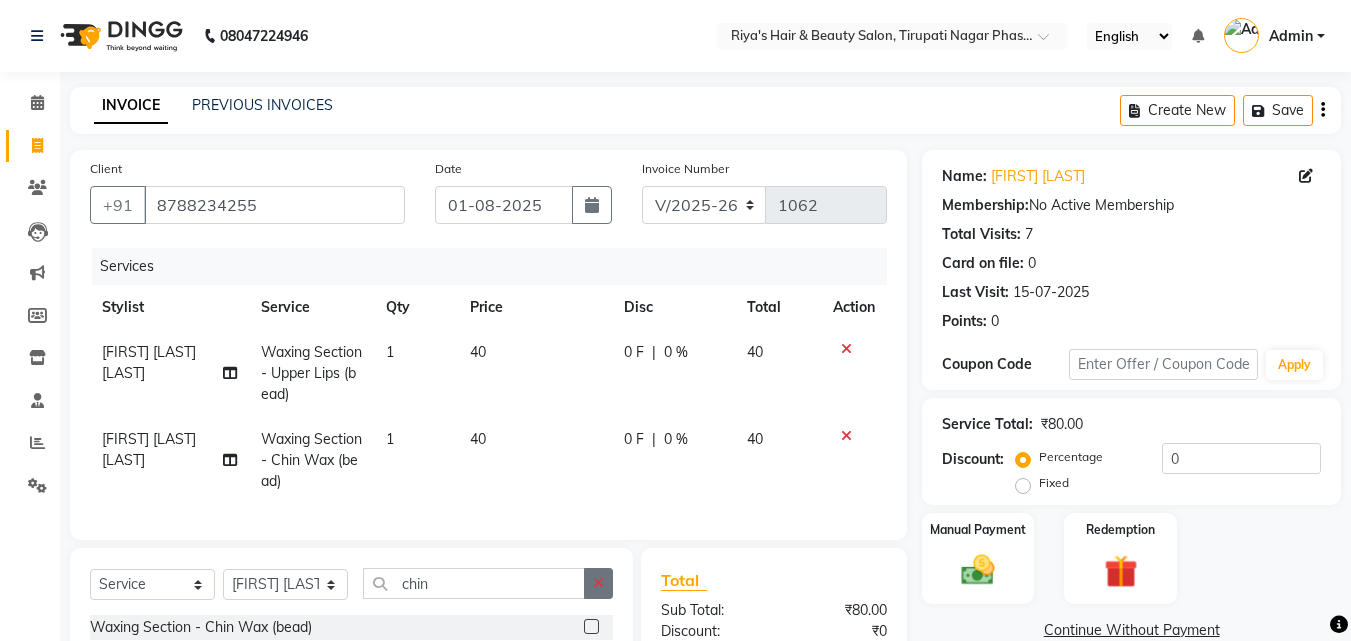 click 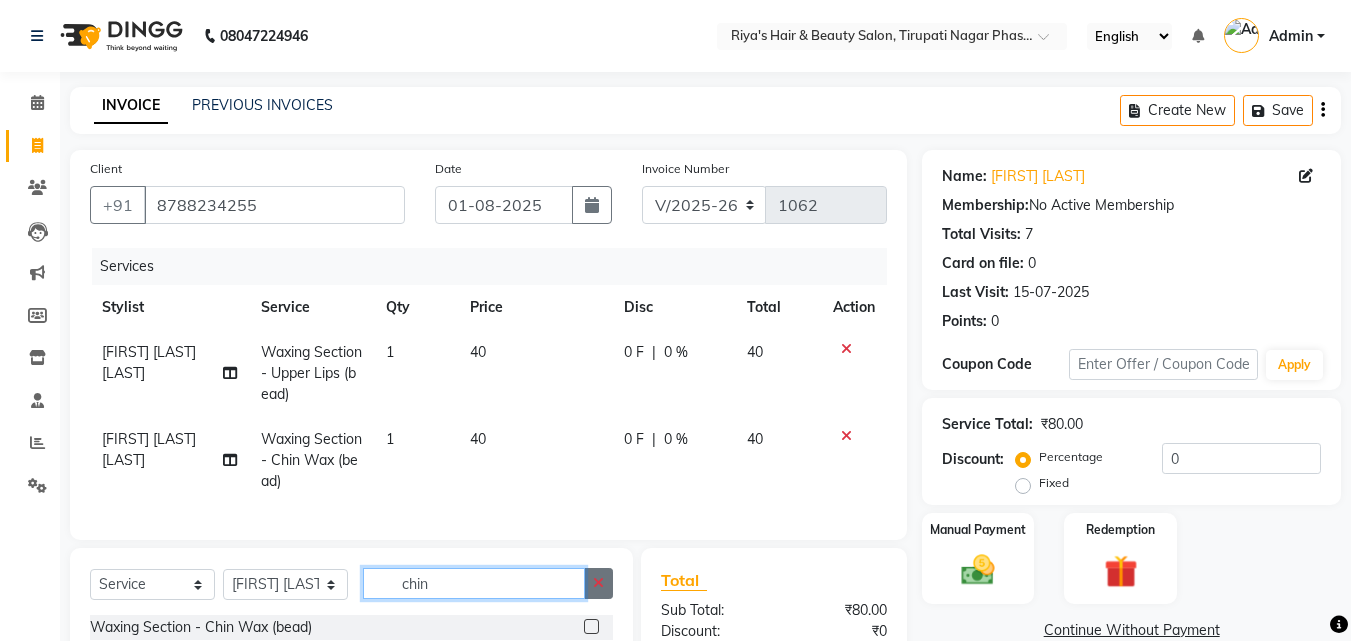 type 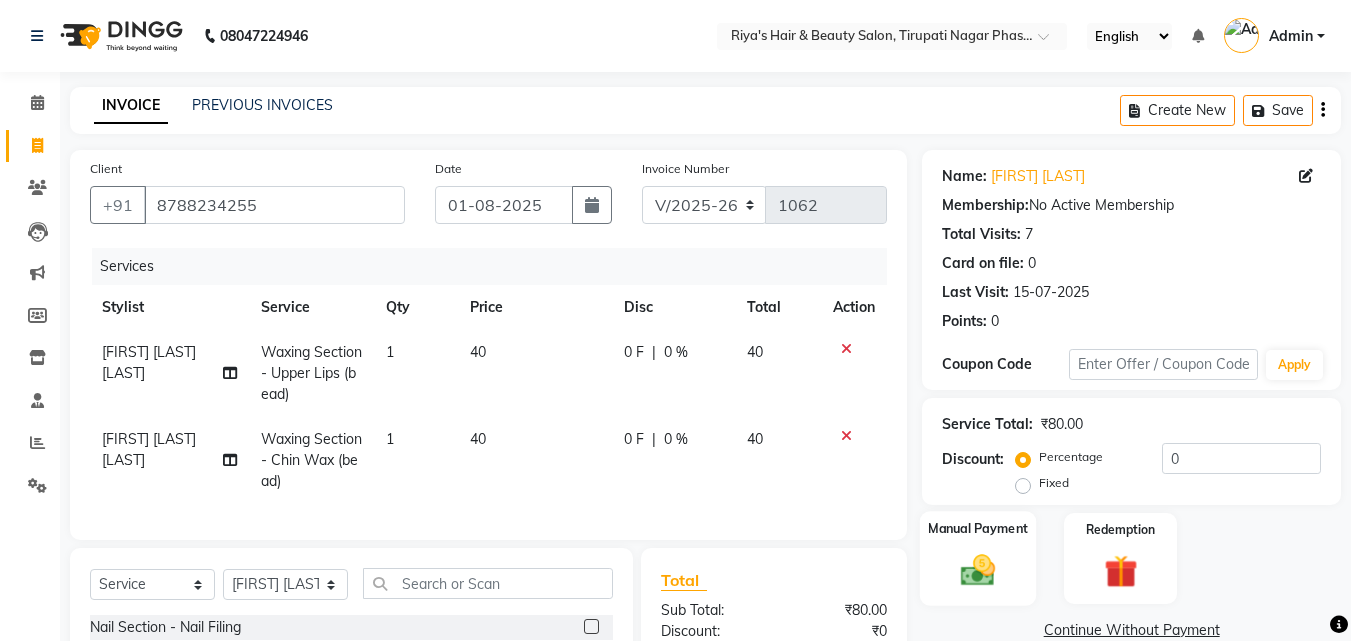 click on "Manual Payment" 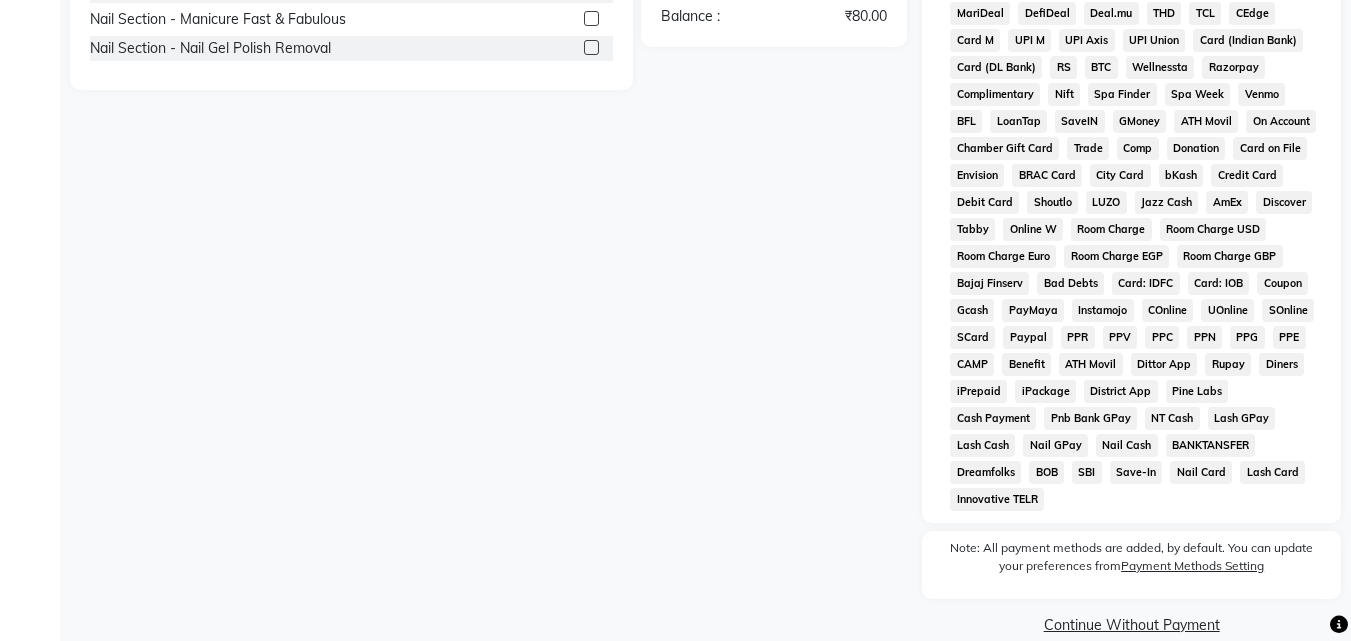 scroll, scrollTop: 755, scrollLeft: 0, axis: vertical 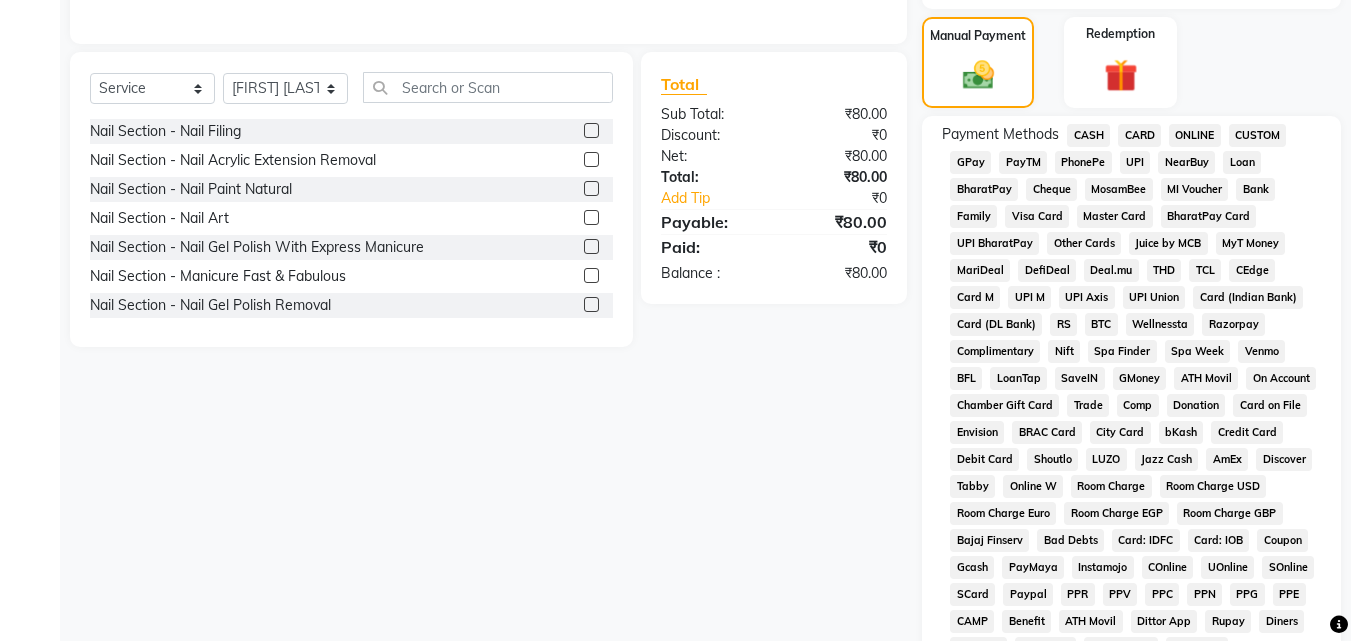 click on "GPay" 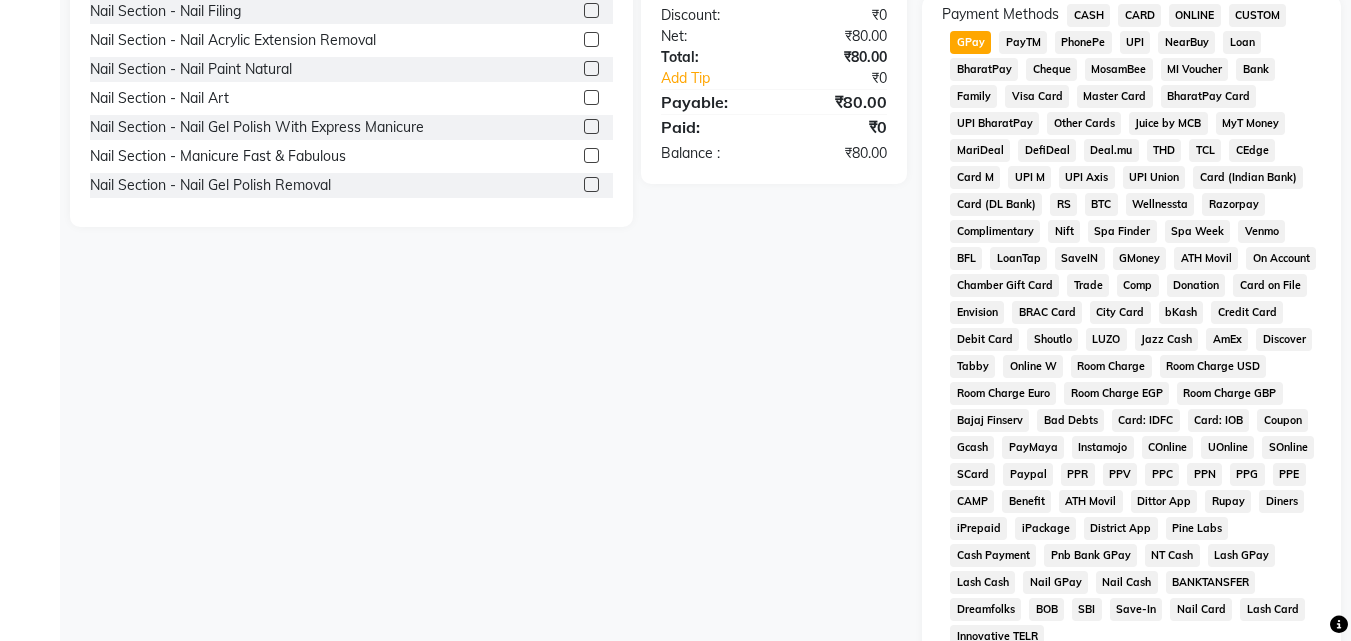 scroll, scrollTop: 789, scrollLeft: 0, axis: vertical 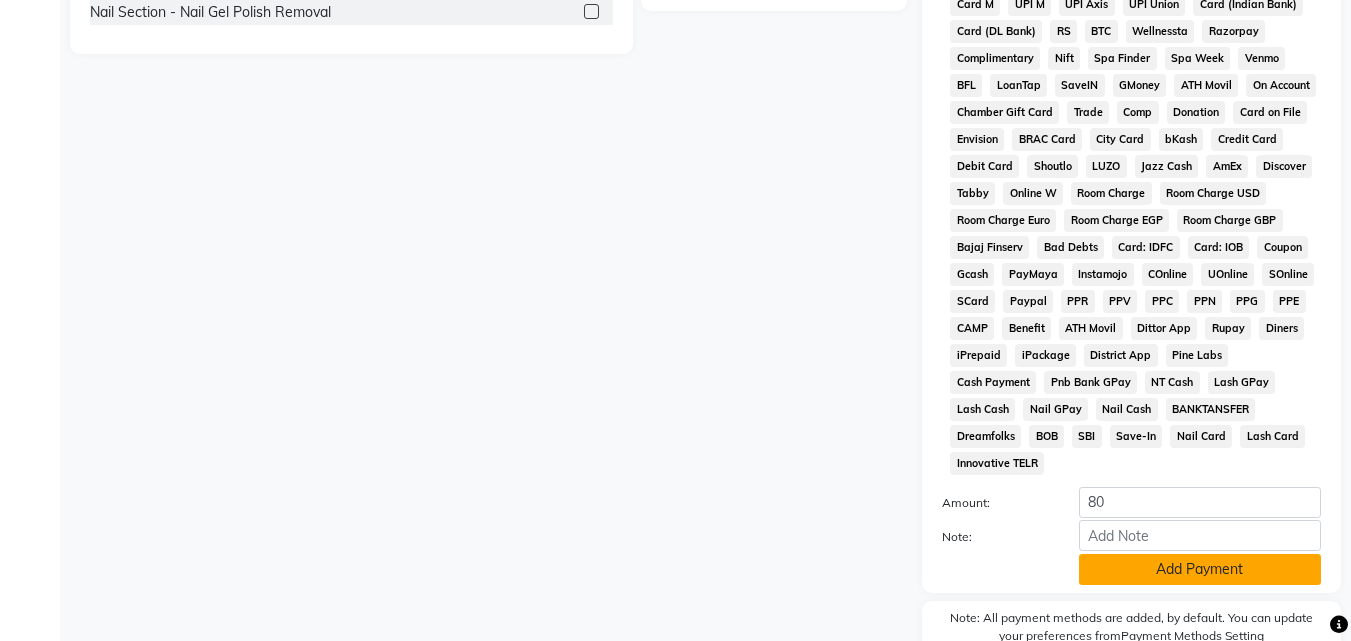 click on "Add Payment" 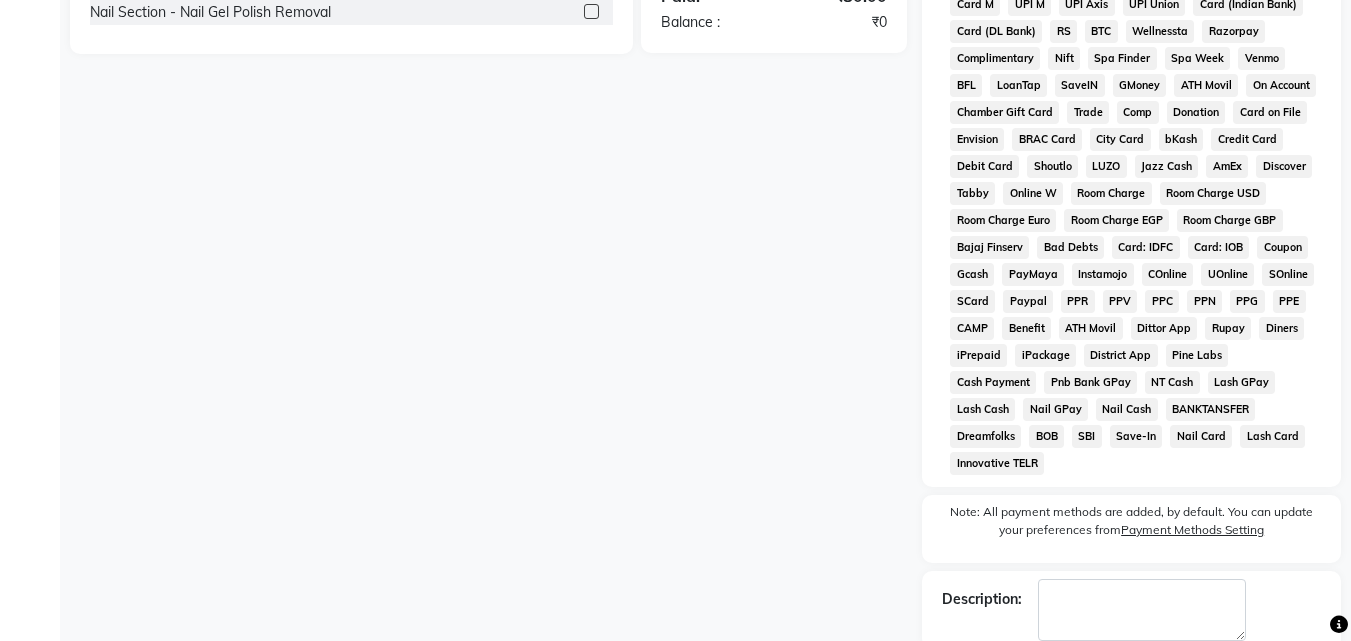 scroll, scrollTop: 868, scrollLeft: 0, axis: vertical 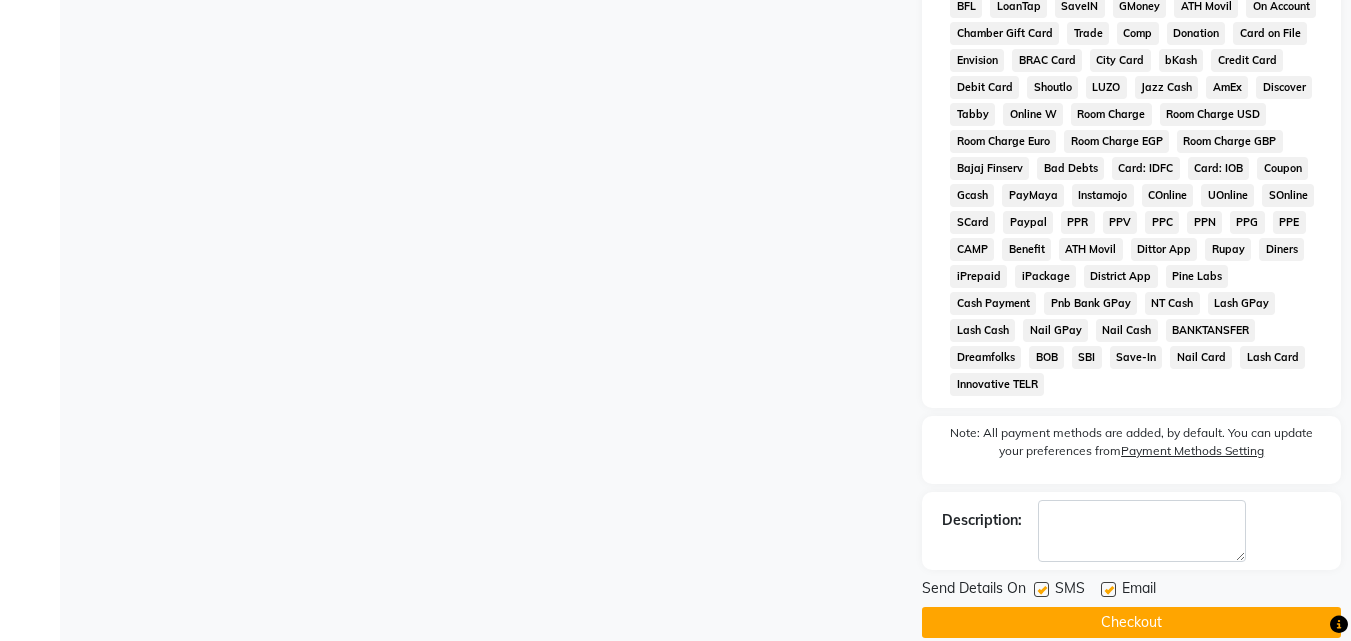 click on "Checkout" 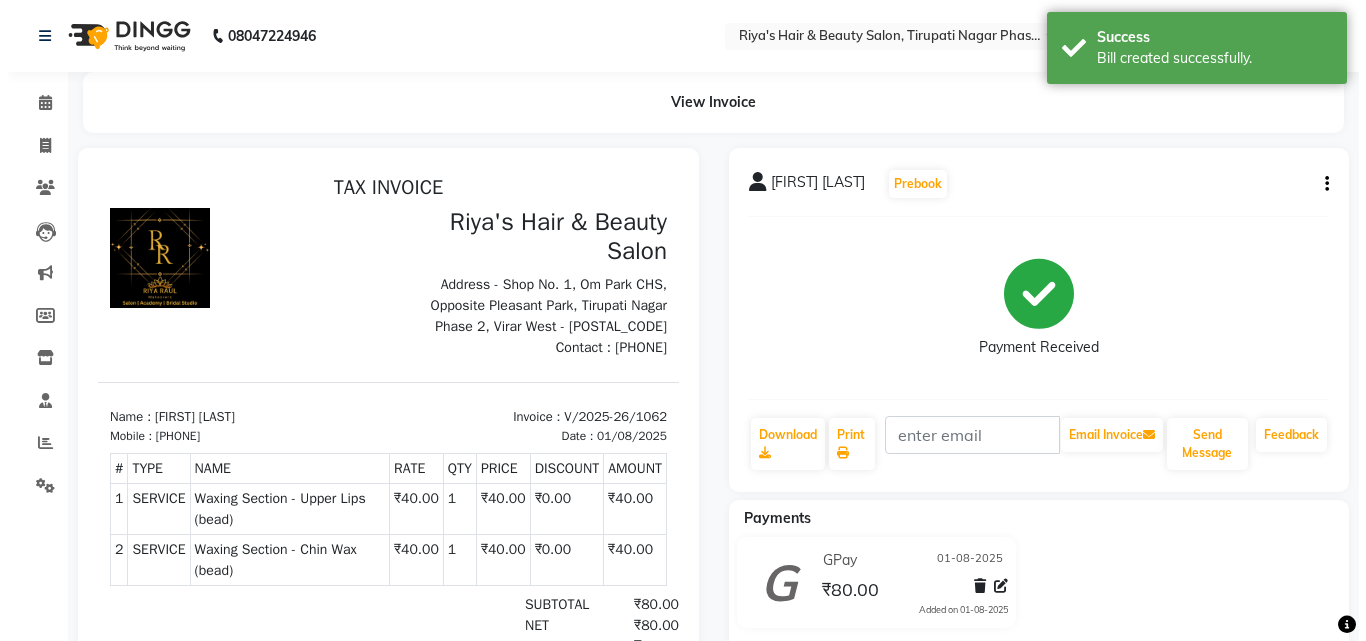 scroll, scrollTop: 0, scrollLeft: 0, axis: both 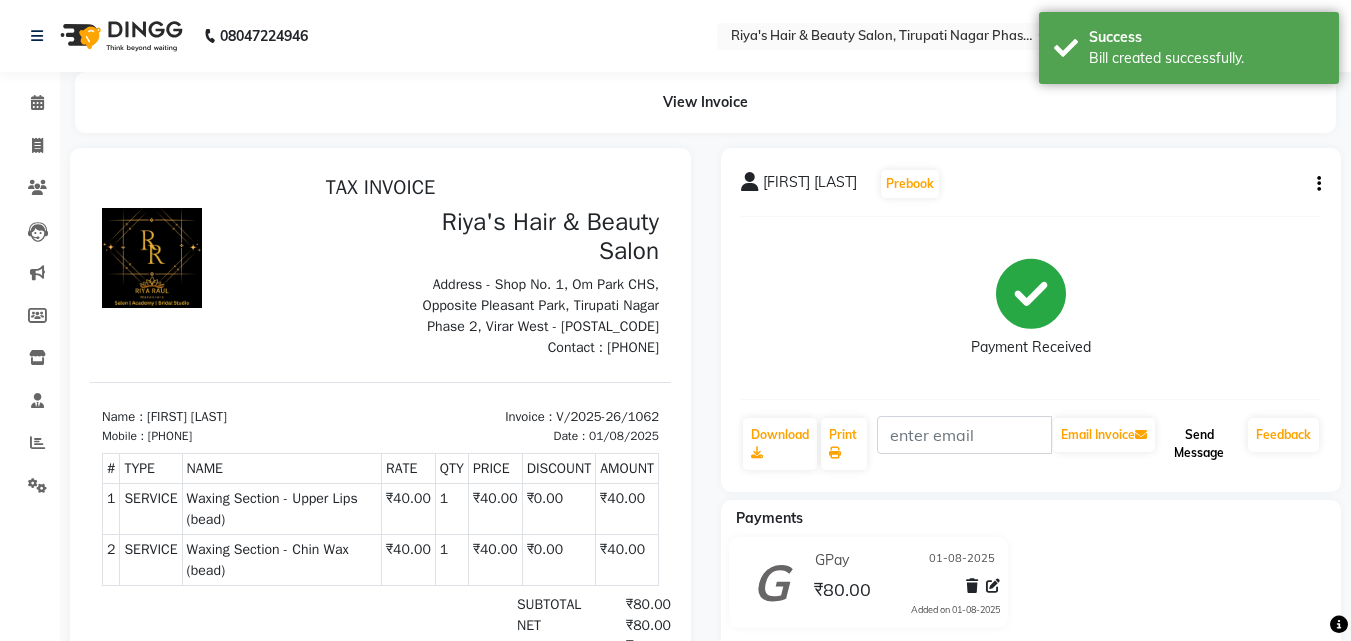 click on "Send Message" 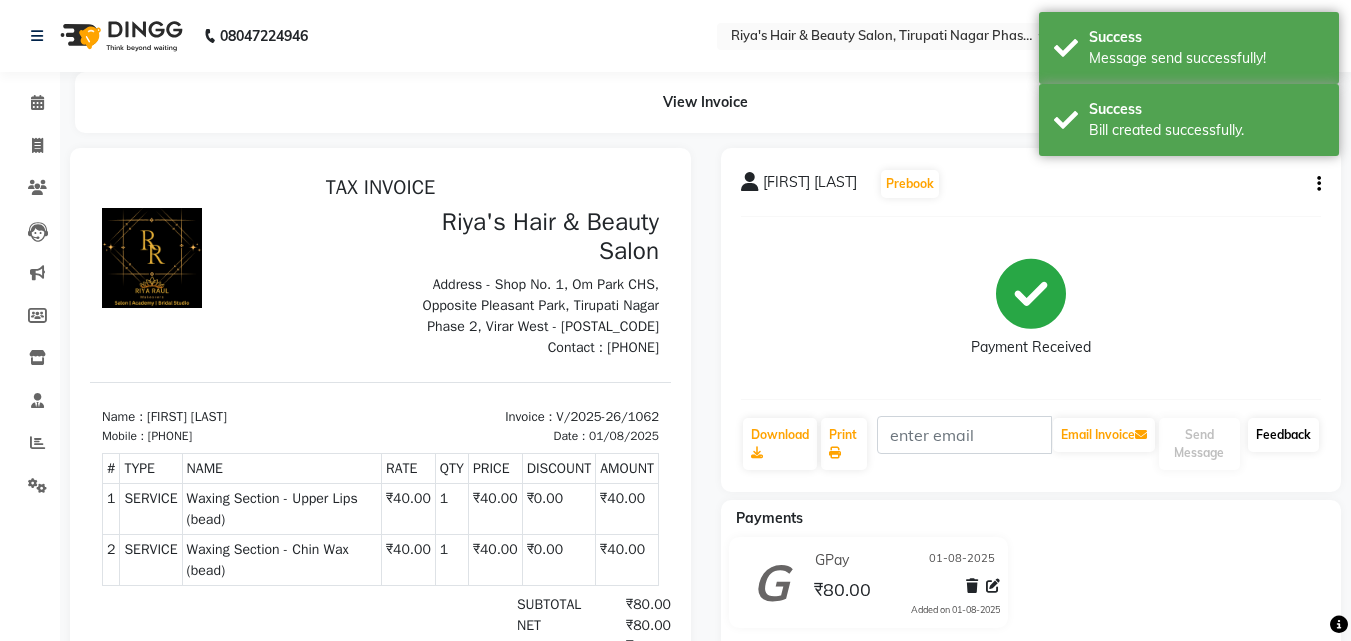 click on "Feedback" 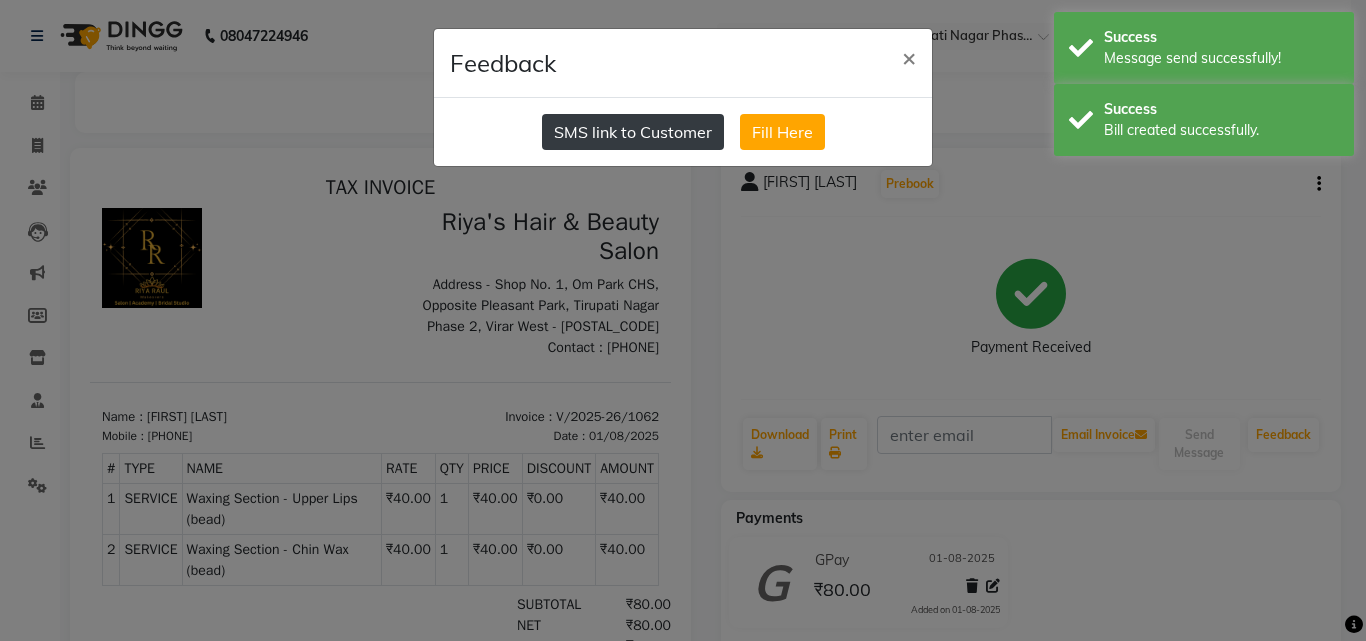 click on "SMS link to Customer" 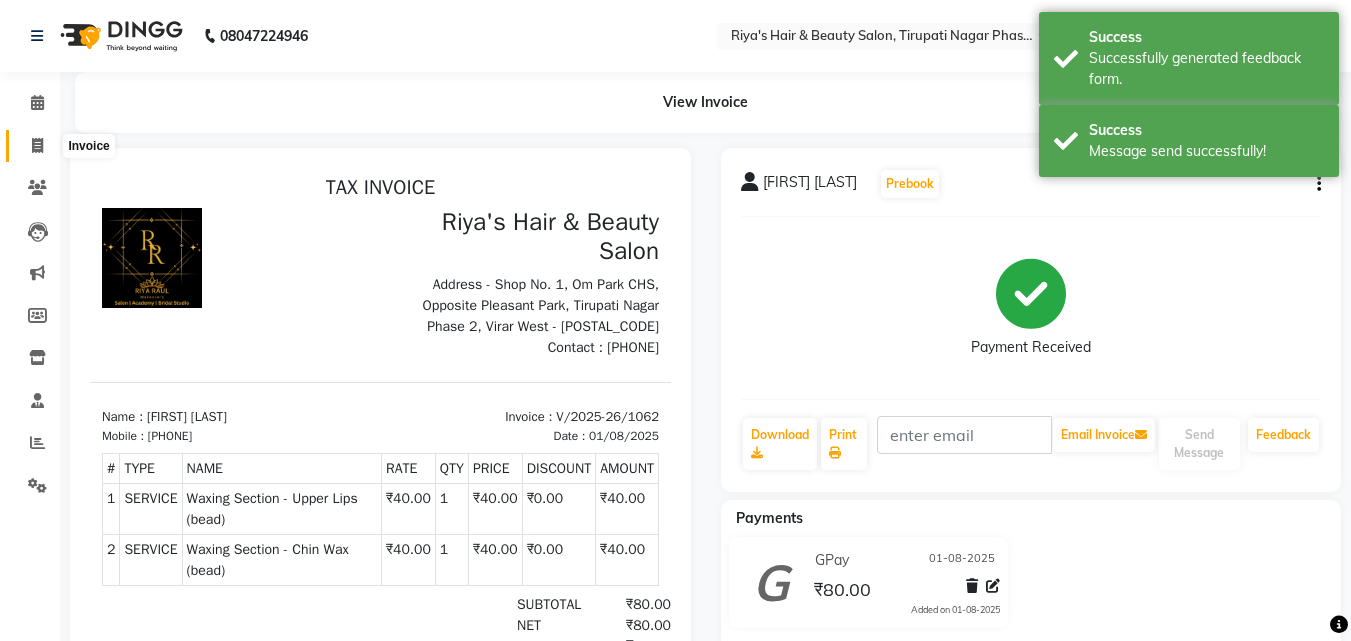 click 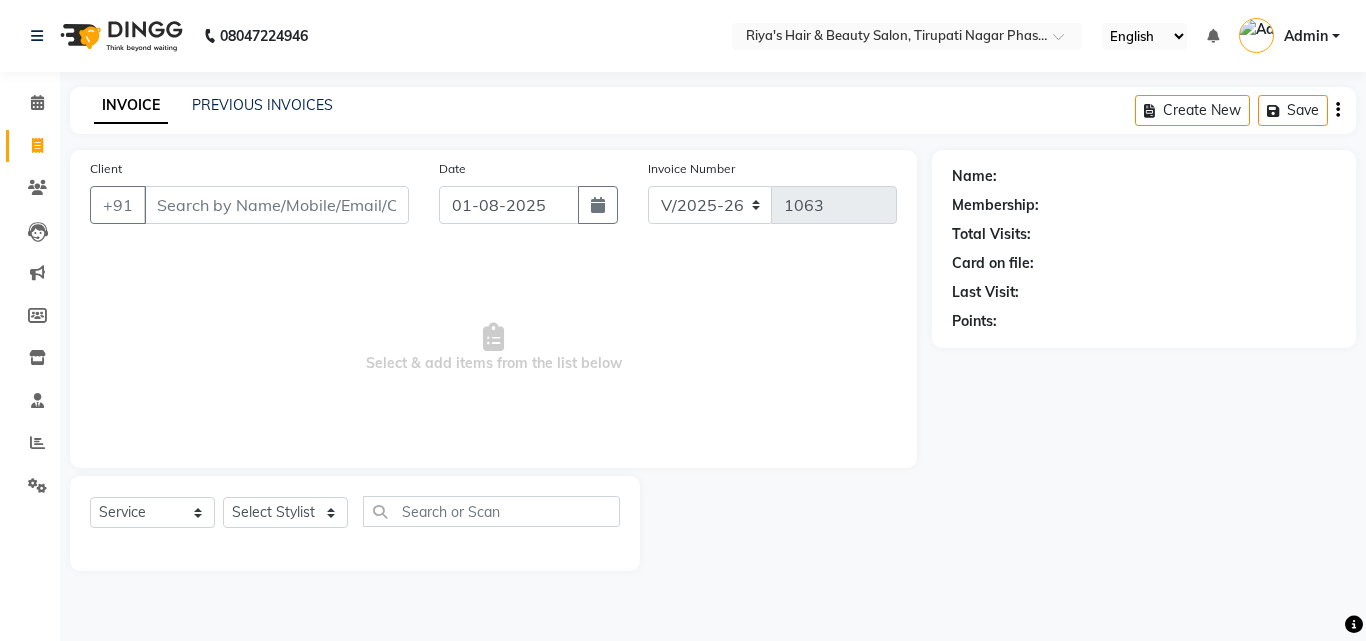 click on "Client" at bounding box center [276, 205] 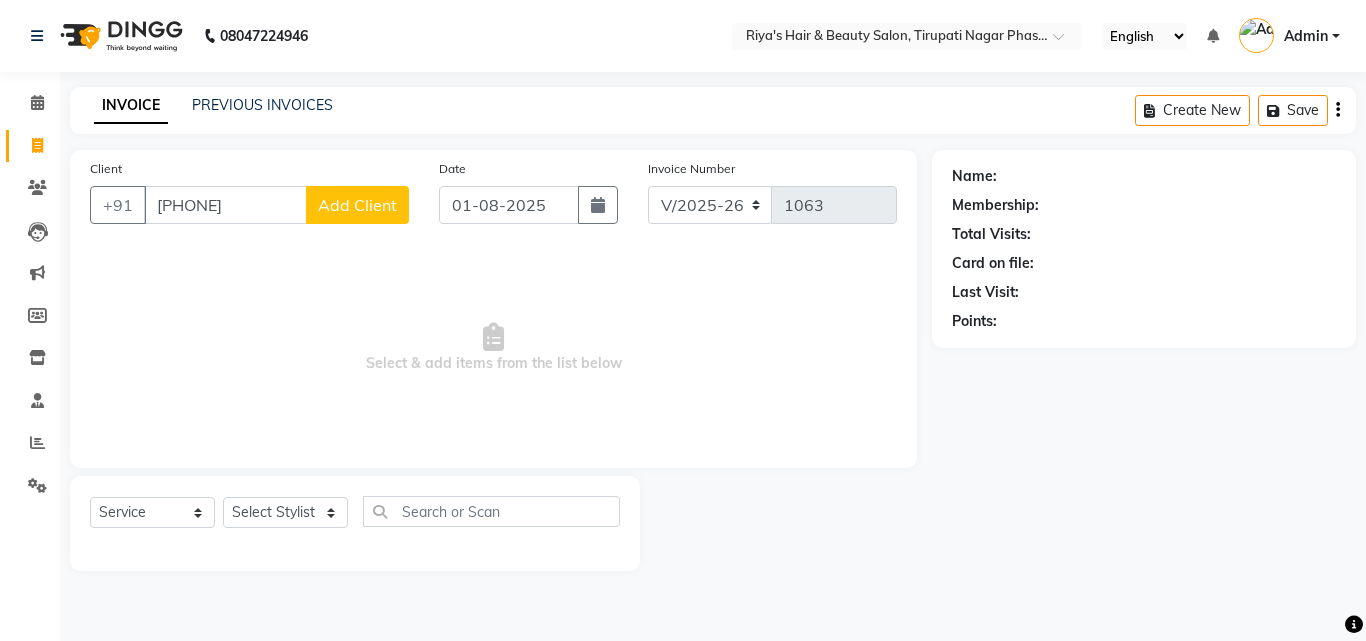 click on "[PHONE]" at bounding box center (225, 205) 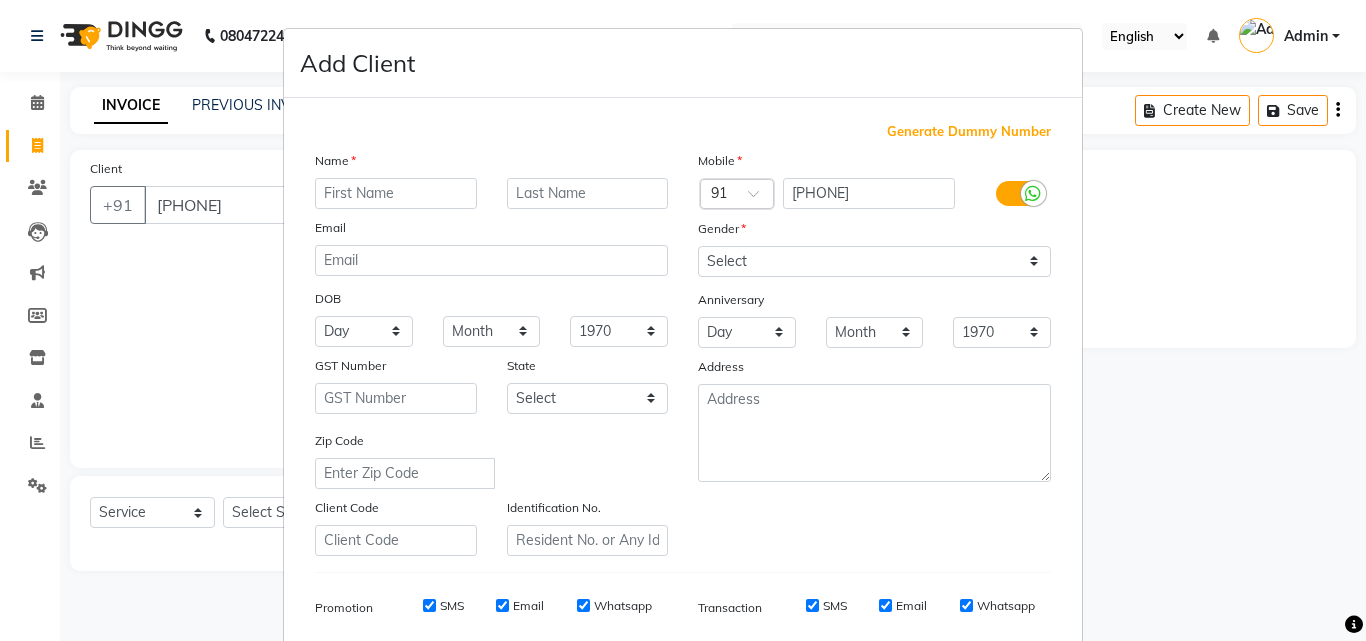 click at bounding box center [396, 193] 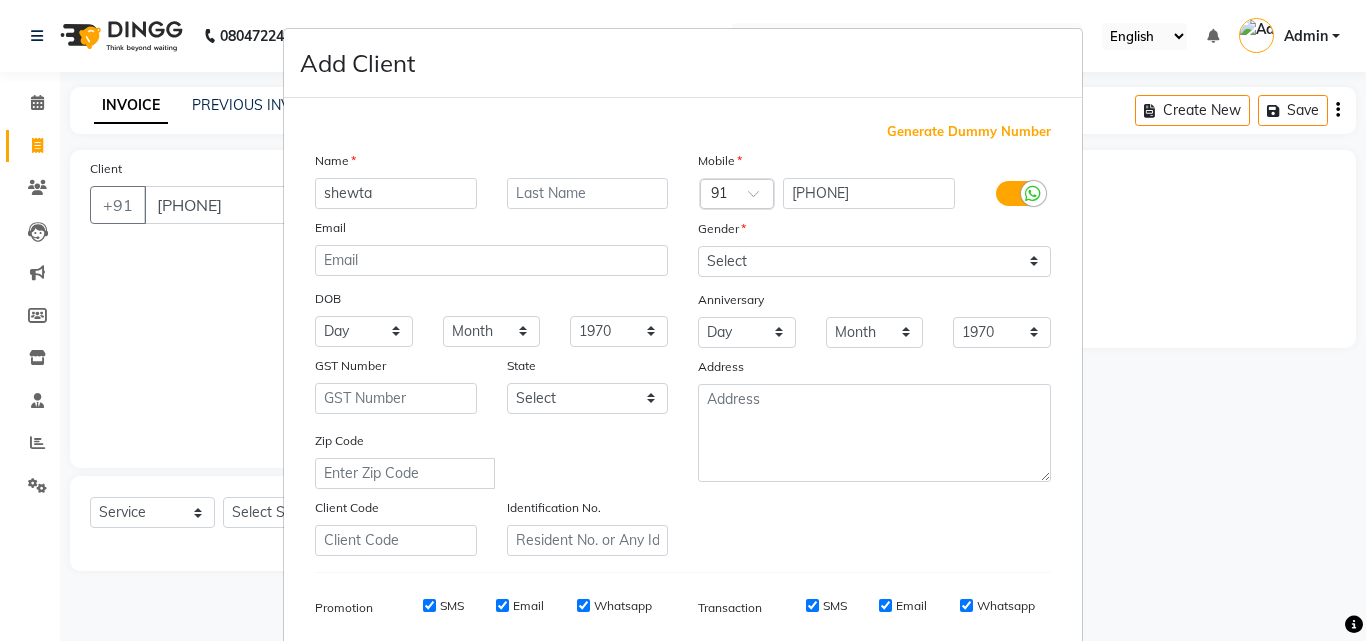 type on "shewta" 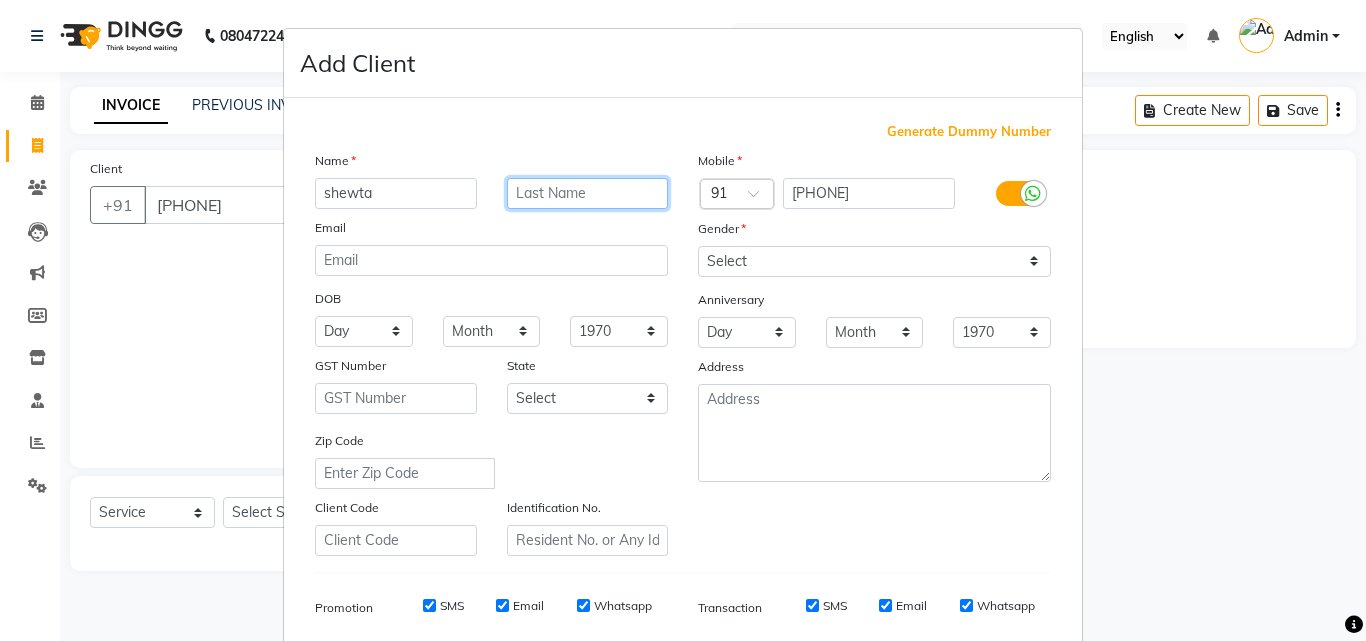 click at bounding box center [588, 193] 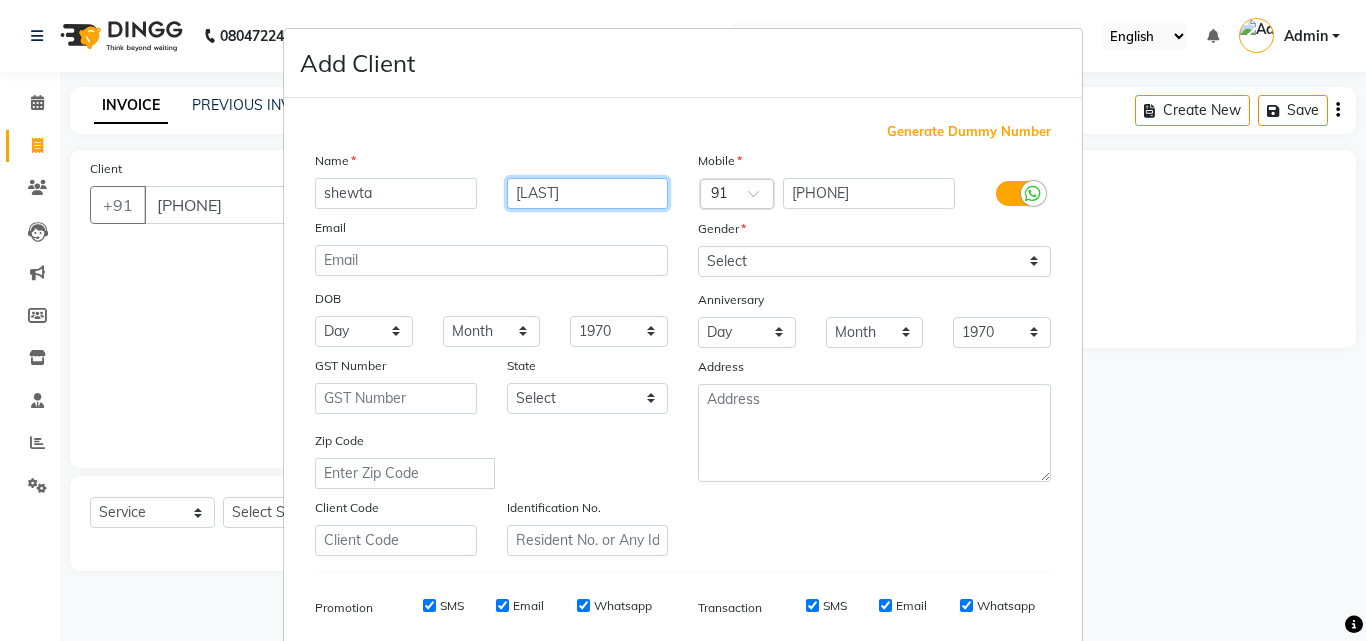 type on "[LAST]" 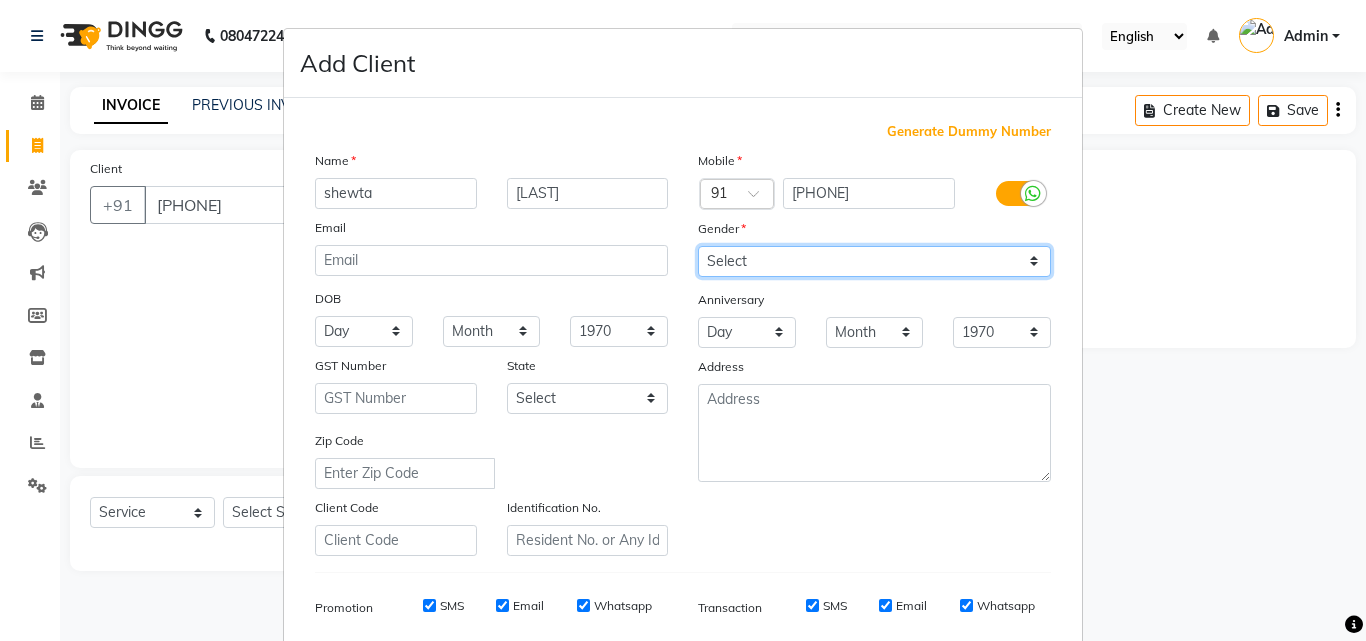 click on "Select Male Female Other Prefer Not To Say" at bounding box center [874, 261] 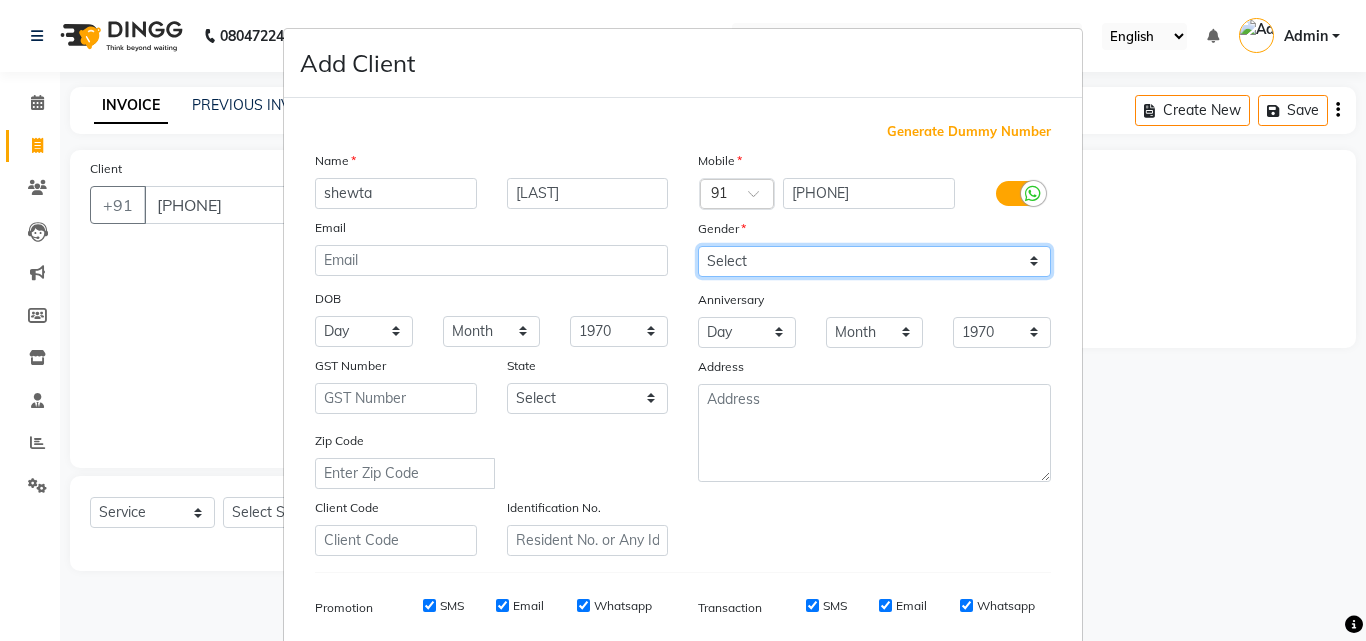 select on "female" 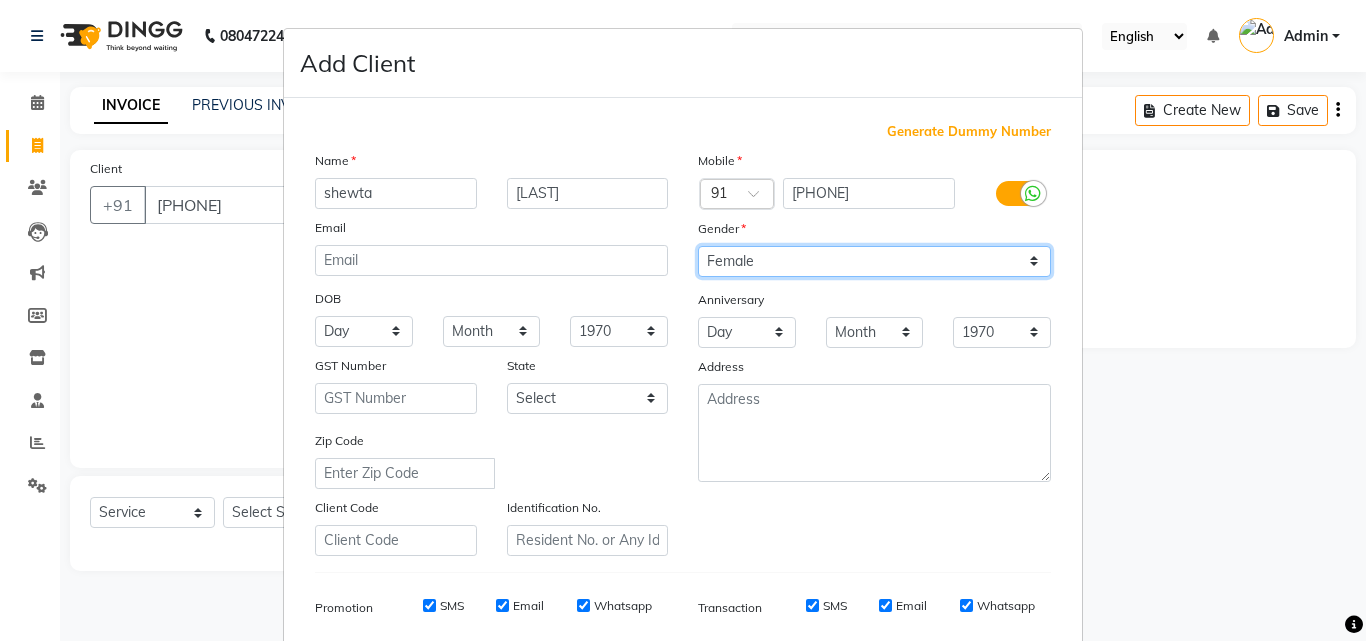 click on "Select Male Female Other Prefer Not To Say" at bounding box center [874, 261] 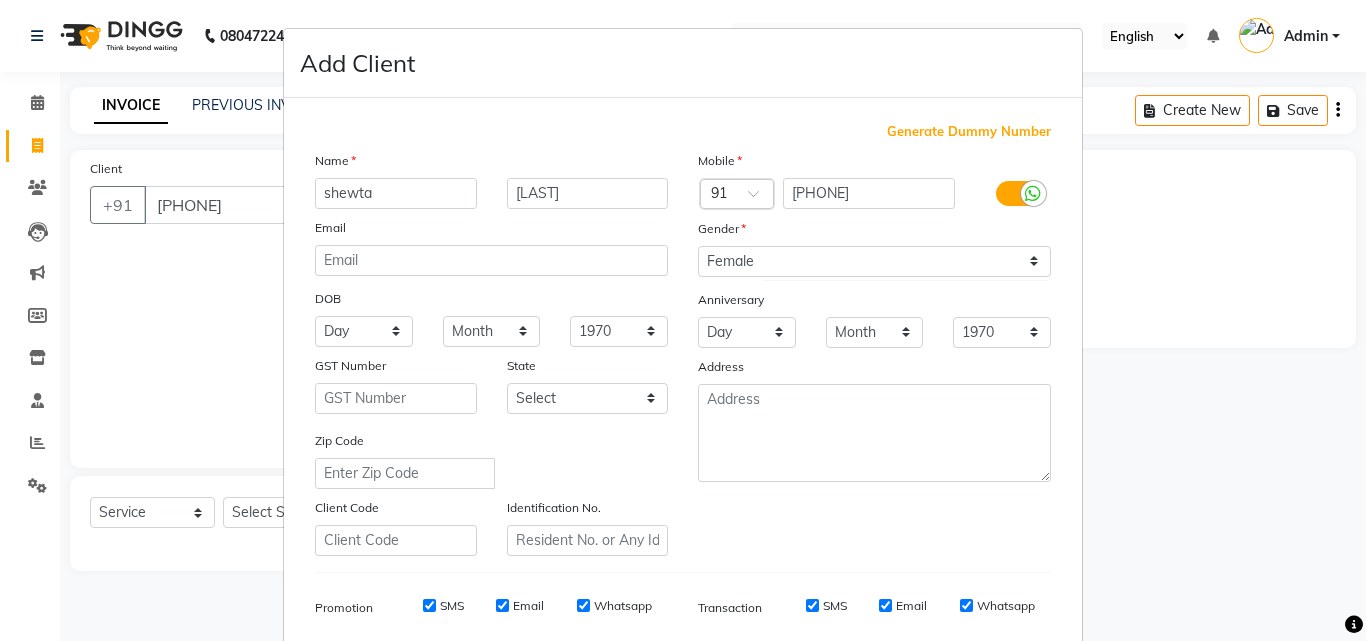 scroll, scrollTop: 282, scrollLeft: 0, axis: vertical 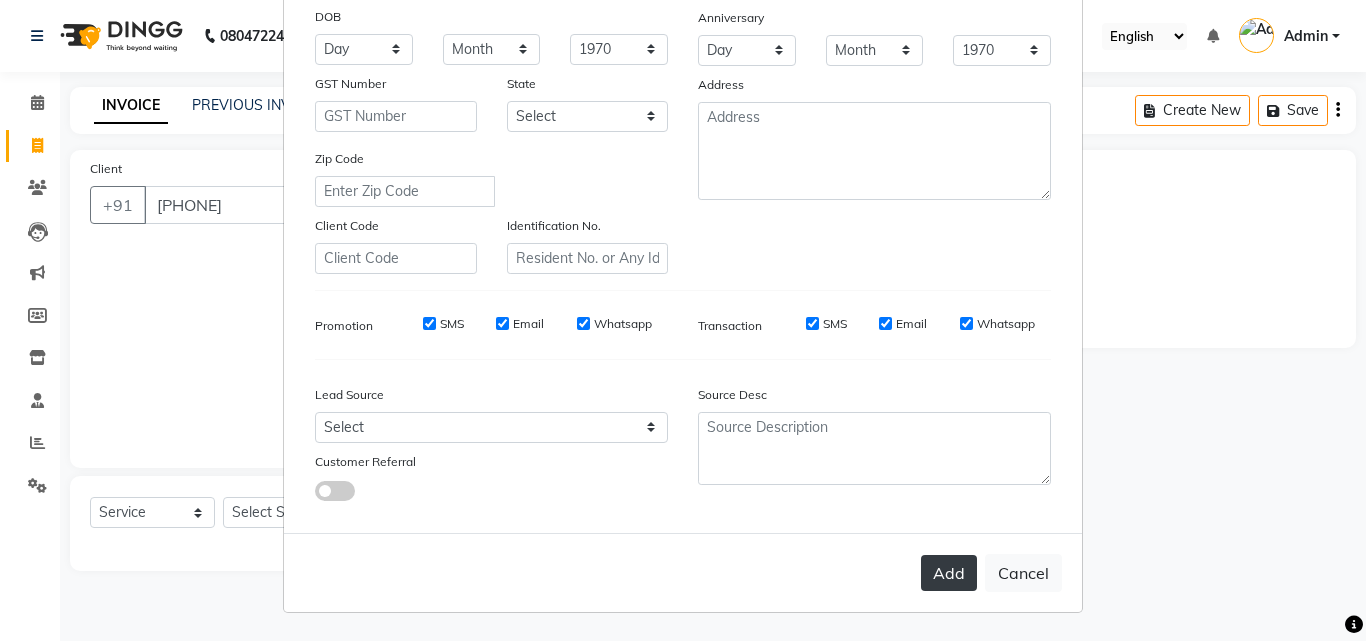 click on "Add" at bounding box center [949, 573] 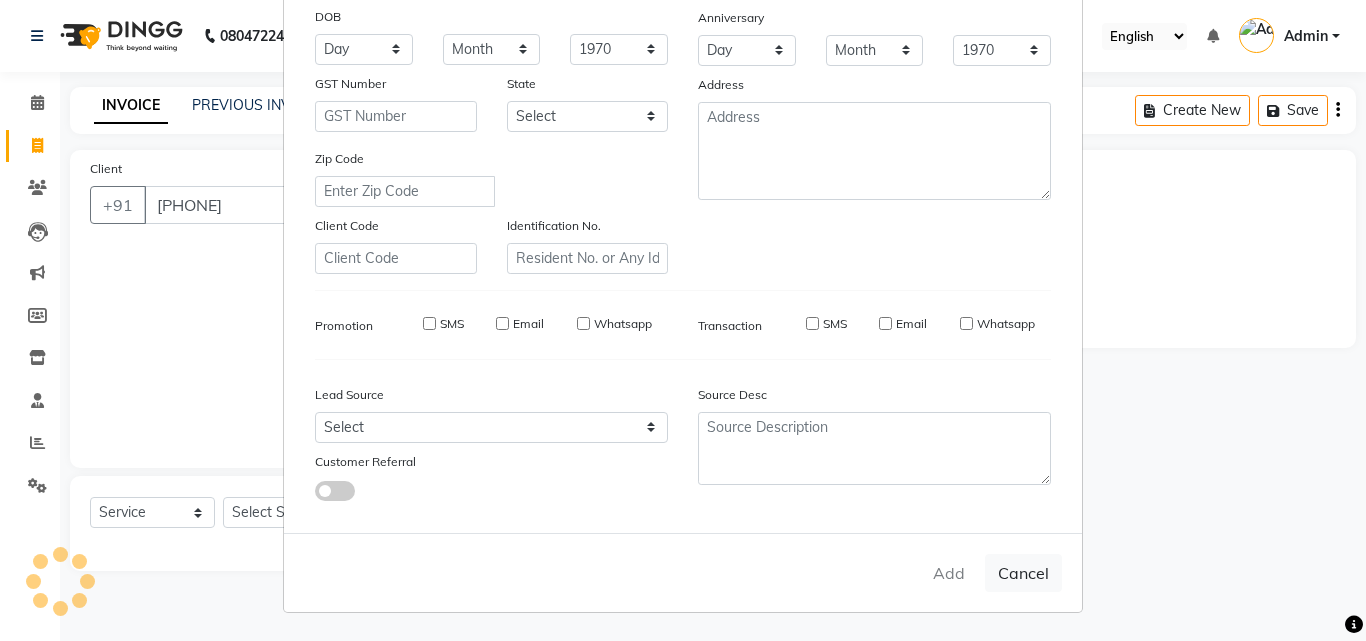 type 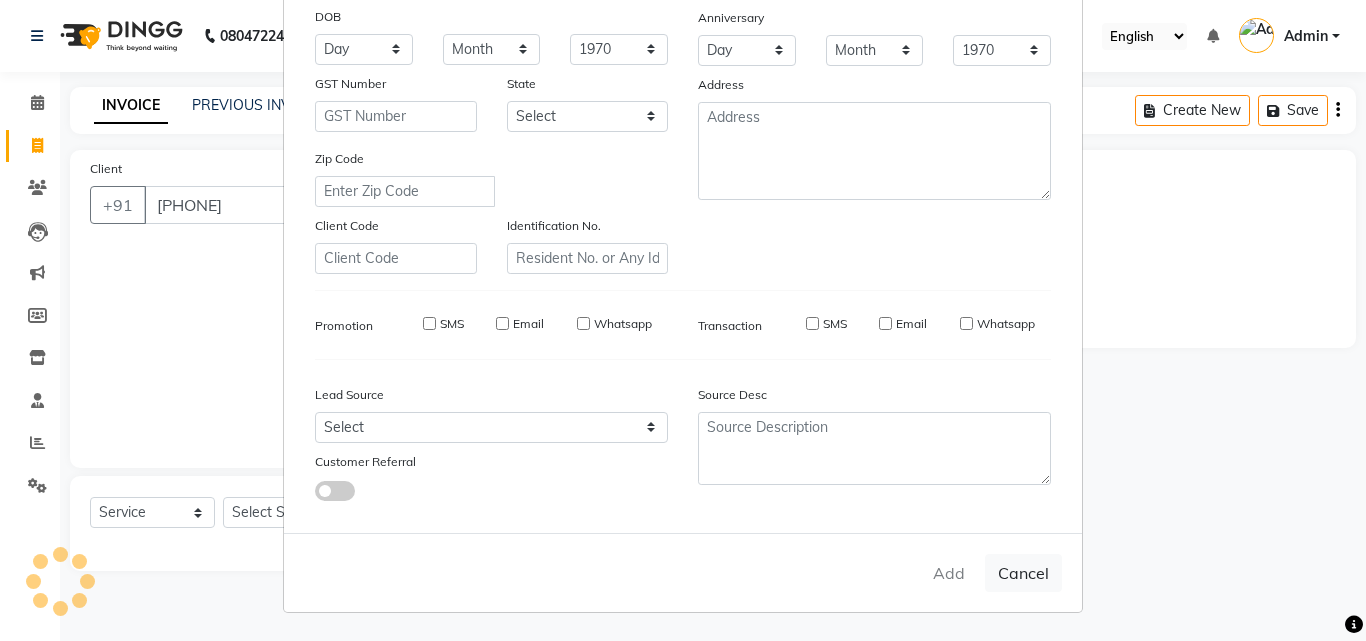 type 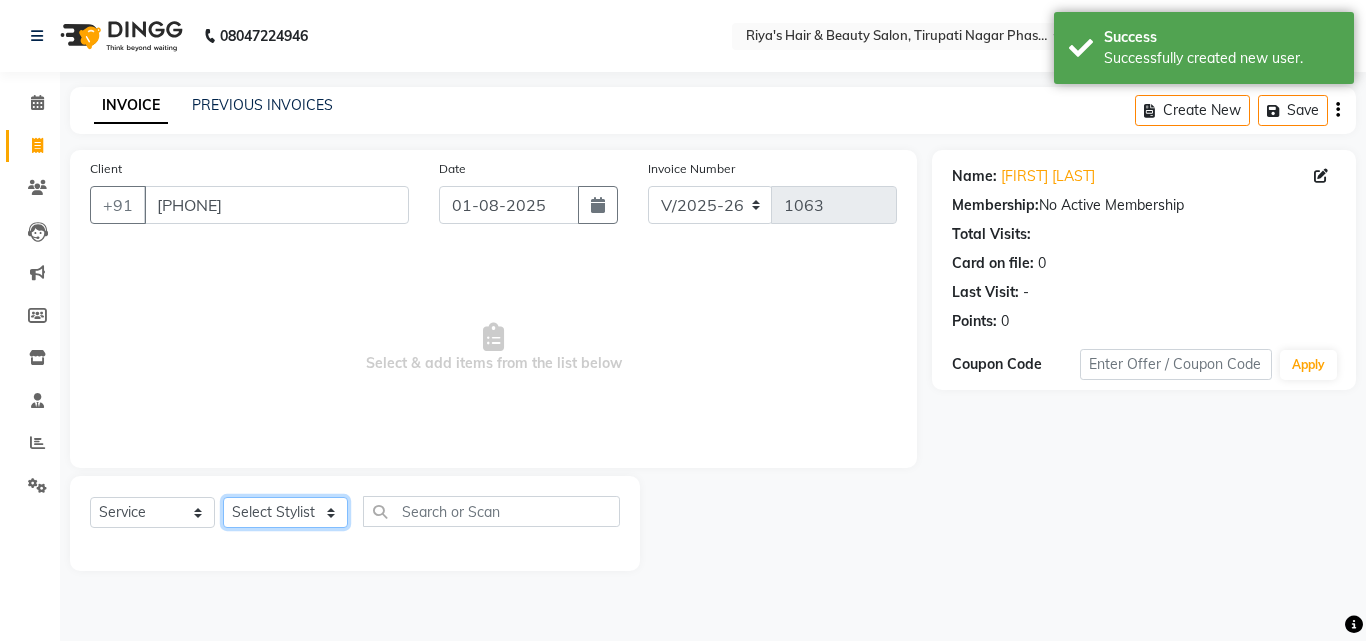 click on "Select Stylist Abida Khan Jitendra jadhav Kajal thakur Priyanaka satyadev Gupta  Priya Vilas pawar  Riya Raul Sakshi Vilas sawant  Siddhi Simran Singh" 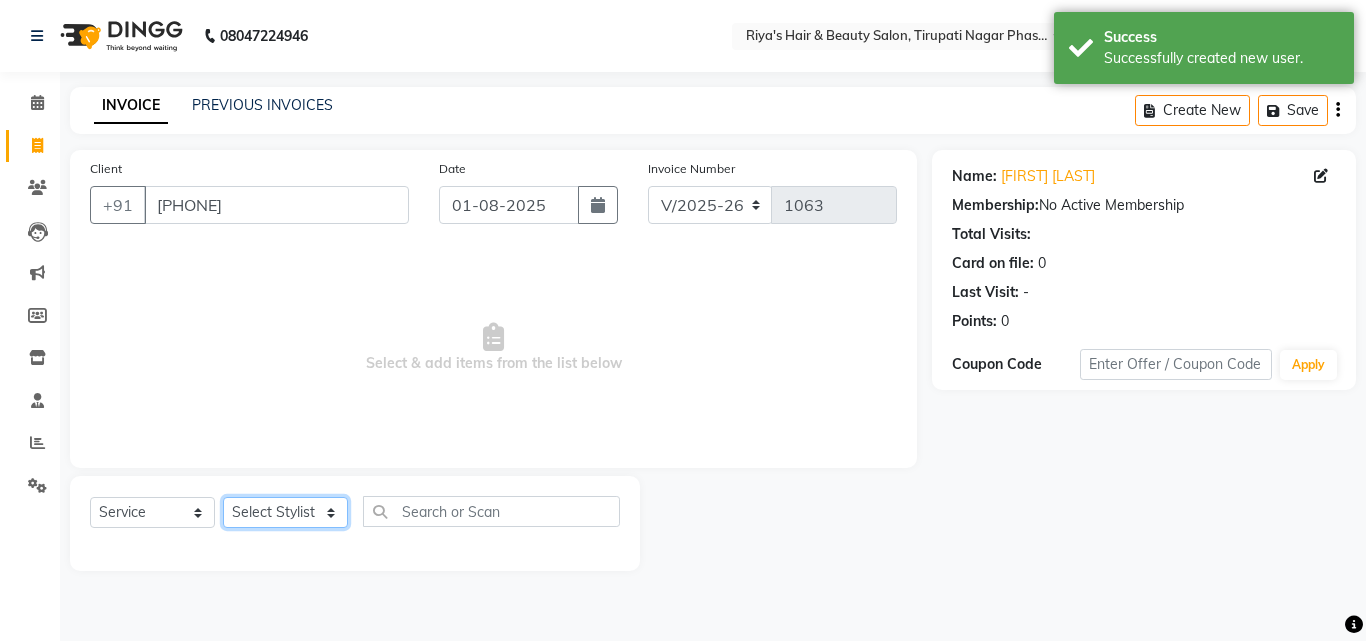 select on "35986" 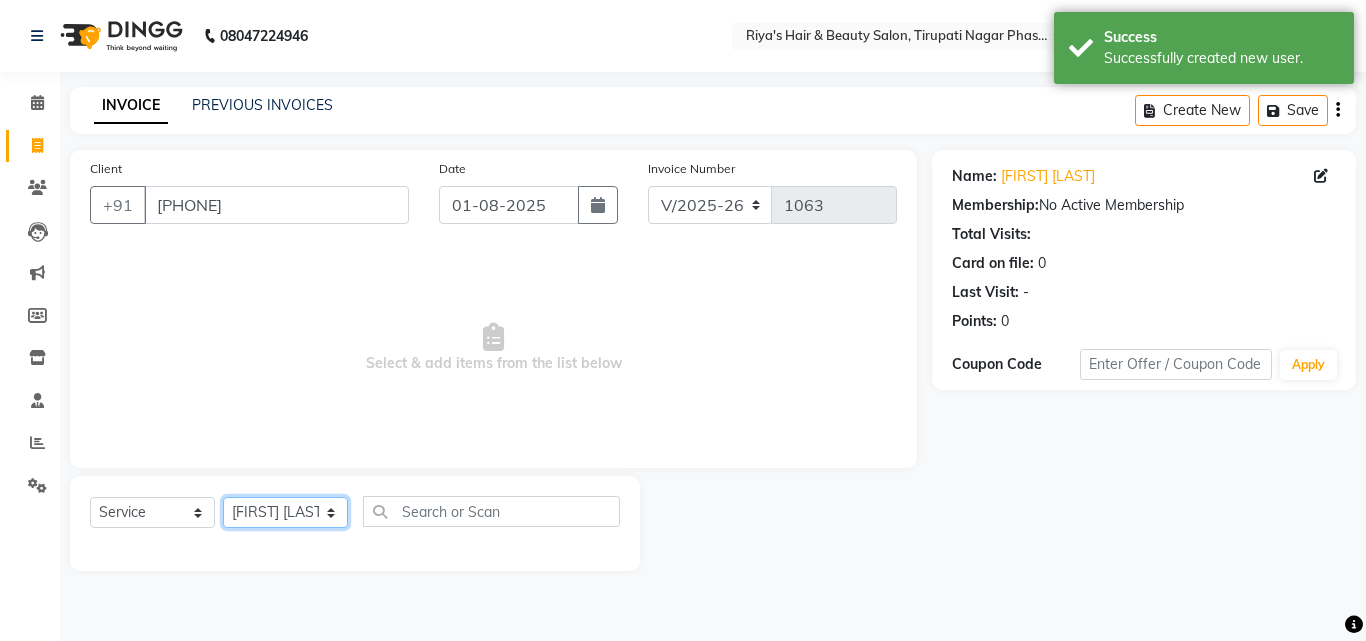 click on "Select Stylist Abida Khan Jitendra jadhav Kajal thakur Priyanaka satyadev Gupta  Priya Vilas pawar  Riya Raul Sakshi Vilas sawant  Siddhi Simran Singh" 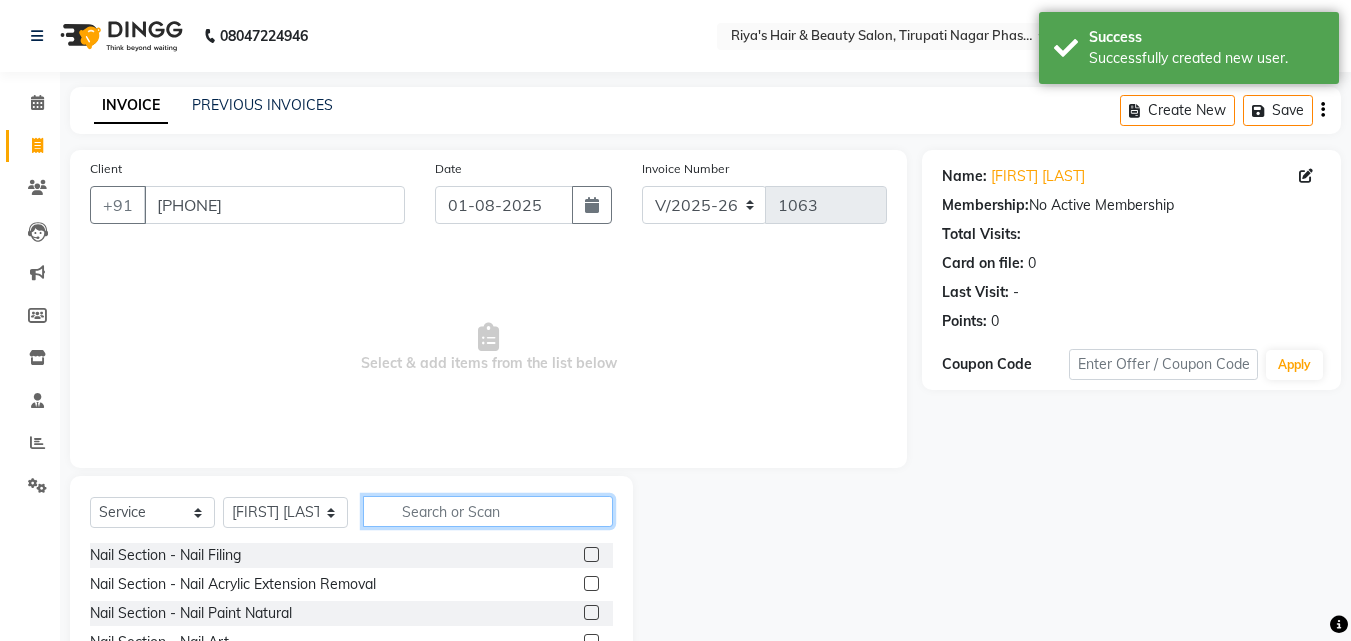 click 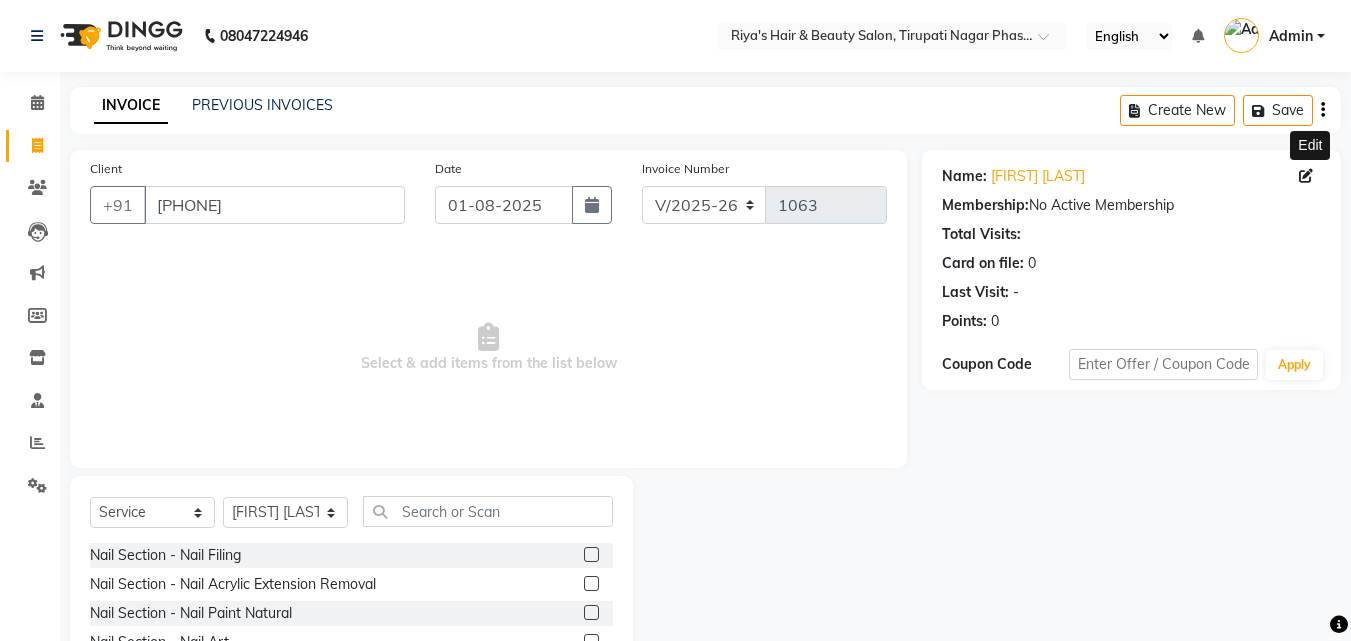 click 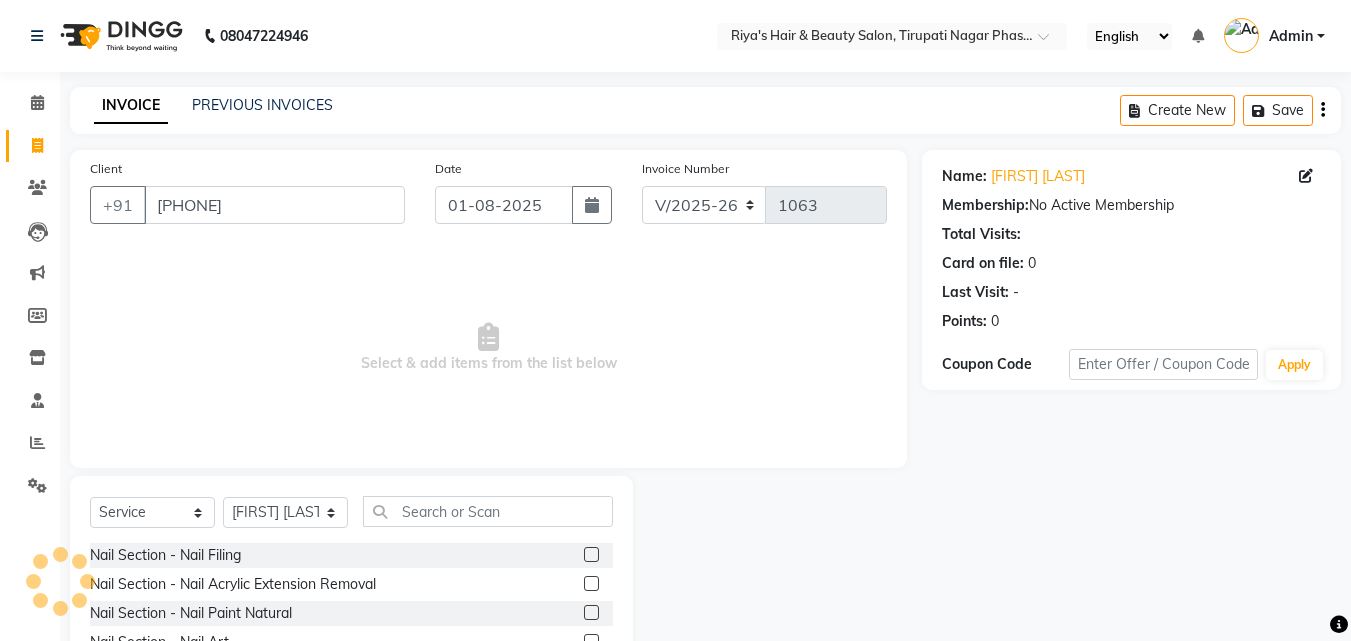 select on "female" 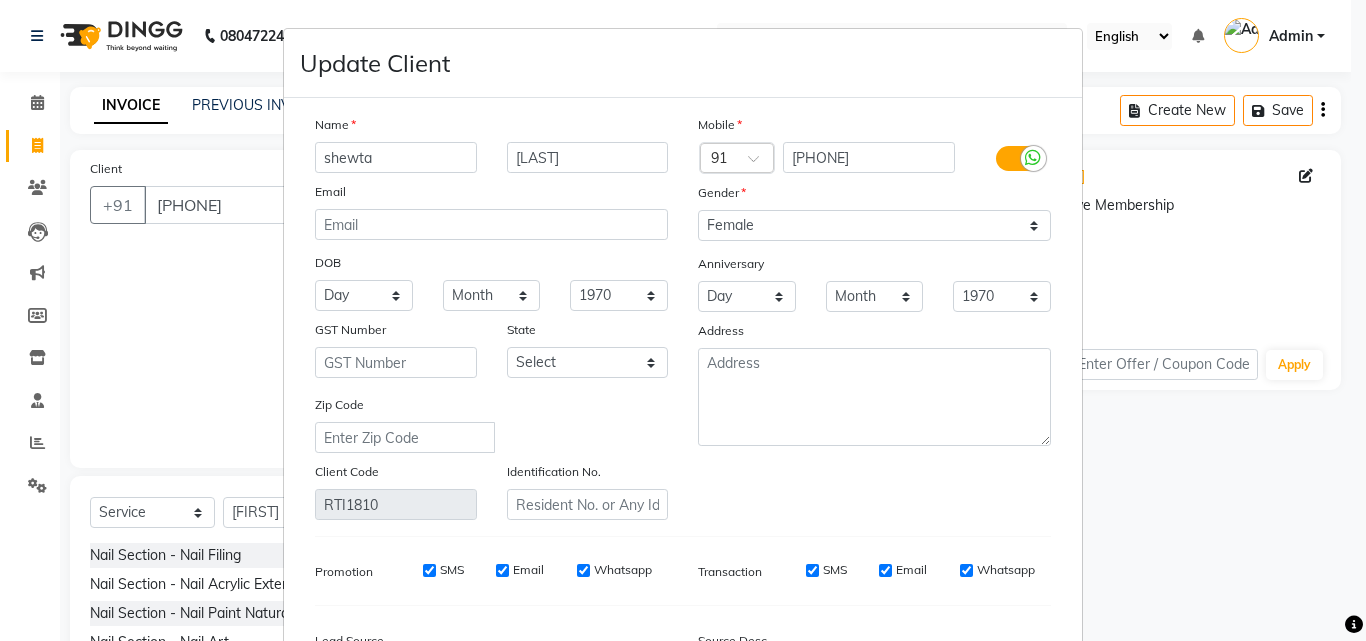 click on "shewta" at bounding box center (396, 157) 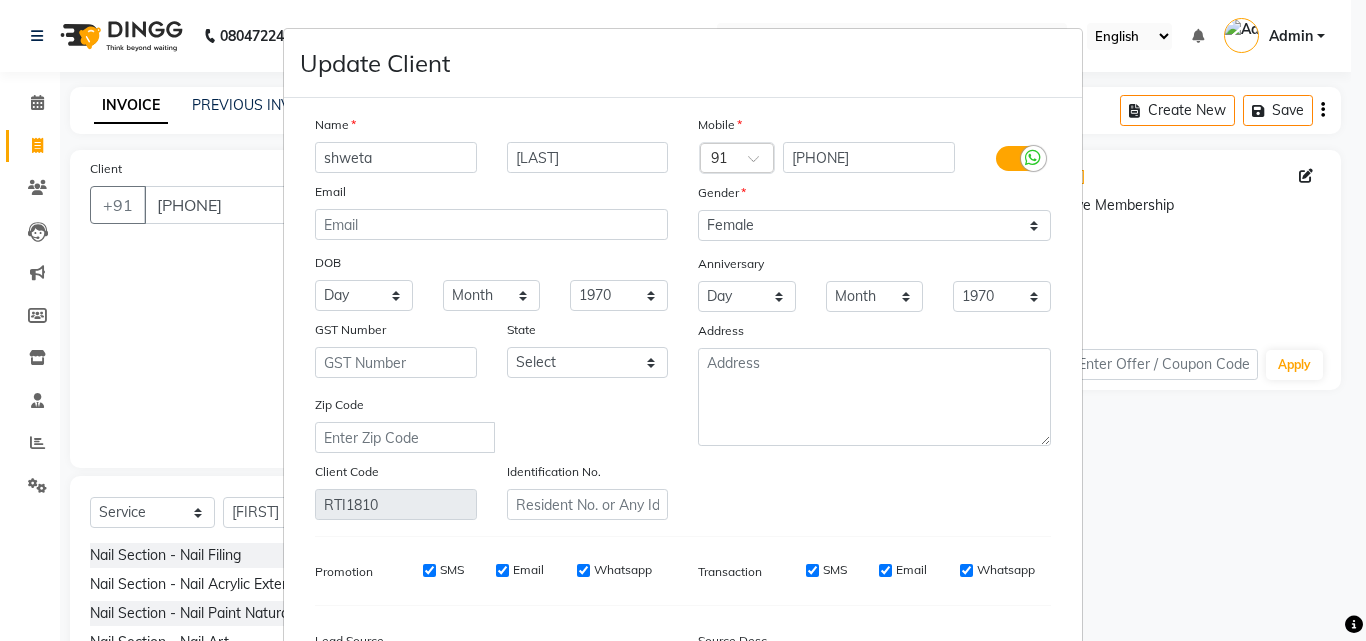 type on "shweta" 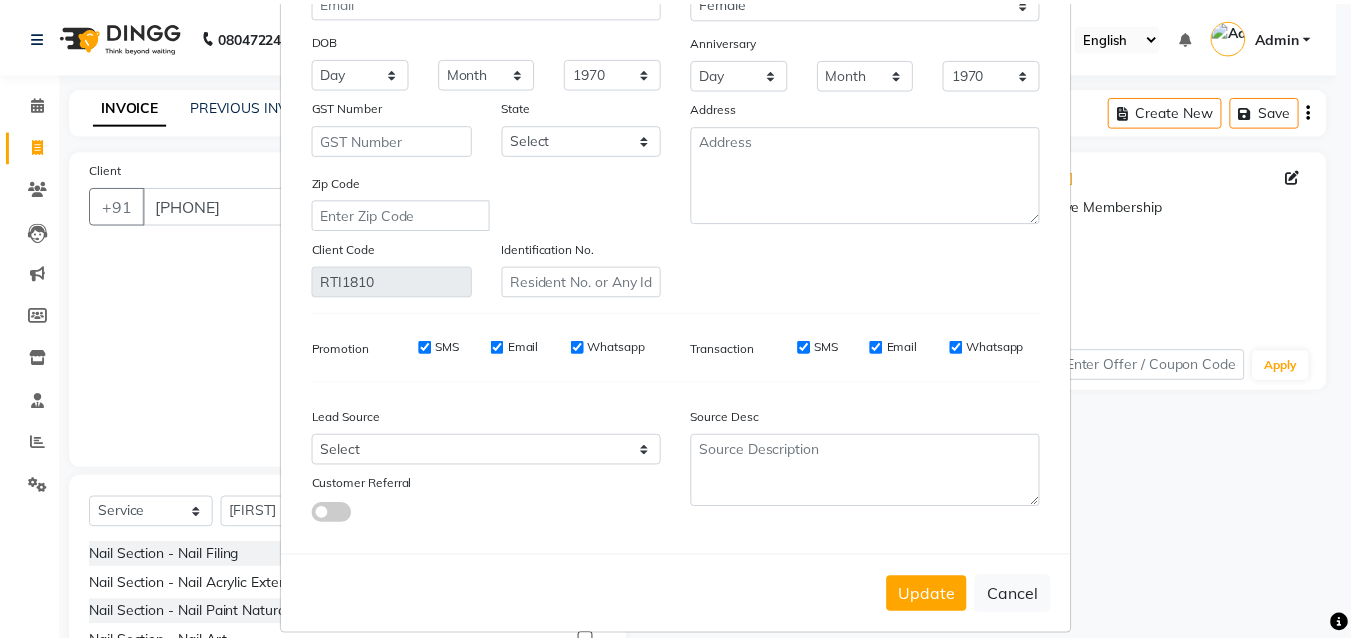 scroll, scrollTop: 246, scrollLeft: 0, axis: vertical 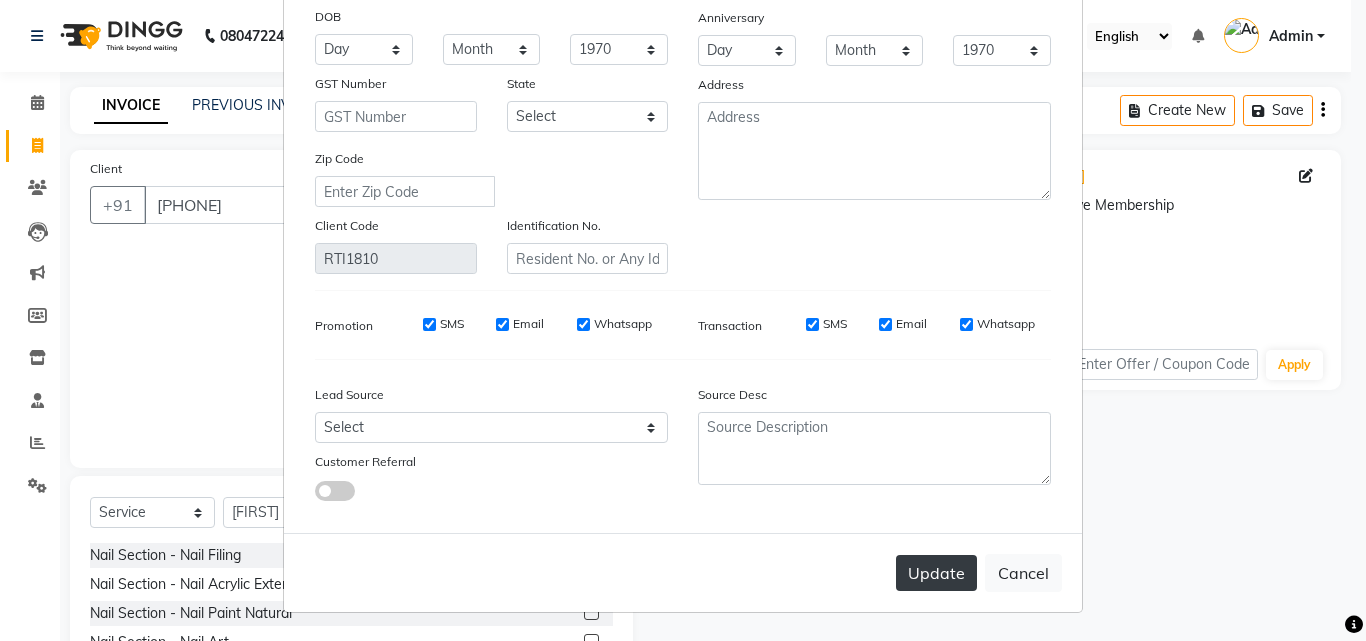 click on "Update" at bounding box center [936, 573] 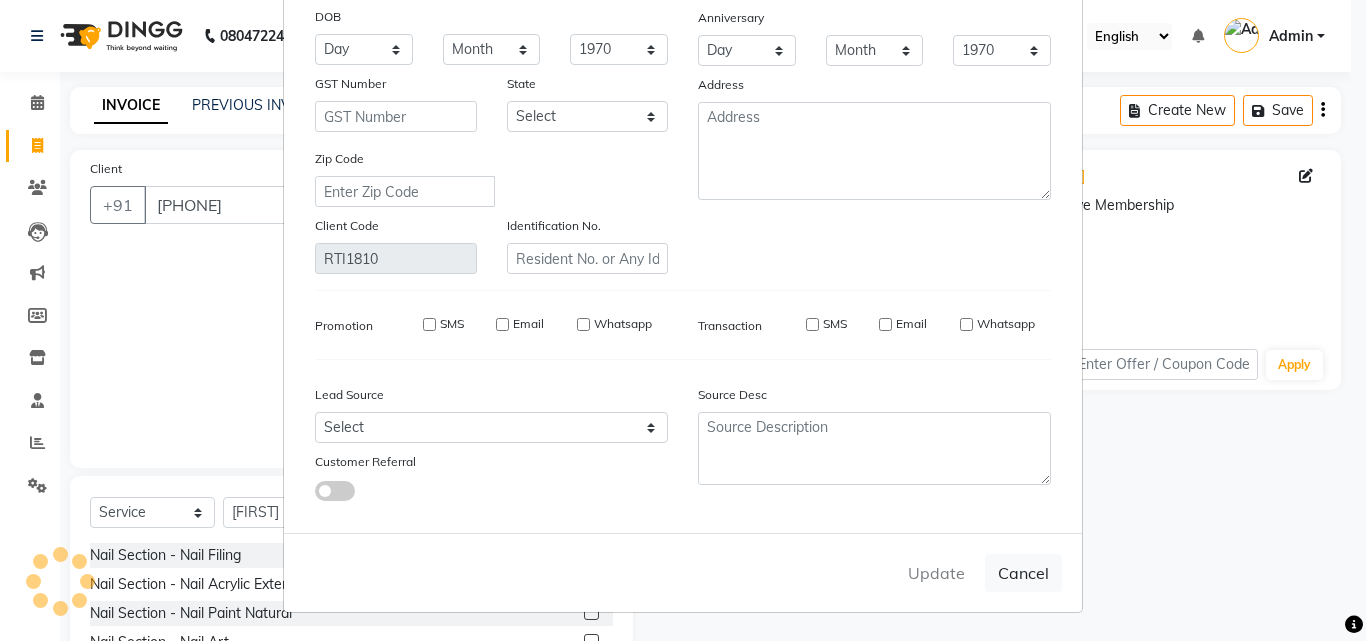 type 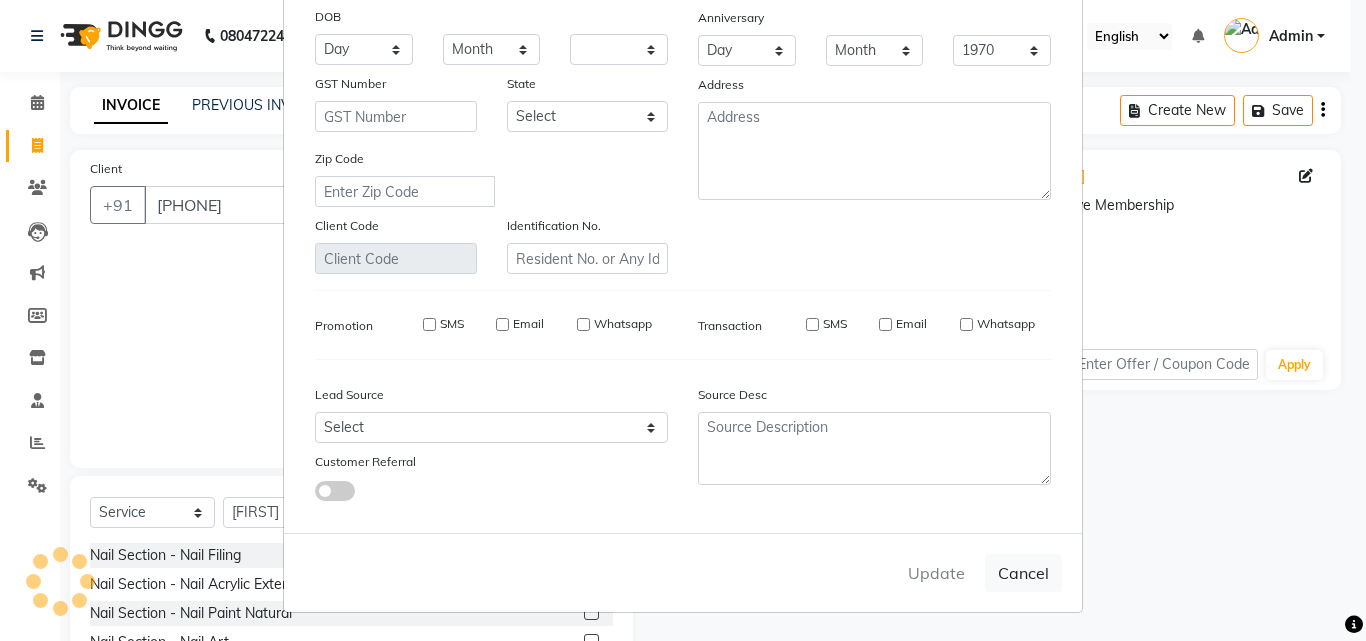 select 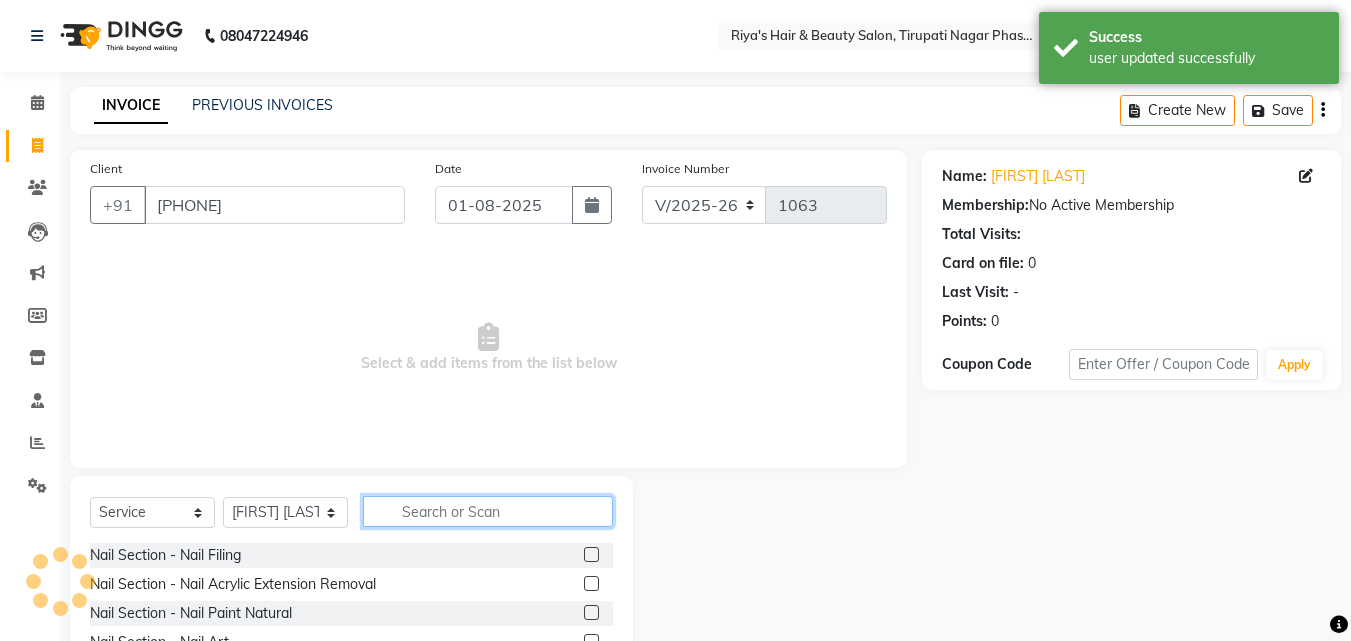 click 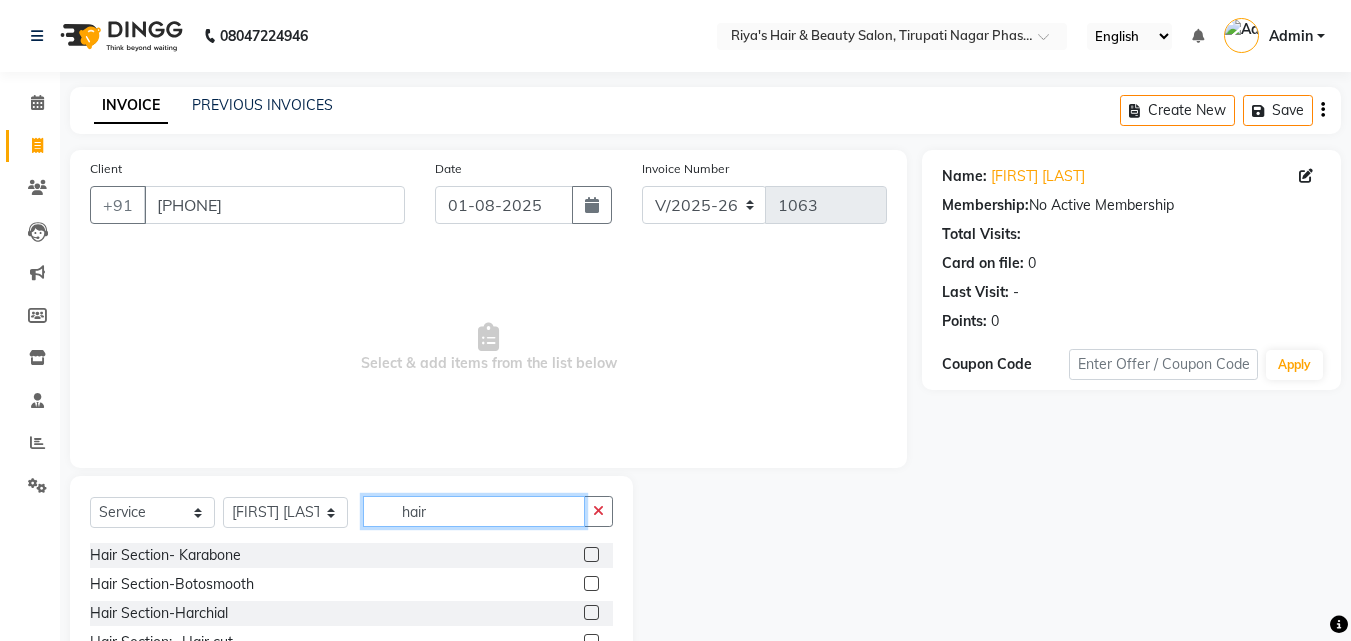 scroll, scrollTop: 160, scrollLeft: 0, axis: vertical 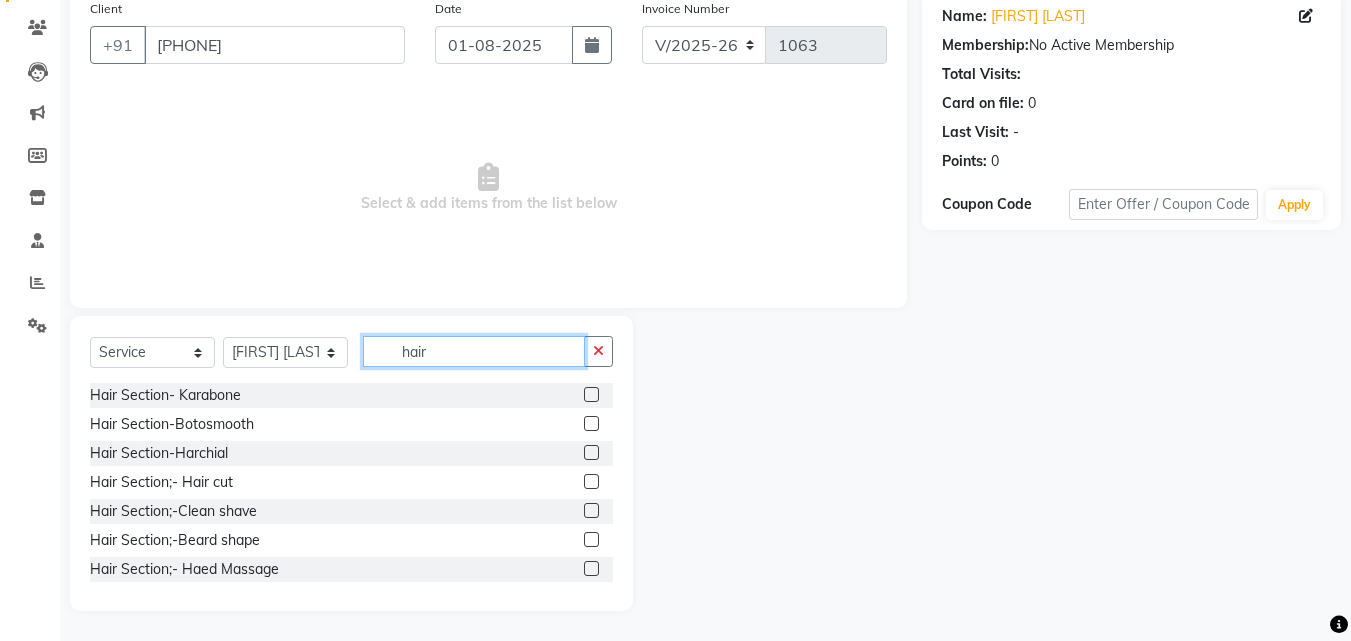 click on "hair" 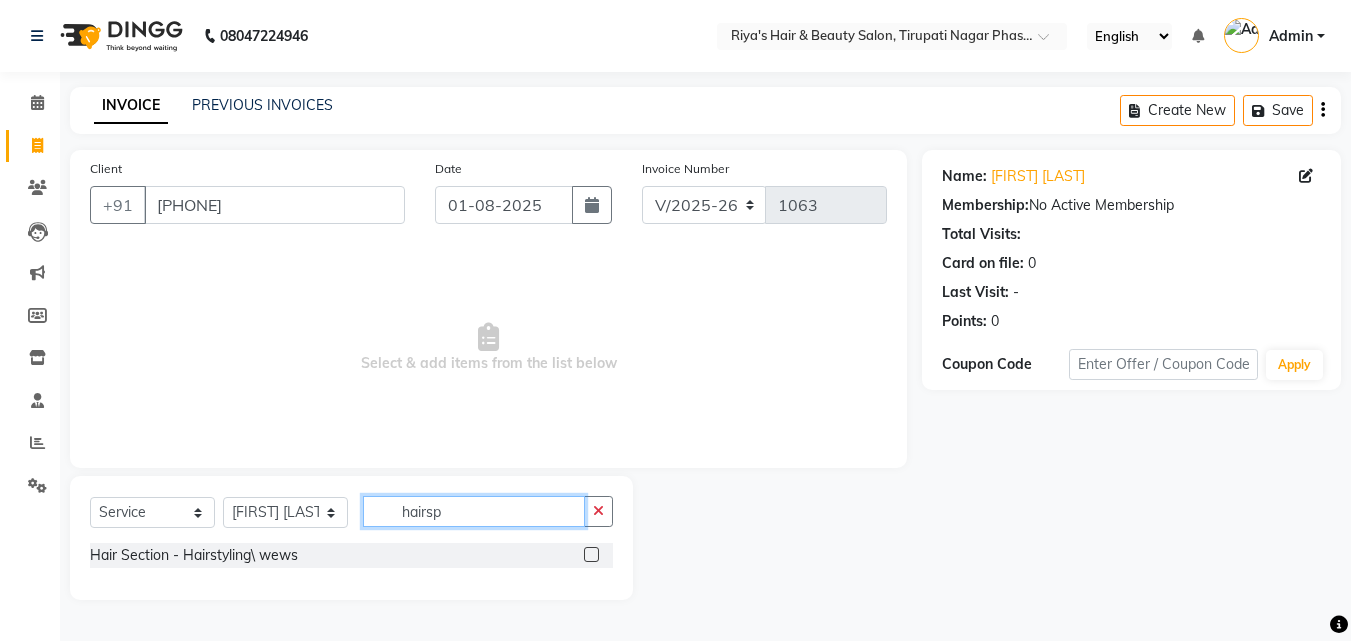 scroll, scrollTop: 0, scrollLeft: 0, axis: both 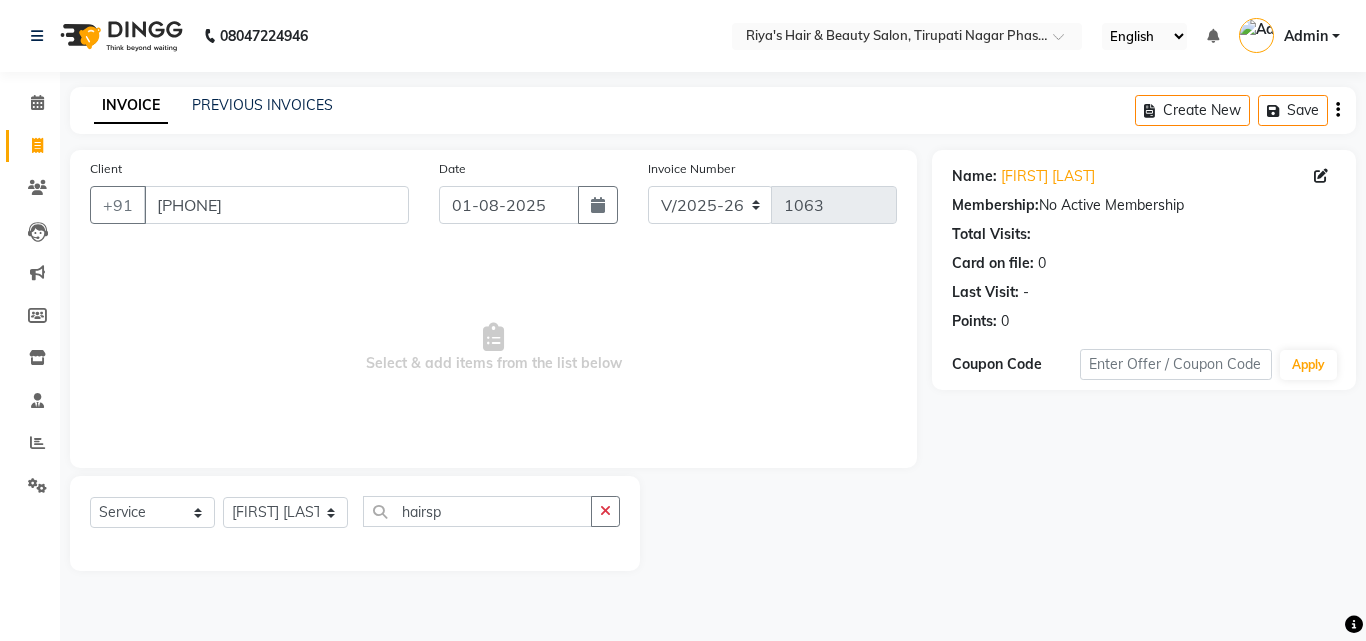 click on "Select  Service  Product  Membership  Package Voucher Prepaid Gift Card  Select Stylist Abida Khan Jitendra jadhav Kajal thakur Priyanaka satyadev Gupta  Priya Vilas pawar  Riya Raul Sakshi Vilas sawant  Siddhi Simran Singh hairsp" 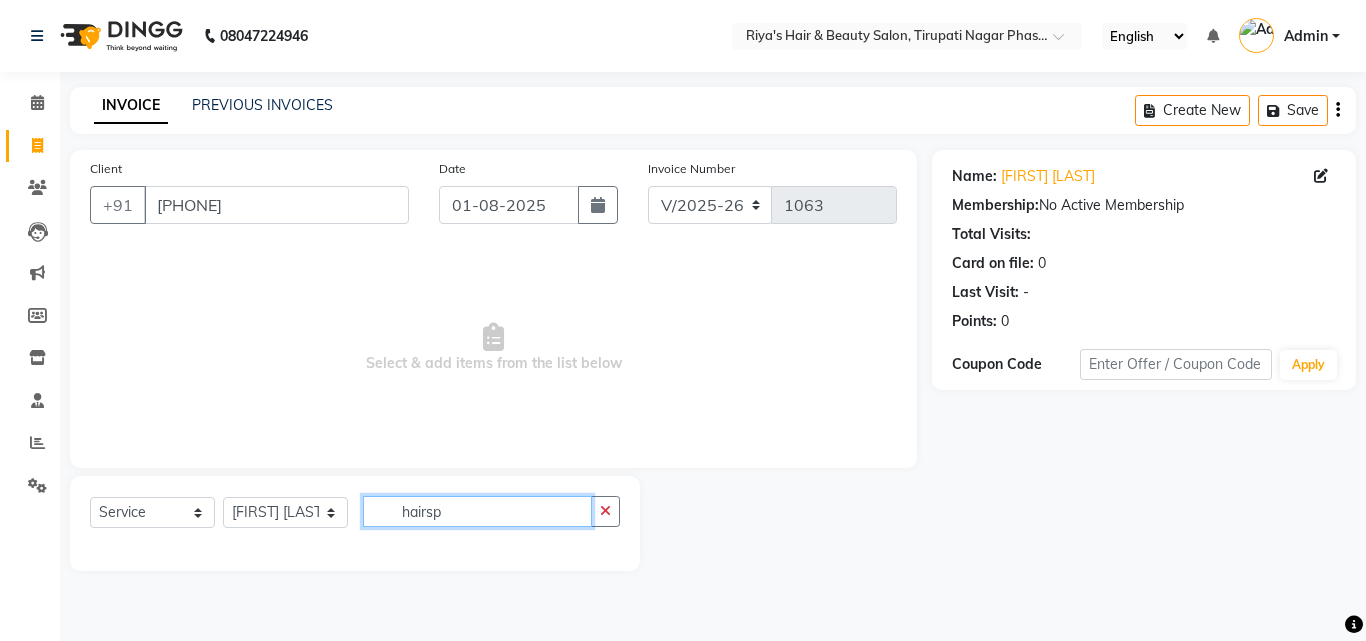 click on "hairsp" 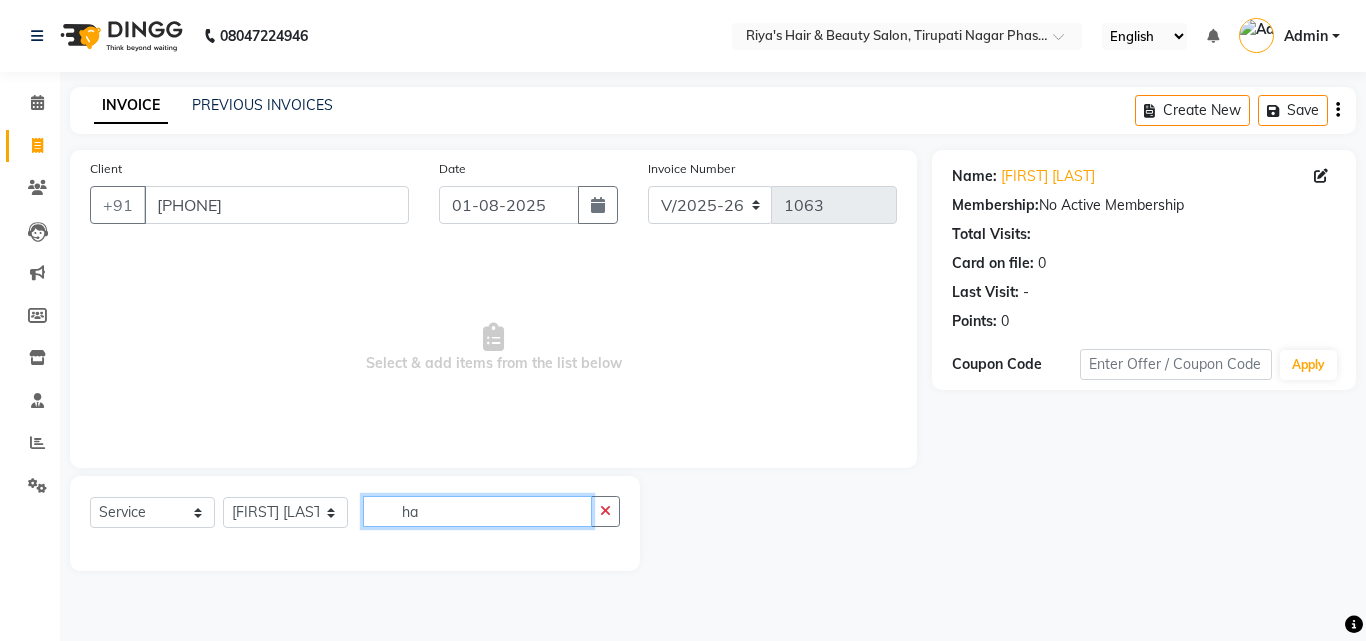 type on "h" 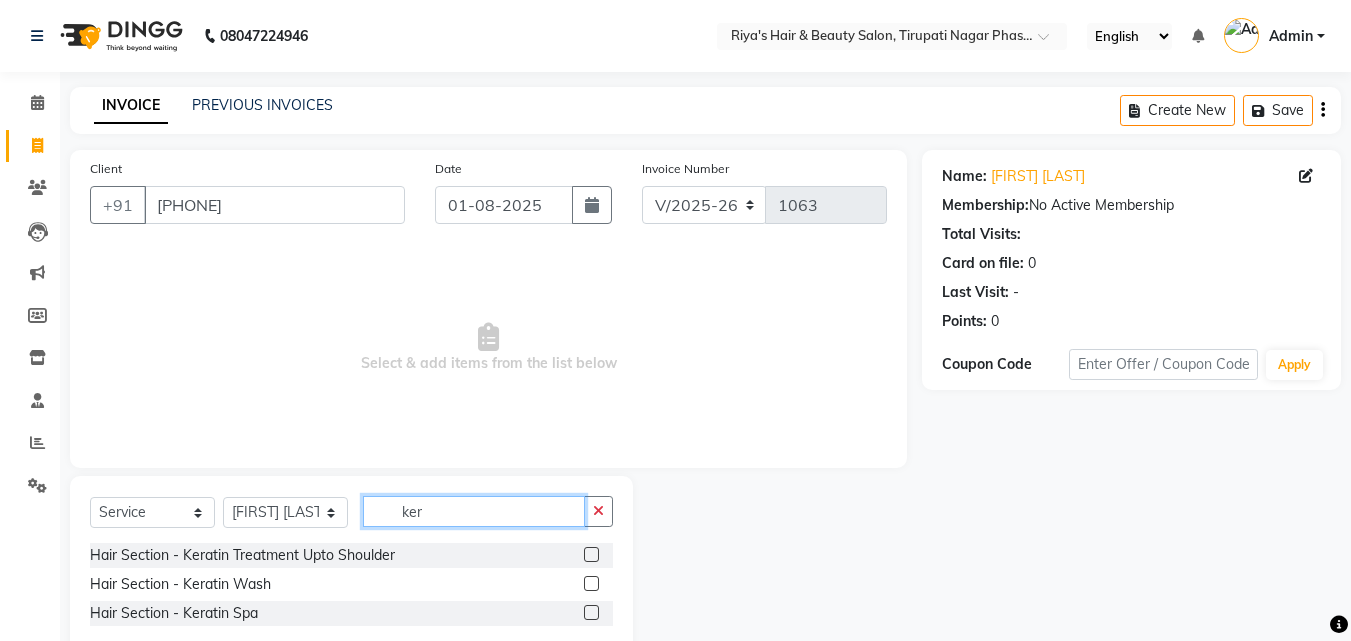 type on "ker" 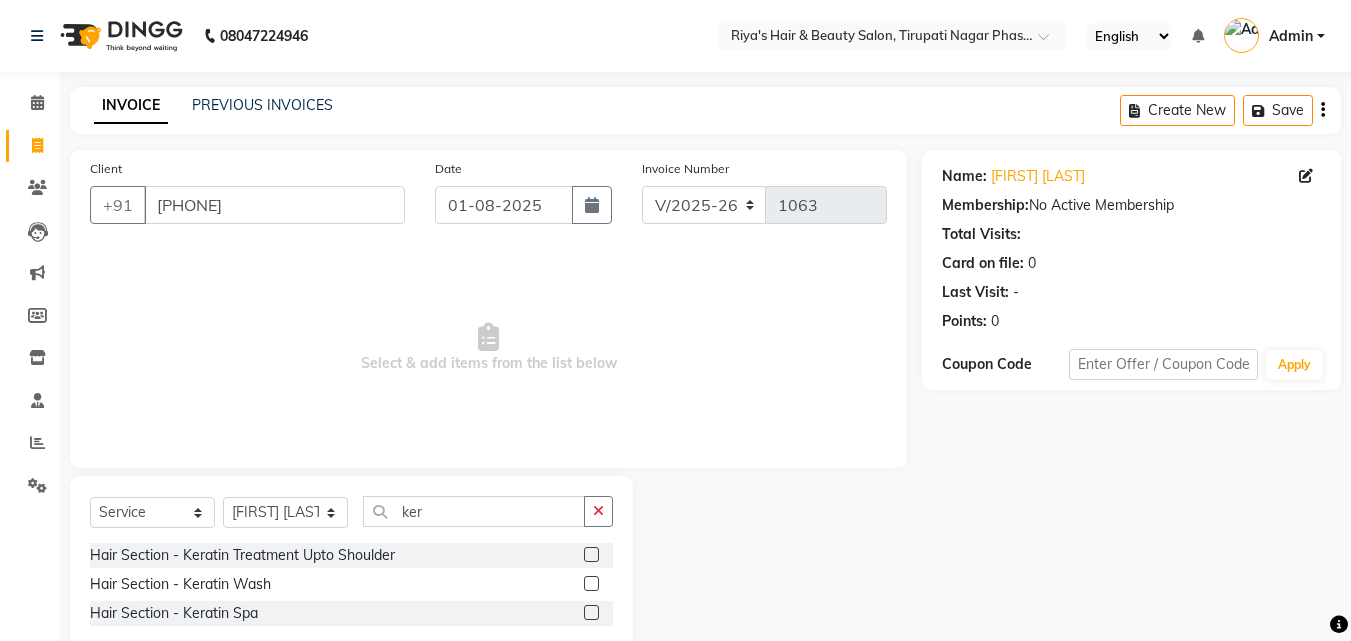 click 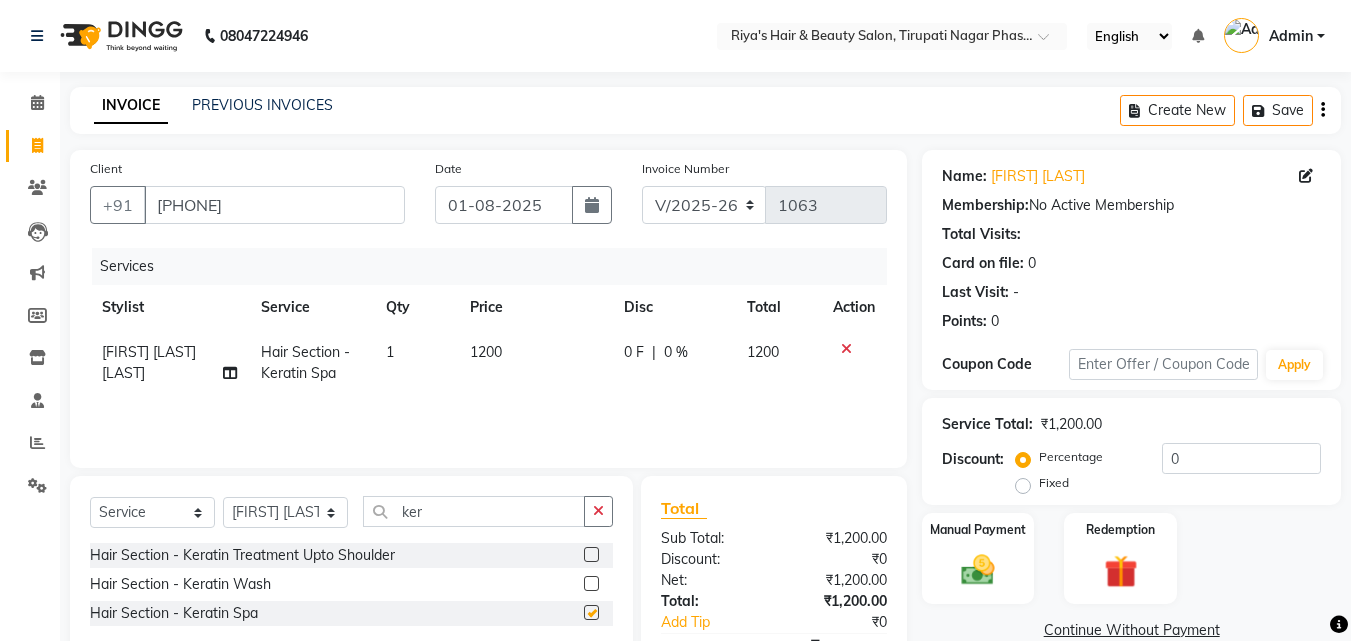 checkbox on "false" 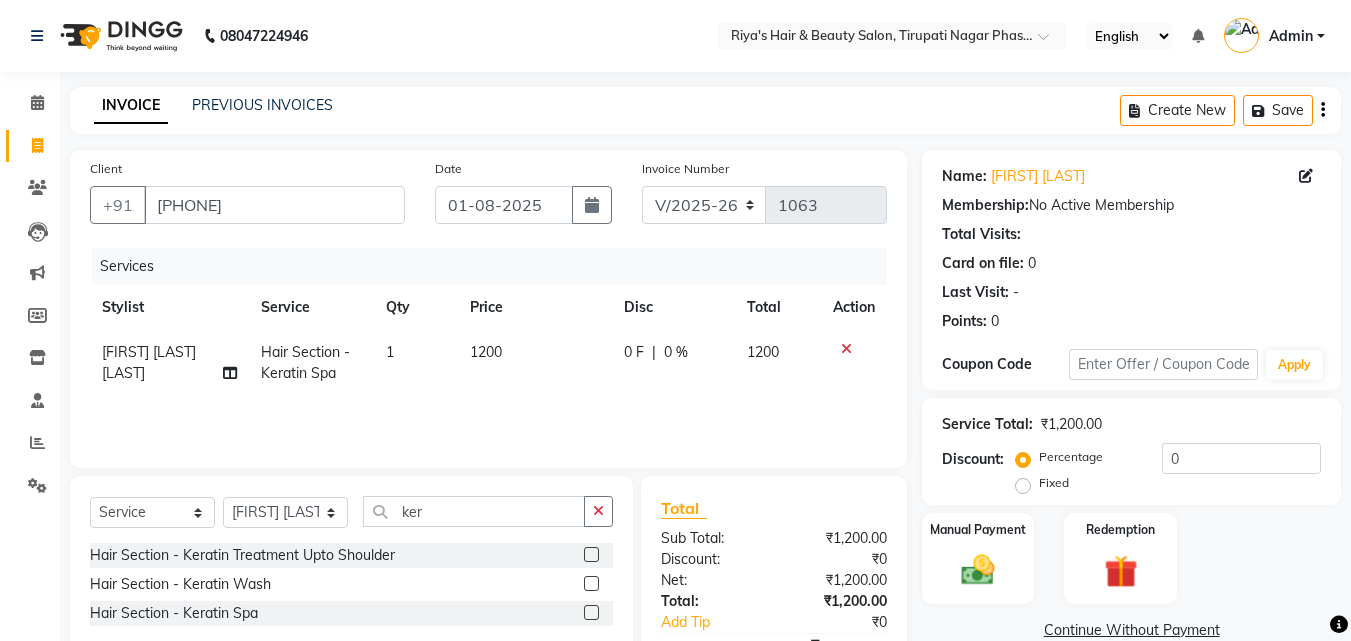 click on "1200" 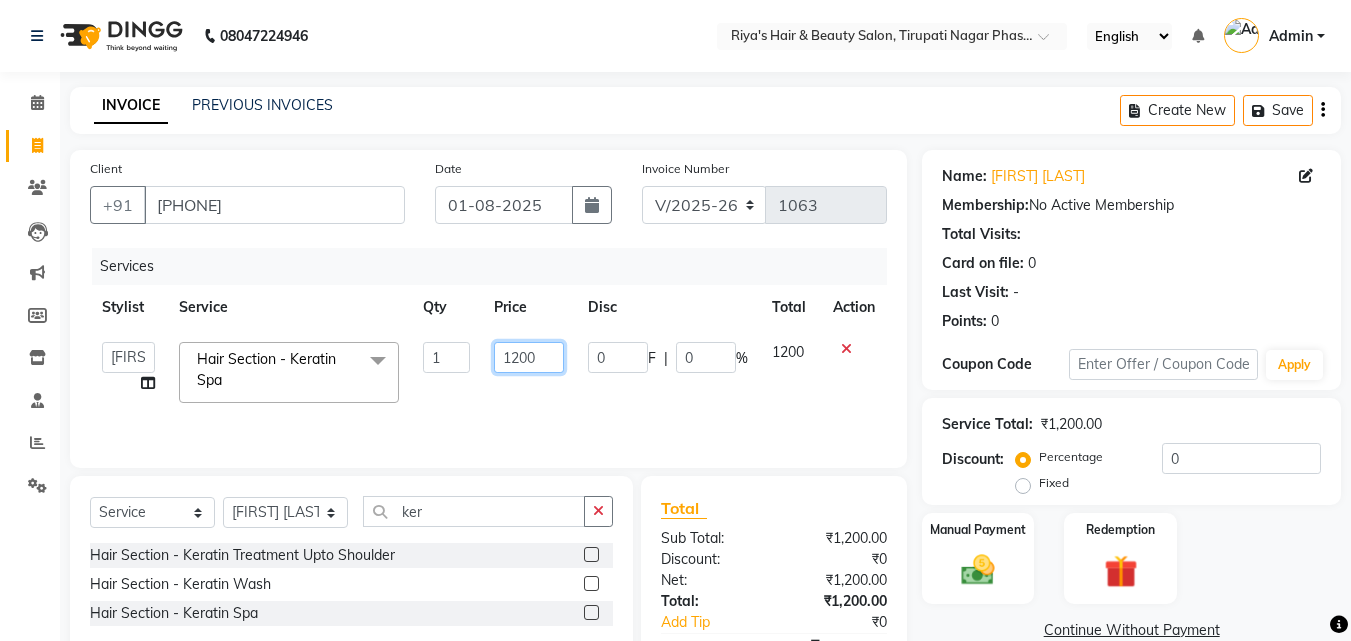 click on "1200" 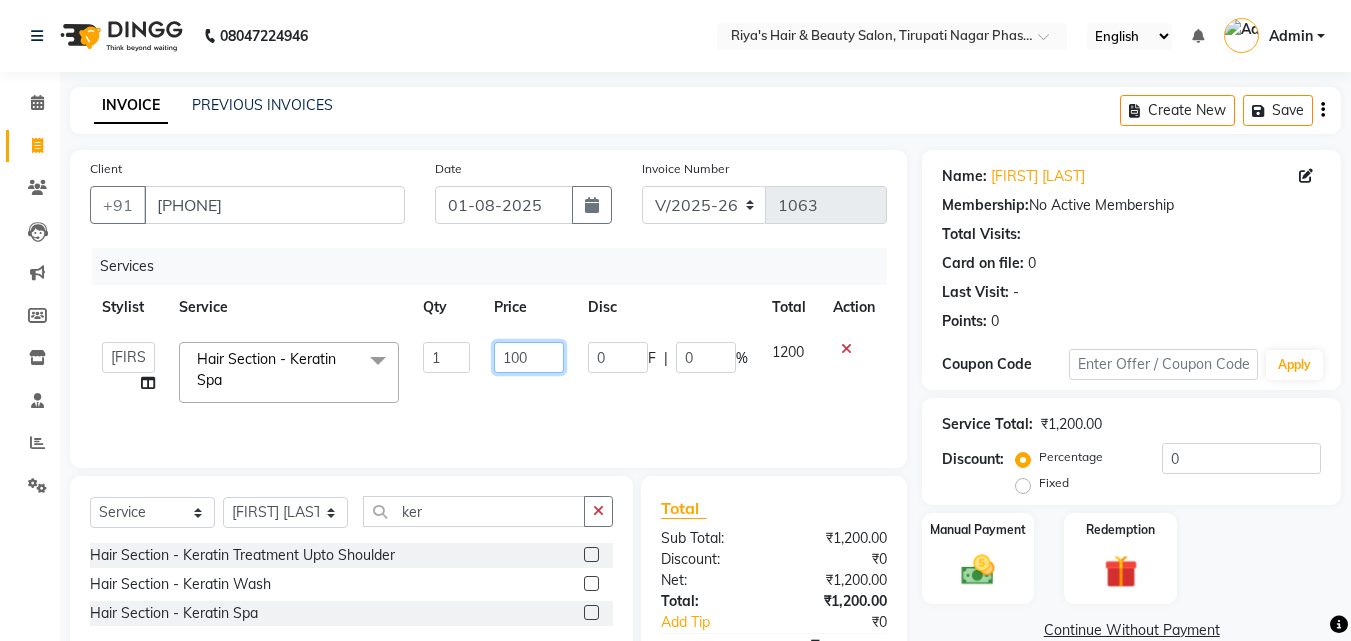 type on "1000" 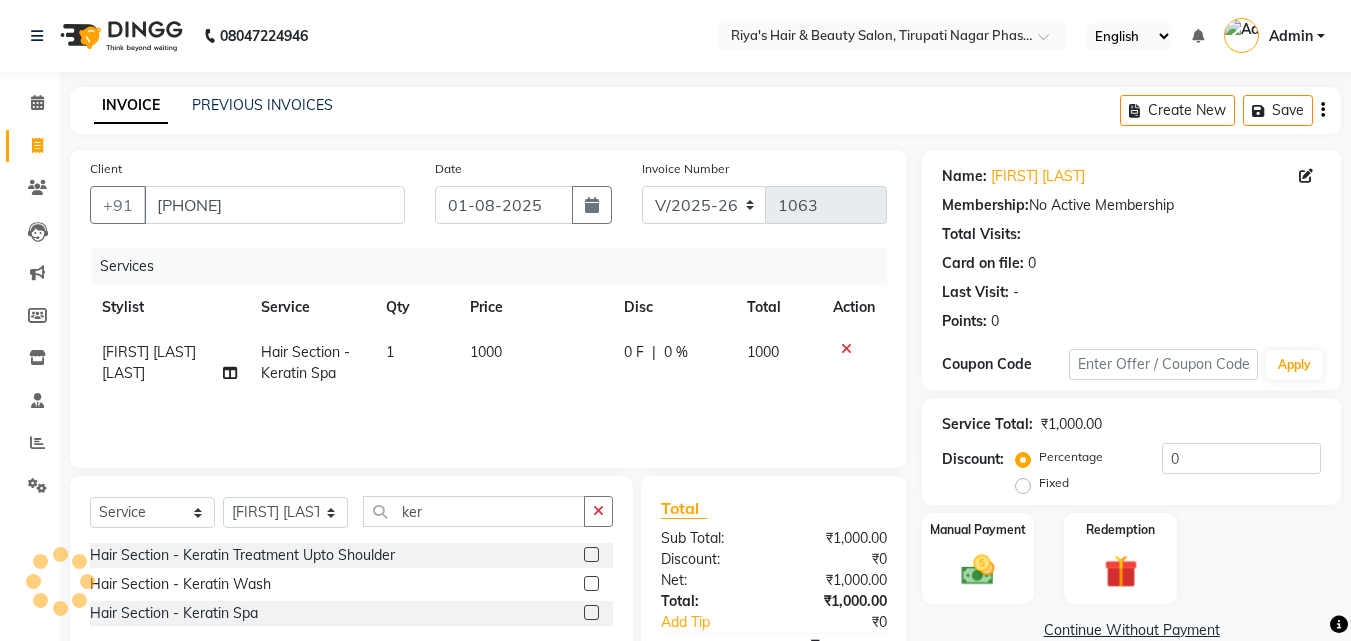 click on "₹0" 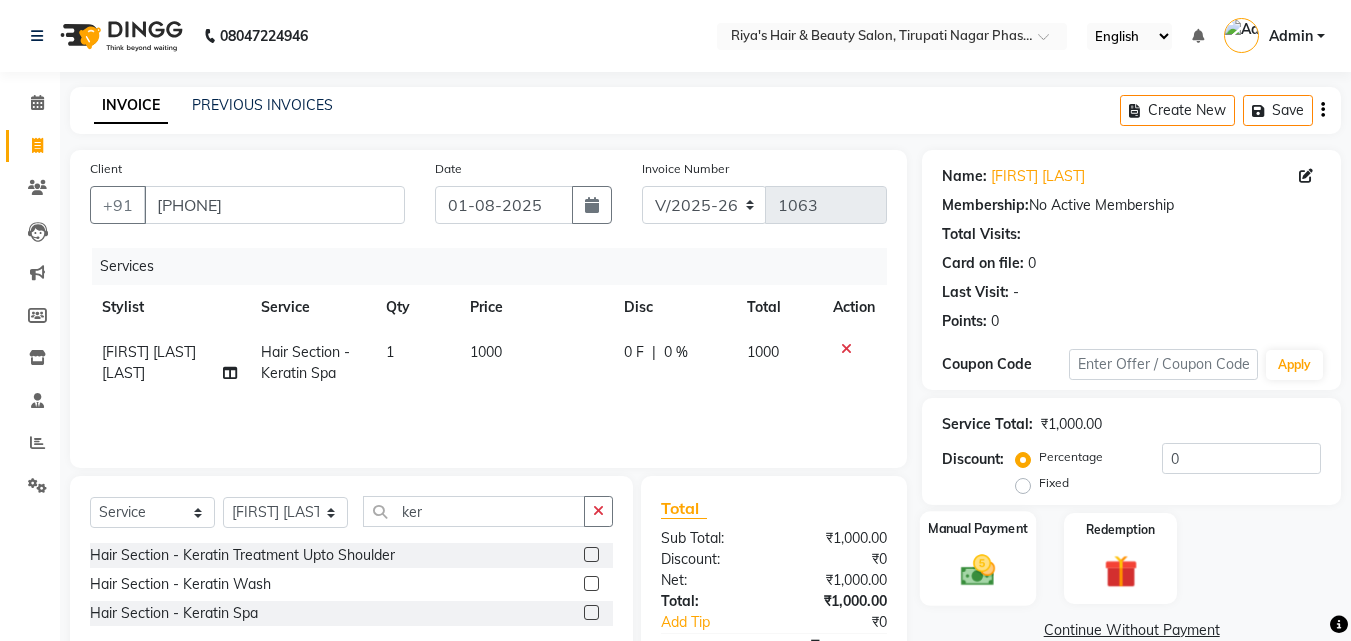 click 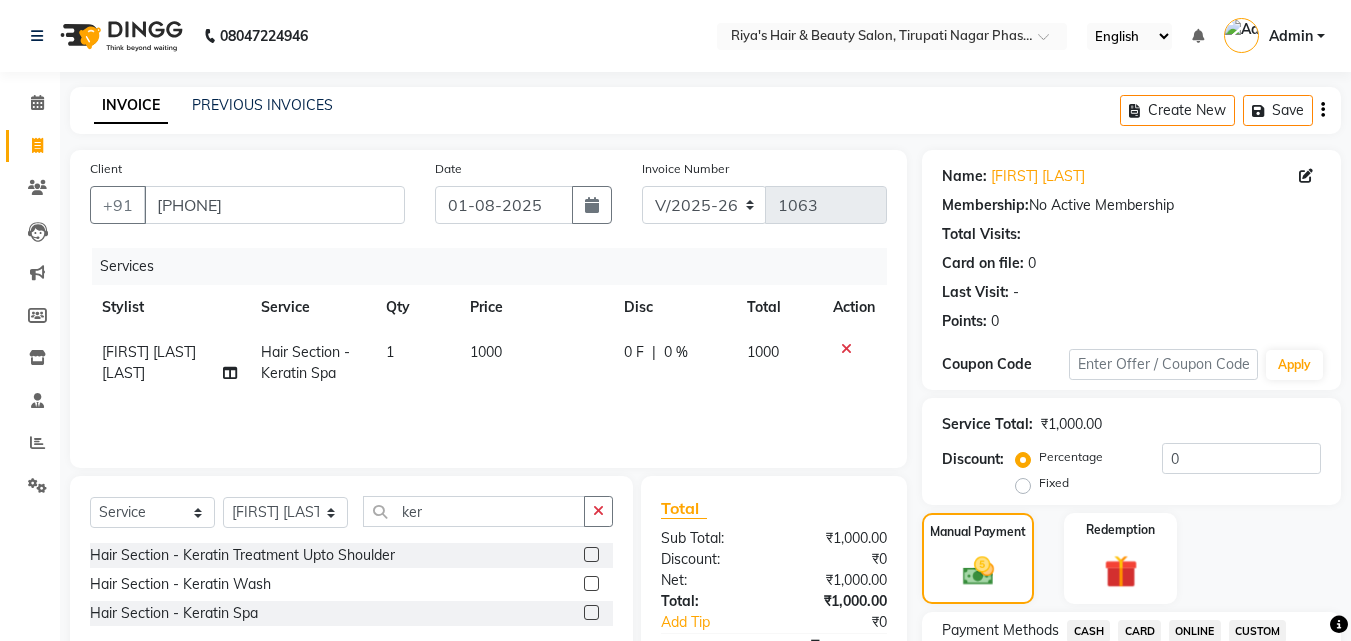 scroll, scrollTop: 560, scrollLeft: 0, axis: vertical 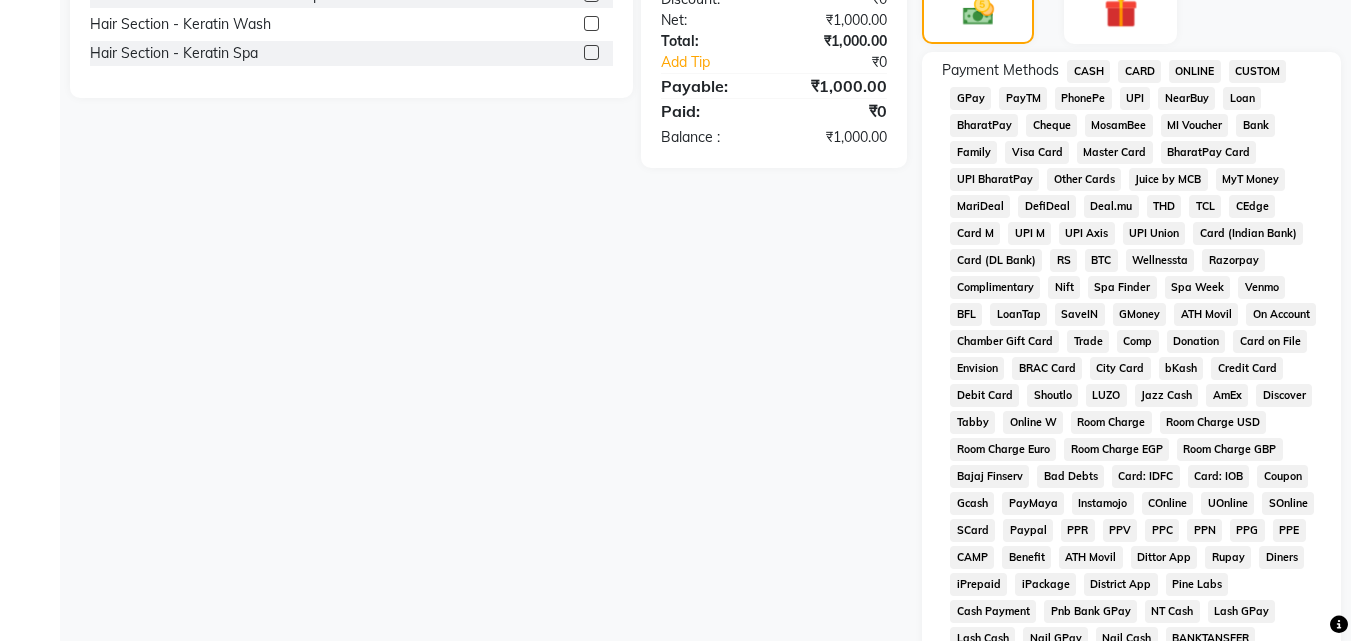 click on "GPay" 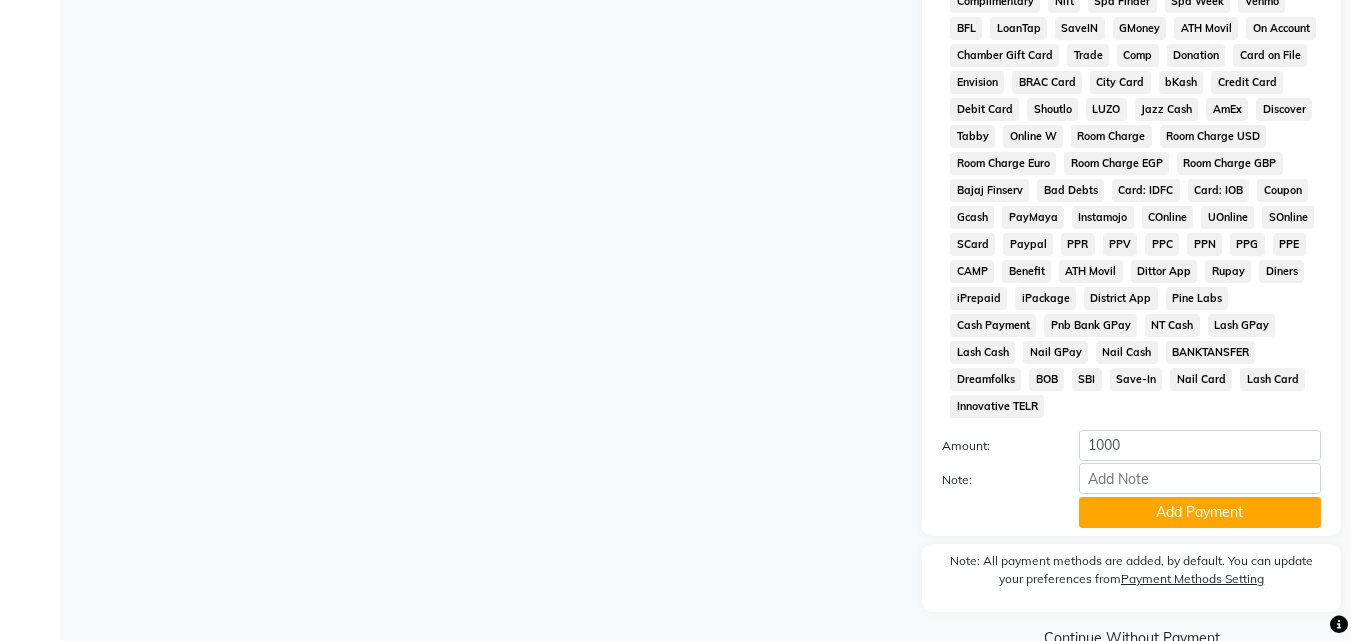 scroll, scrollTop: 861, scrollLeft: 0, axis: vertical 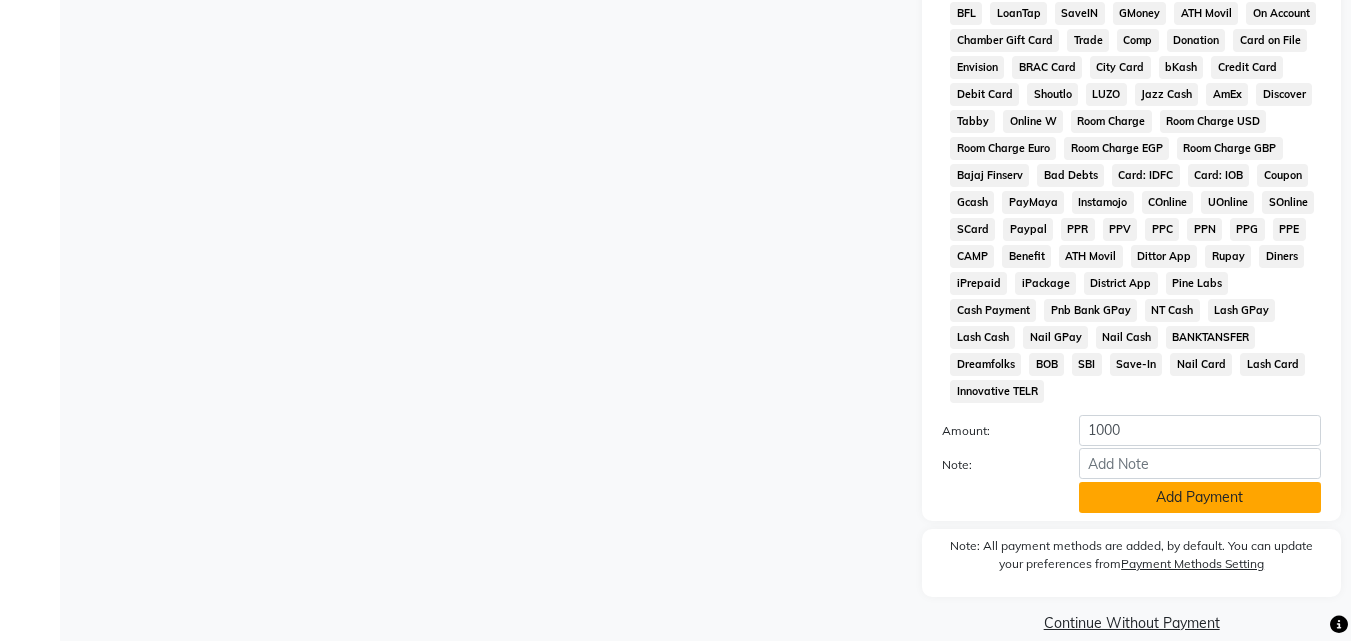 click on "Add Payment" 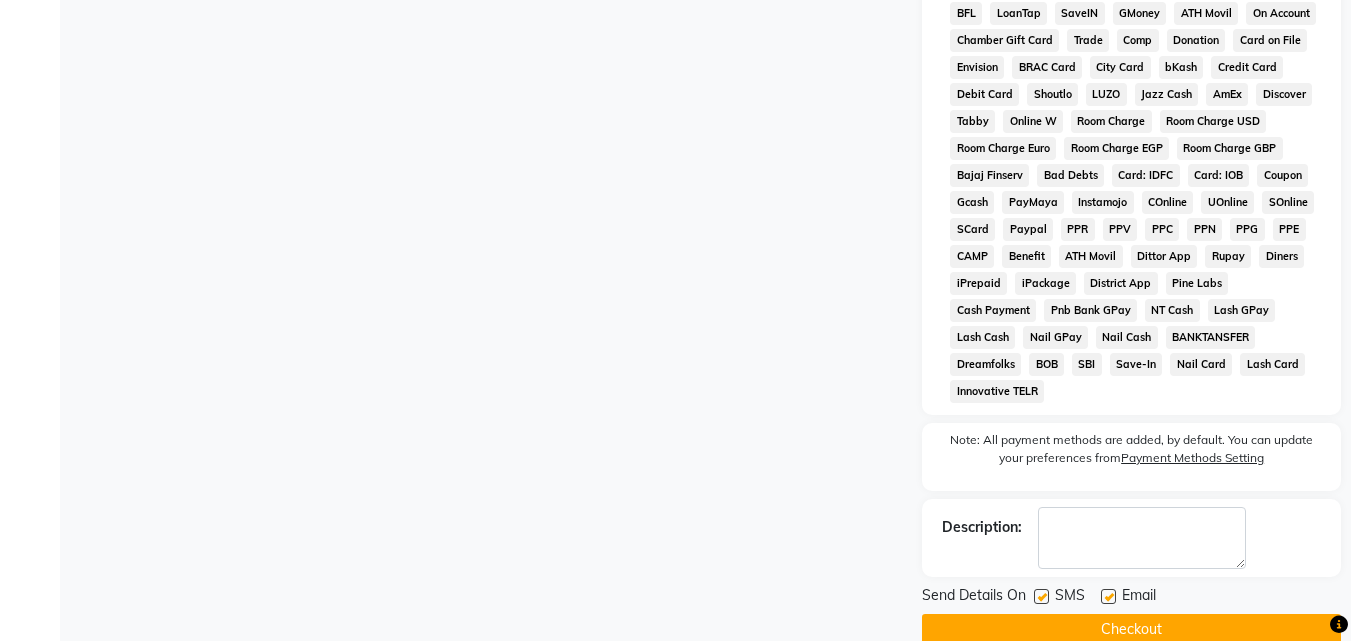 click on "Checkout" 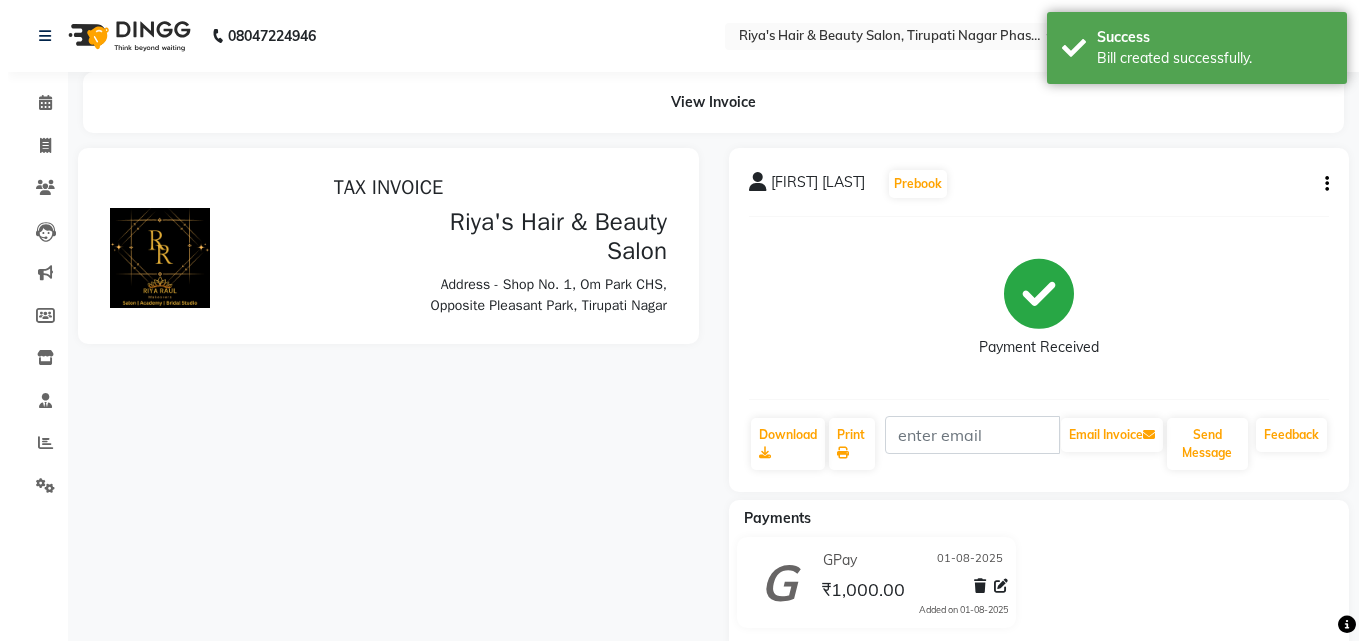scroll, scrollTop: 0, scrollLeft: 0, axis: both 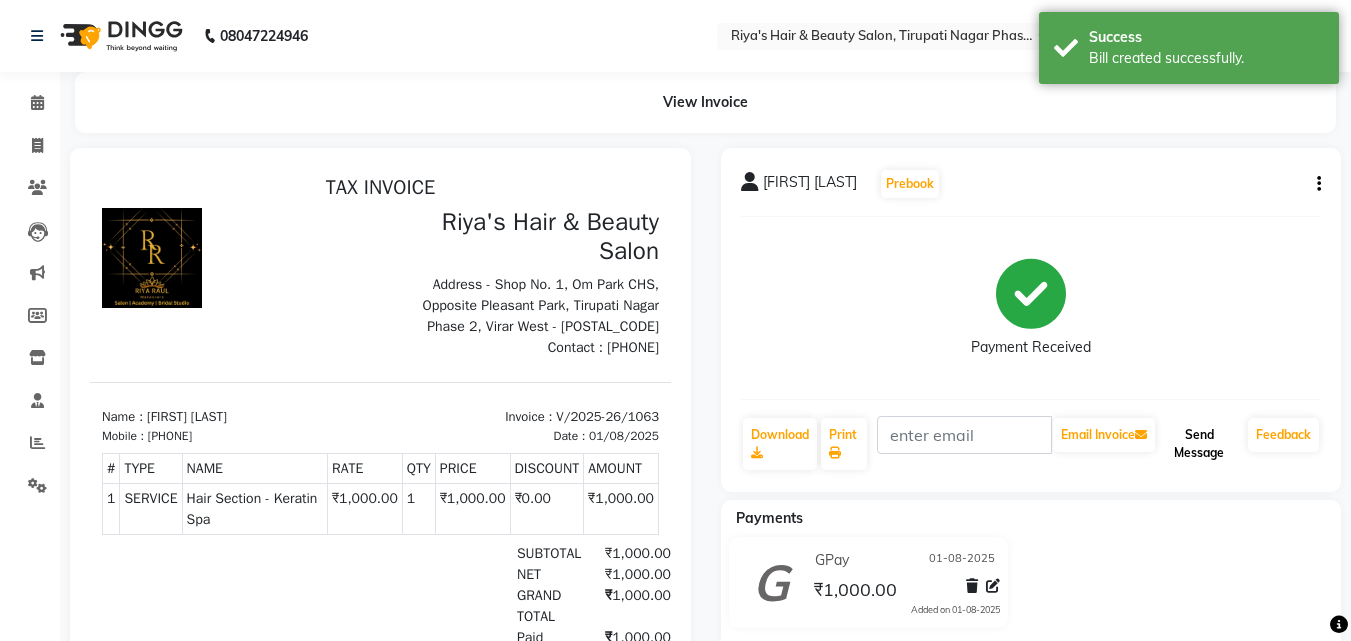 click on "Send Message" 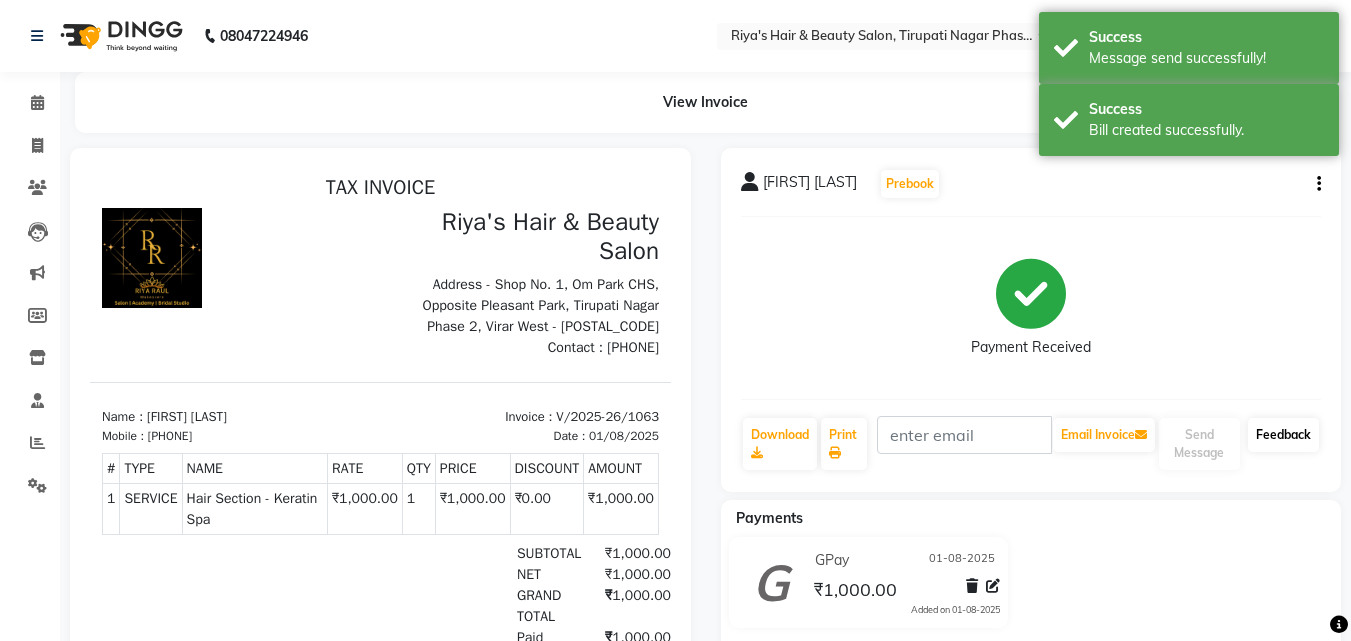 click on "Feedback" 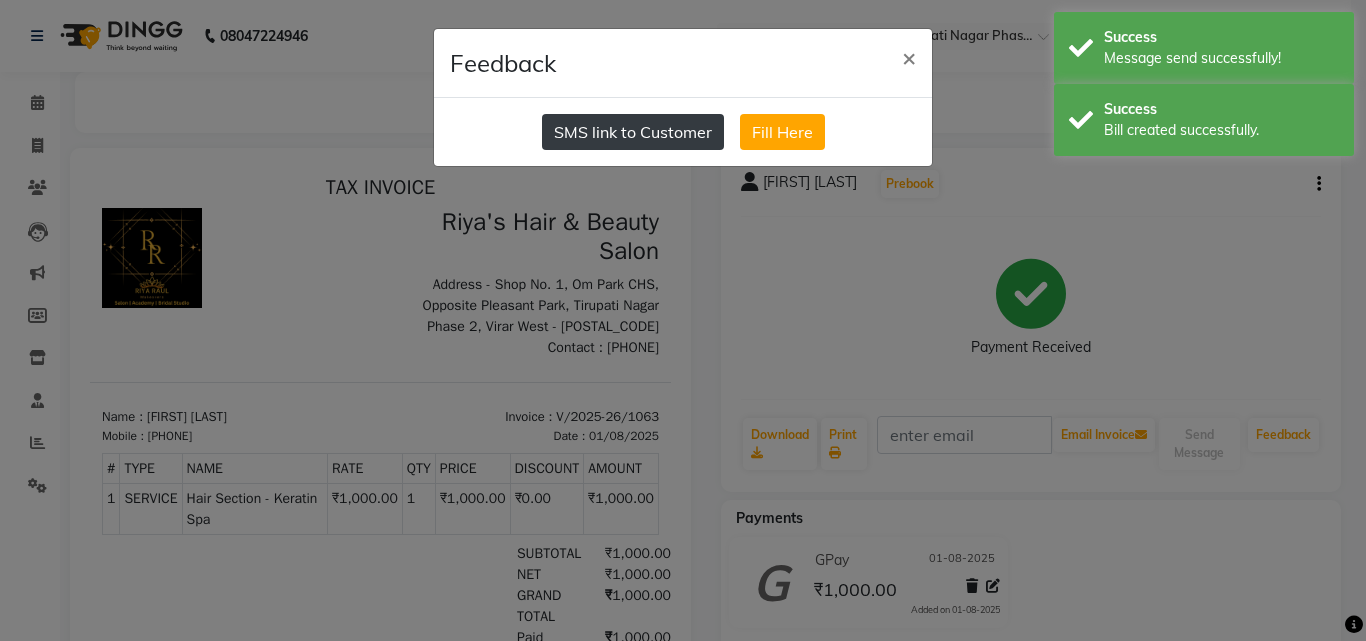click on "SMS link to Customer" 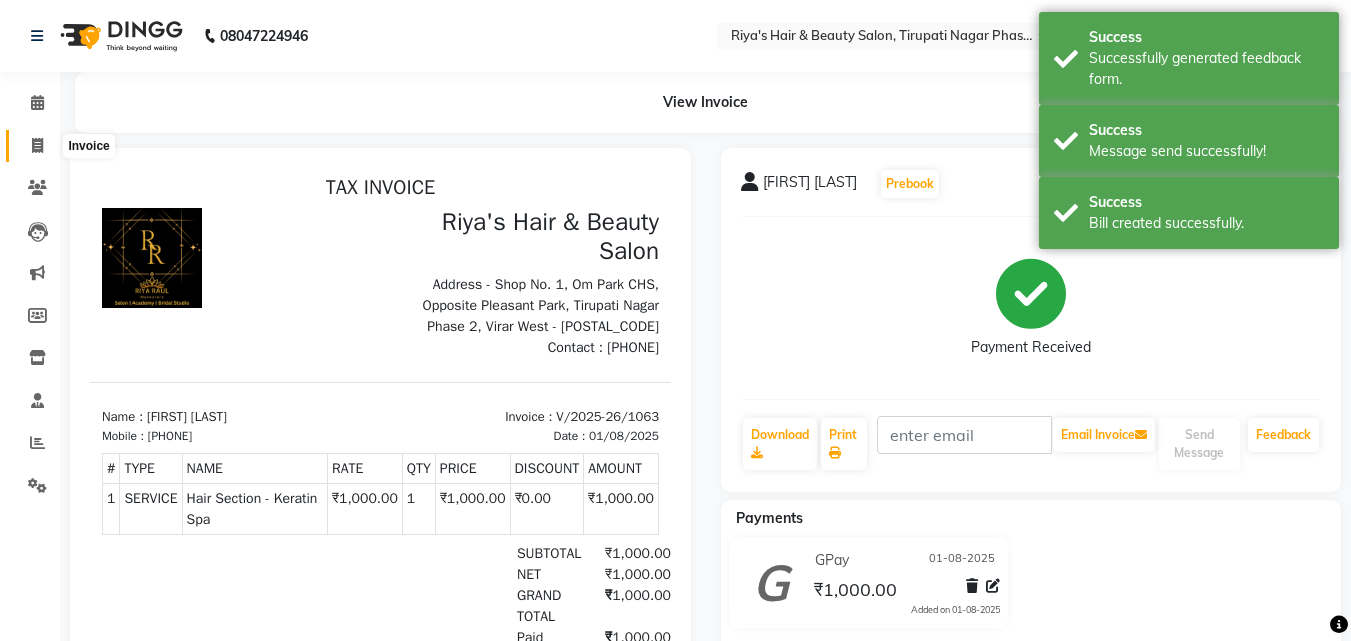 click 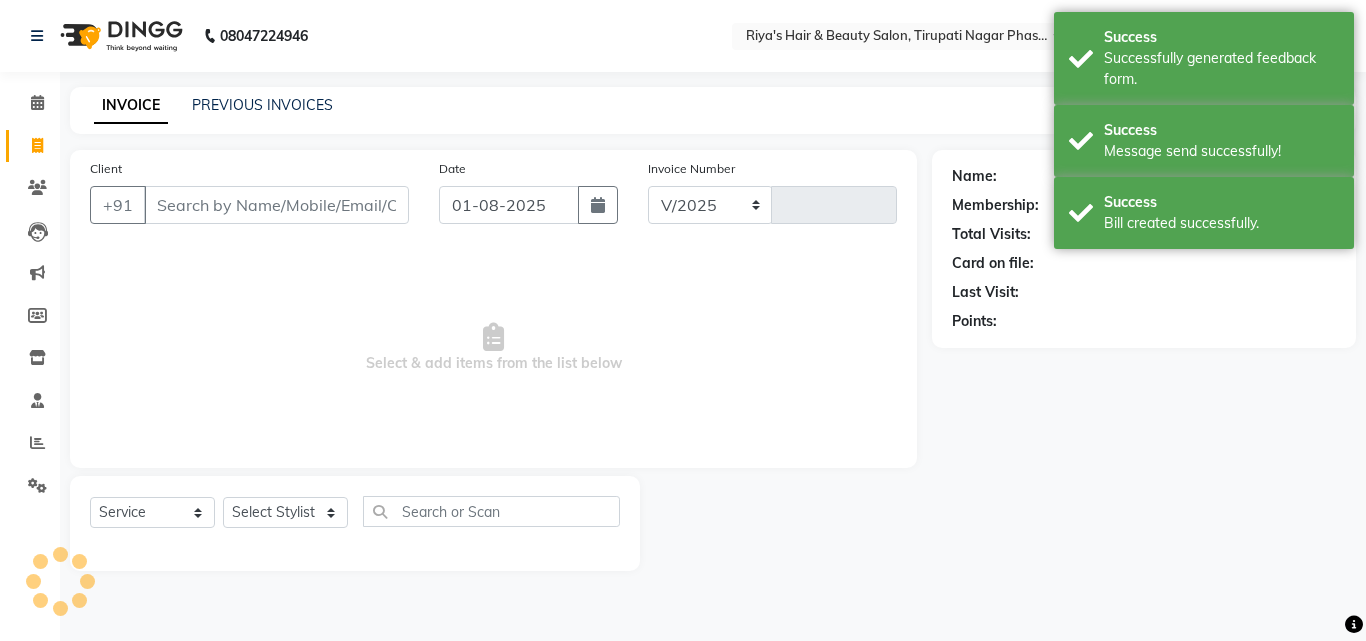 select on "5401" 